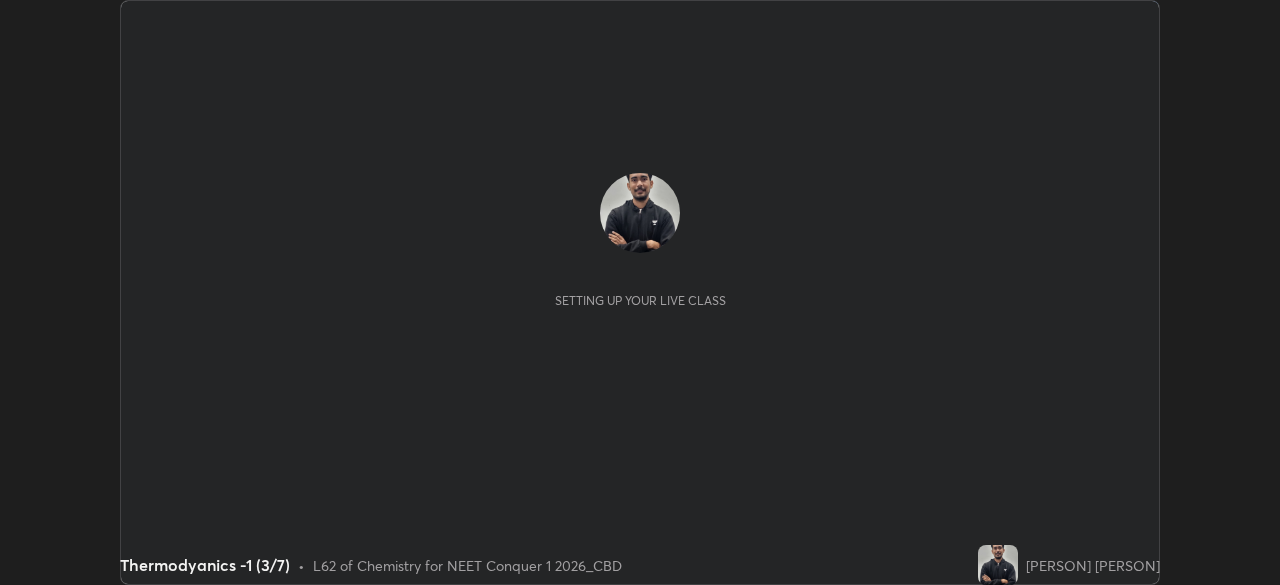 scroll, scrollTop: 0, scrollLeft: 0, axis: both 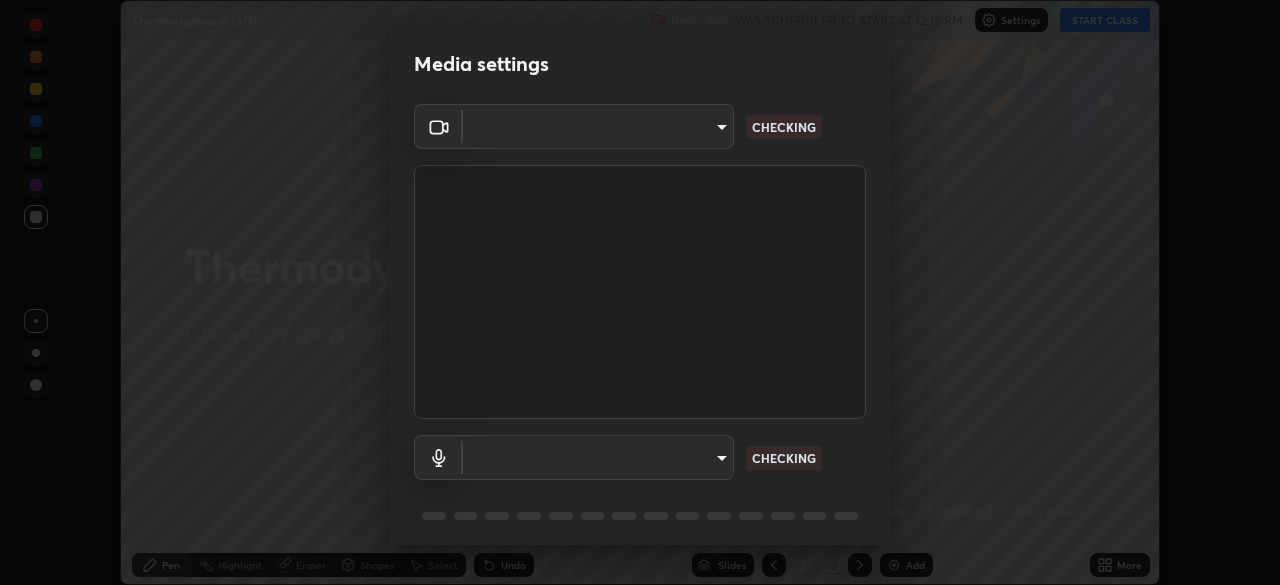type on "f379f88c7eecd18b82443c427f5097107980474ccb0a7da4b49bb88eac045dbe" 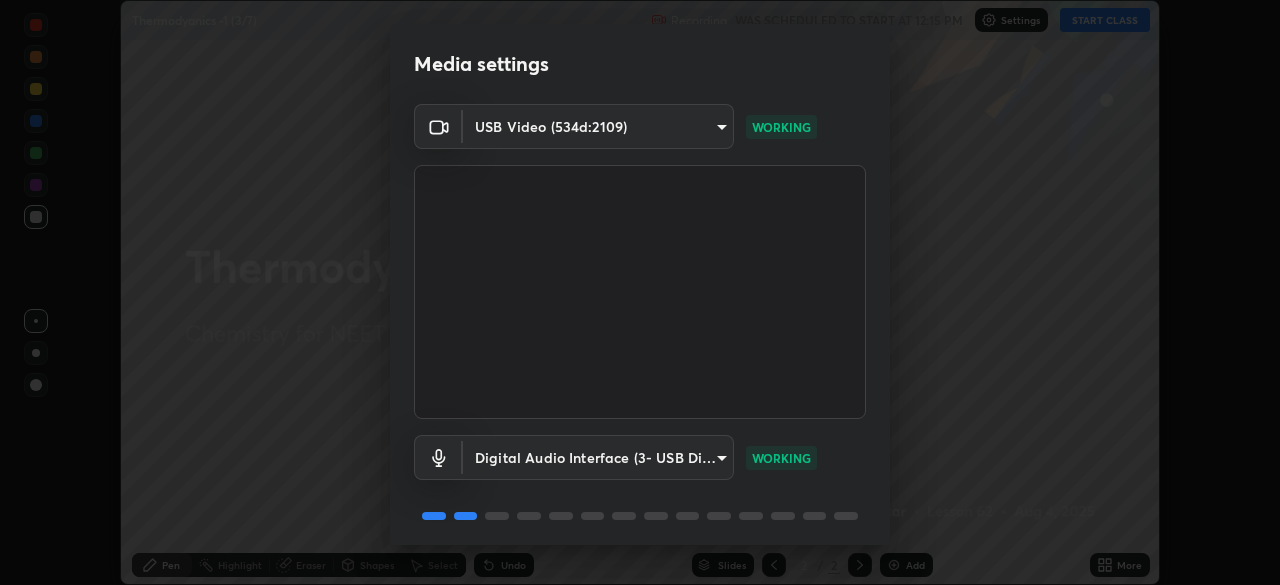 scroll, scrollTop: 71, scrollLeft: 0, axis: vertical 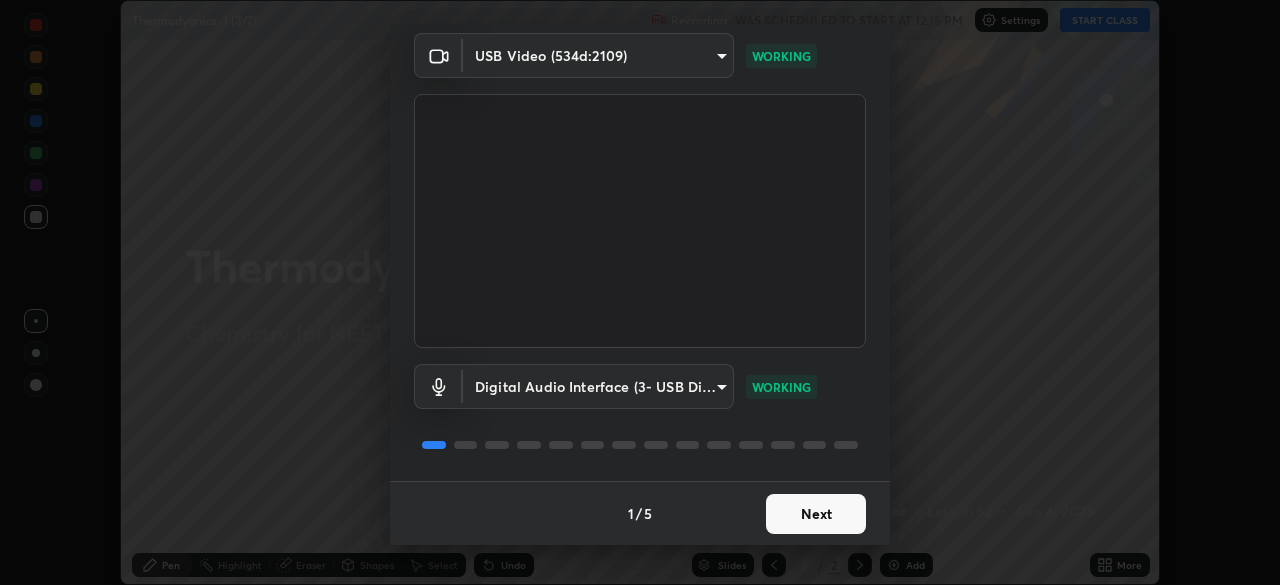 click on "Next" at bounding box center [816, 514] 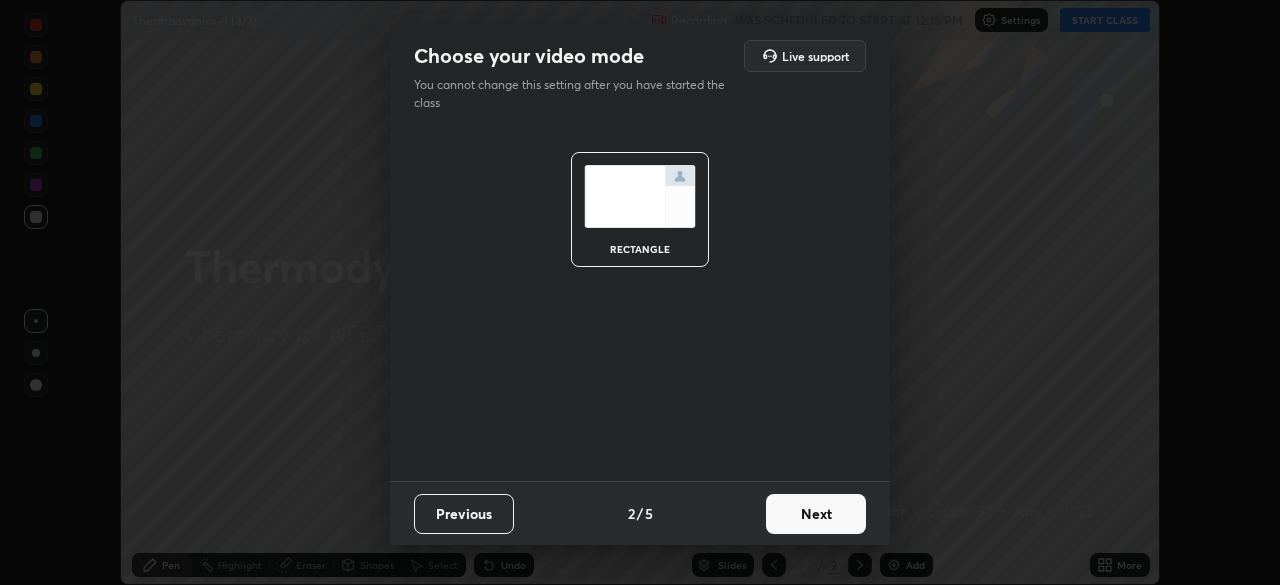 scroll, scrollTop: 0, scrollLeft: 0, axis: both 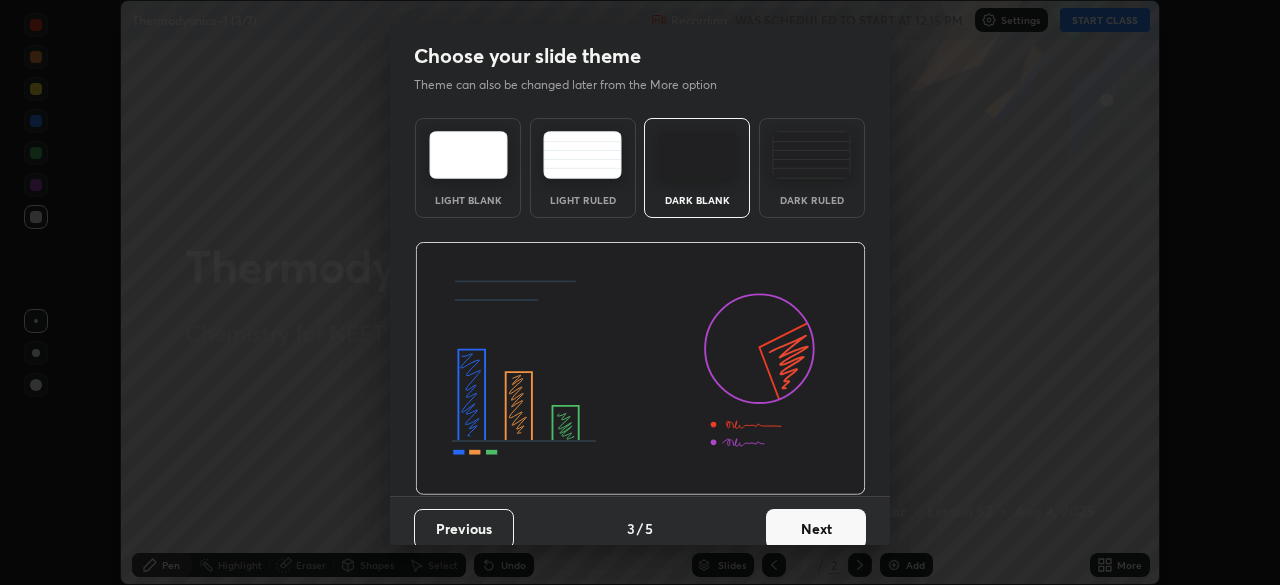 click on "Next" at bounding box center (816, 529) 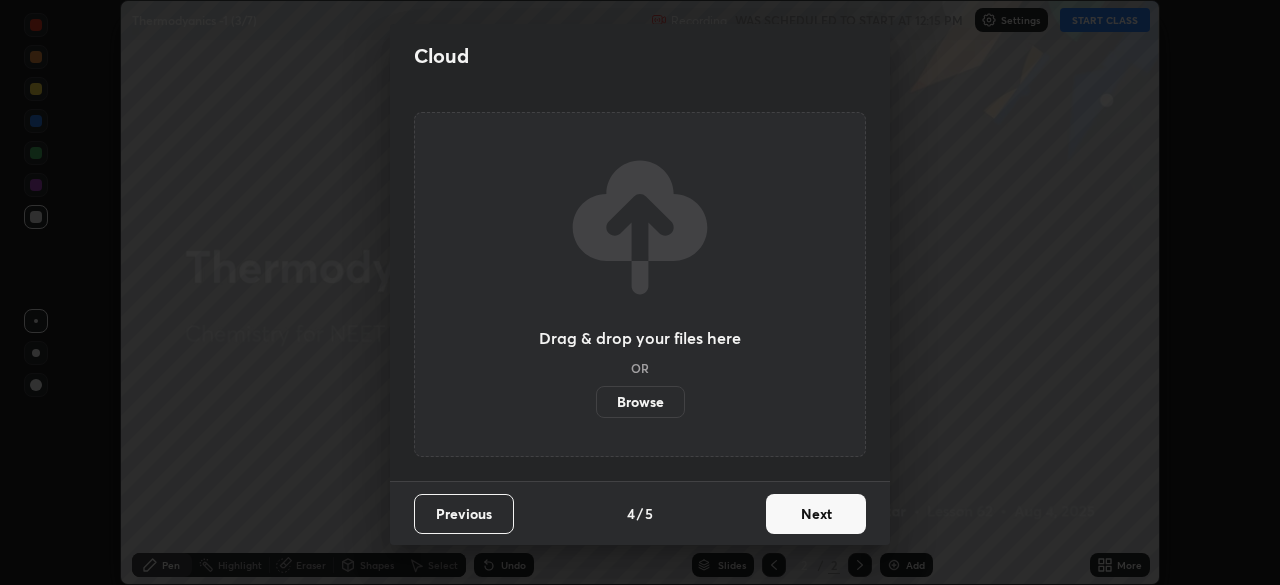 click on "Next" at bounding box center (816, 514) 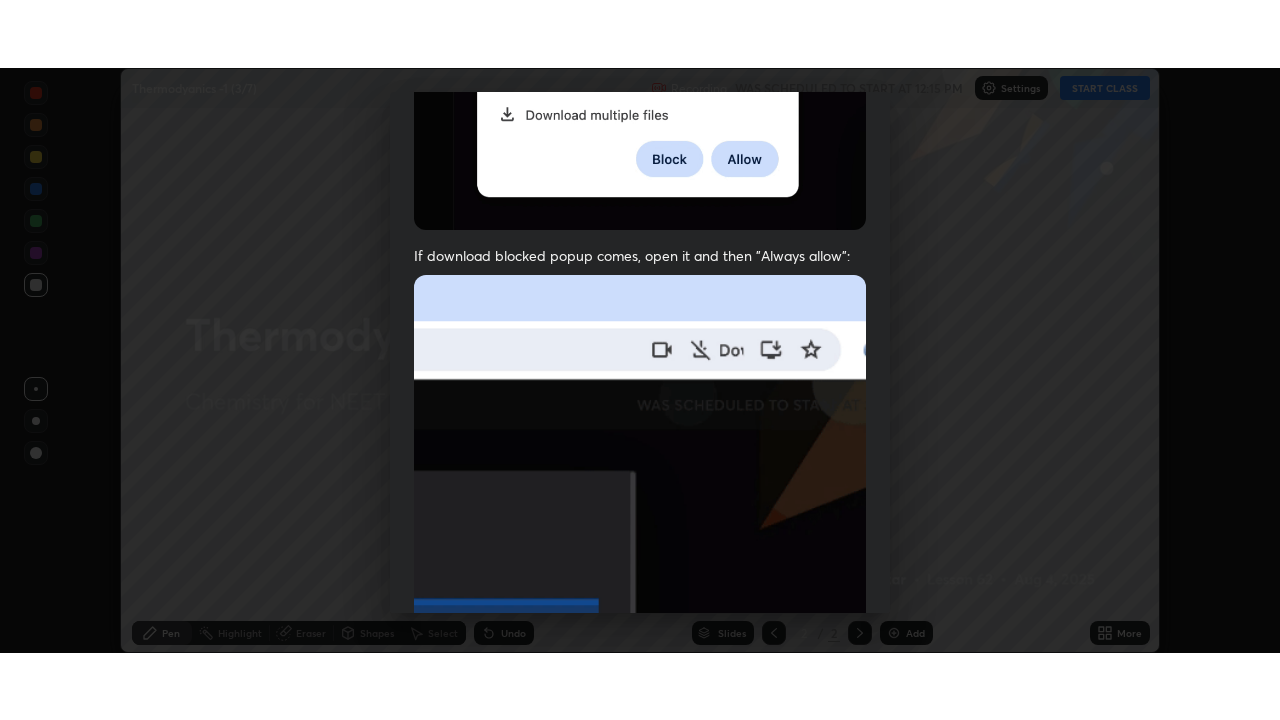 scroll, scrollTop: 479, scrollLeft: 0, axis: vertical 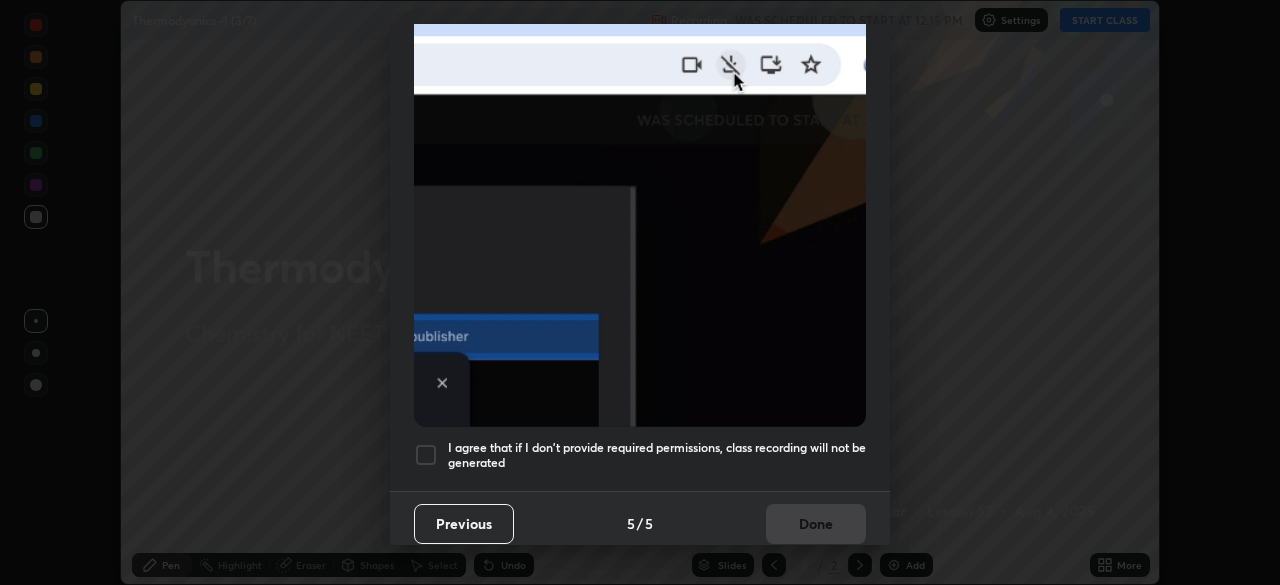 click at bounding box center [426, 455] 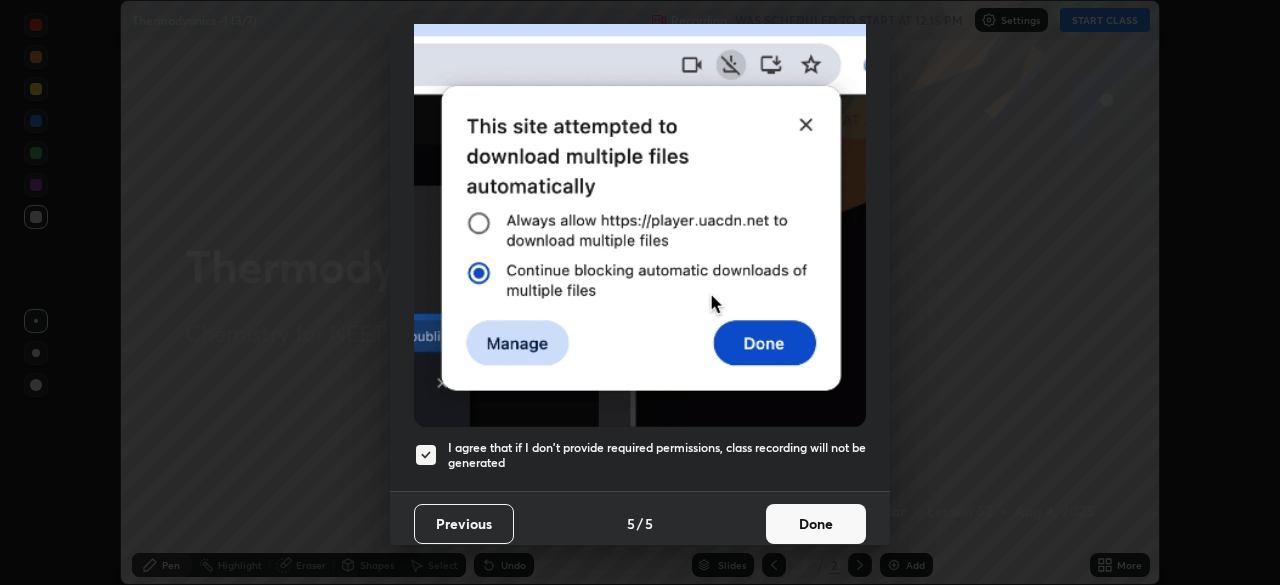 click on "Done" at bounding box center [816, 524] 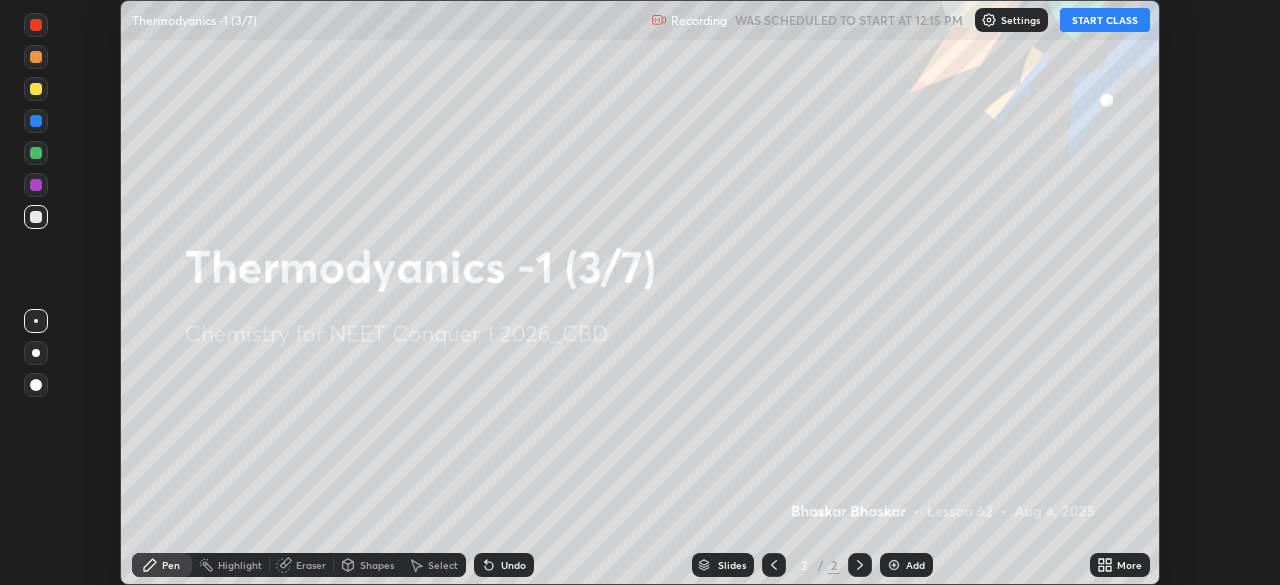 click on "Add" at bounding box center (915, 565) 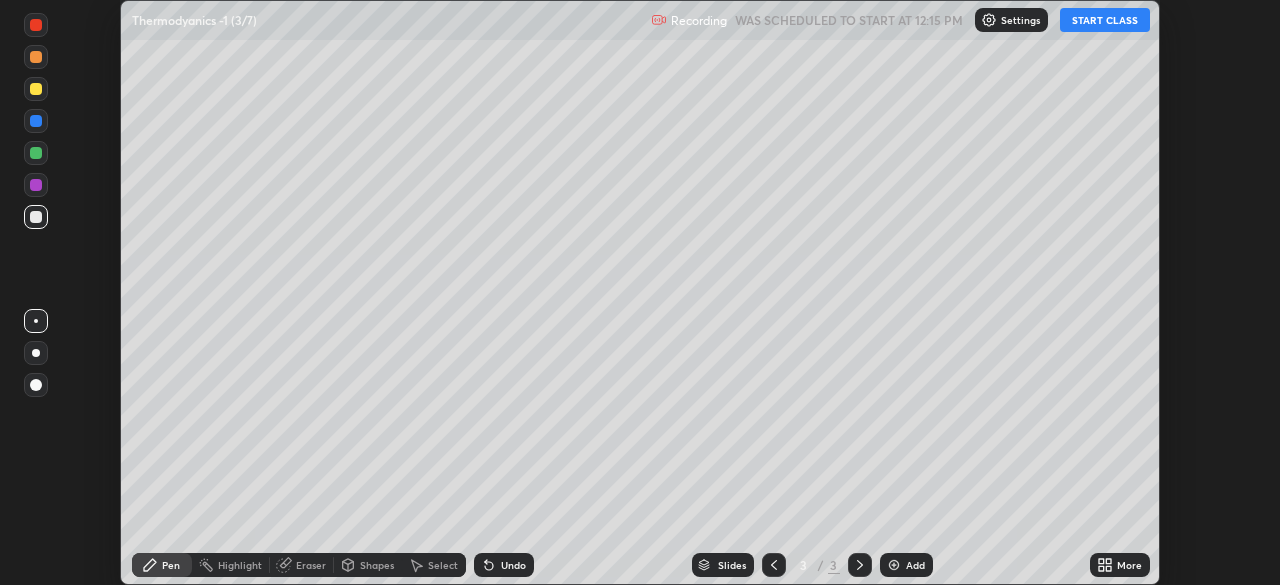 click on "More" at bounding box center [1120, 565] 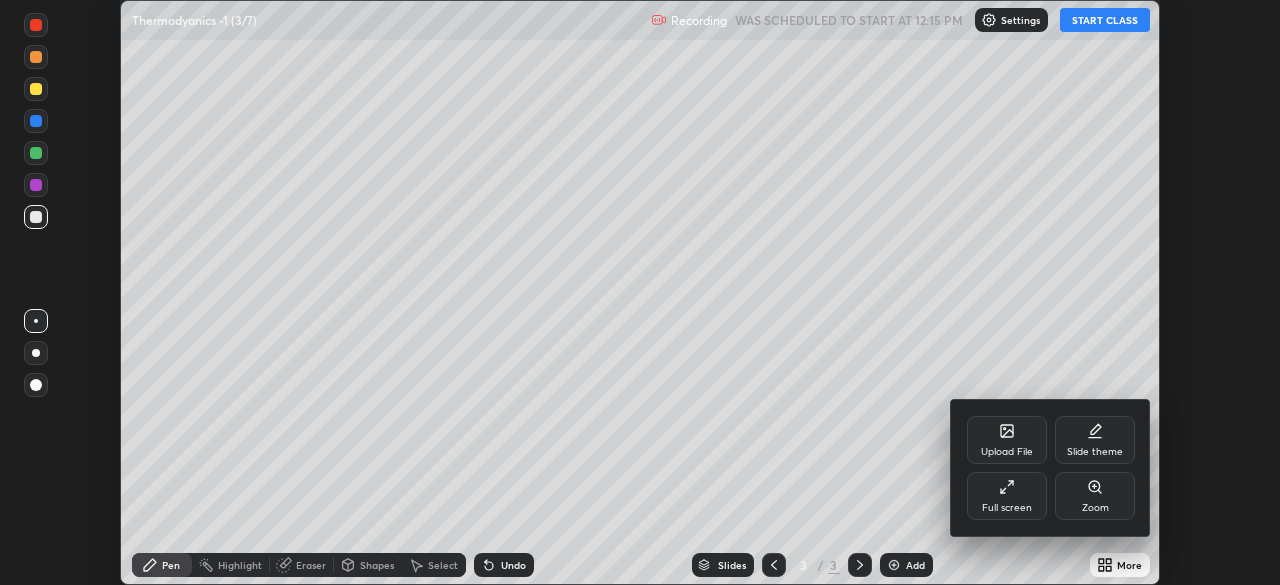 click on "Full screen" at bounding box center (1007, 496) 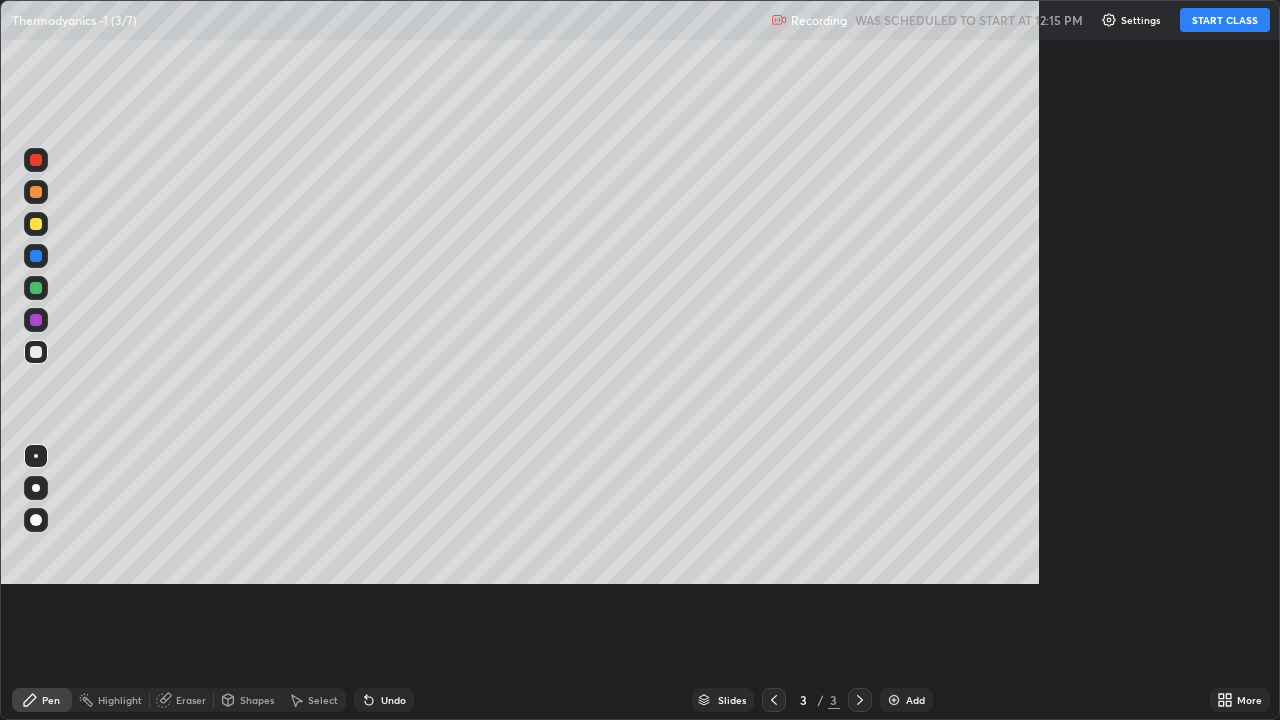 scroll, scrollTop: 99280, scrollLeft: 98720, axis: both 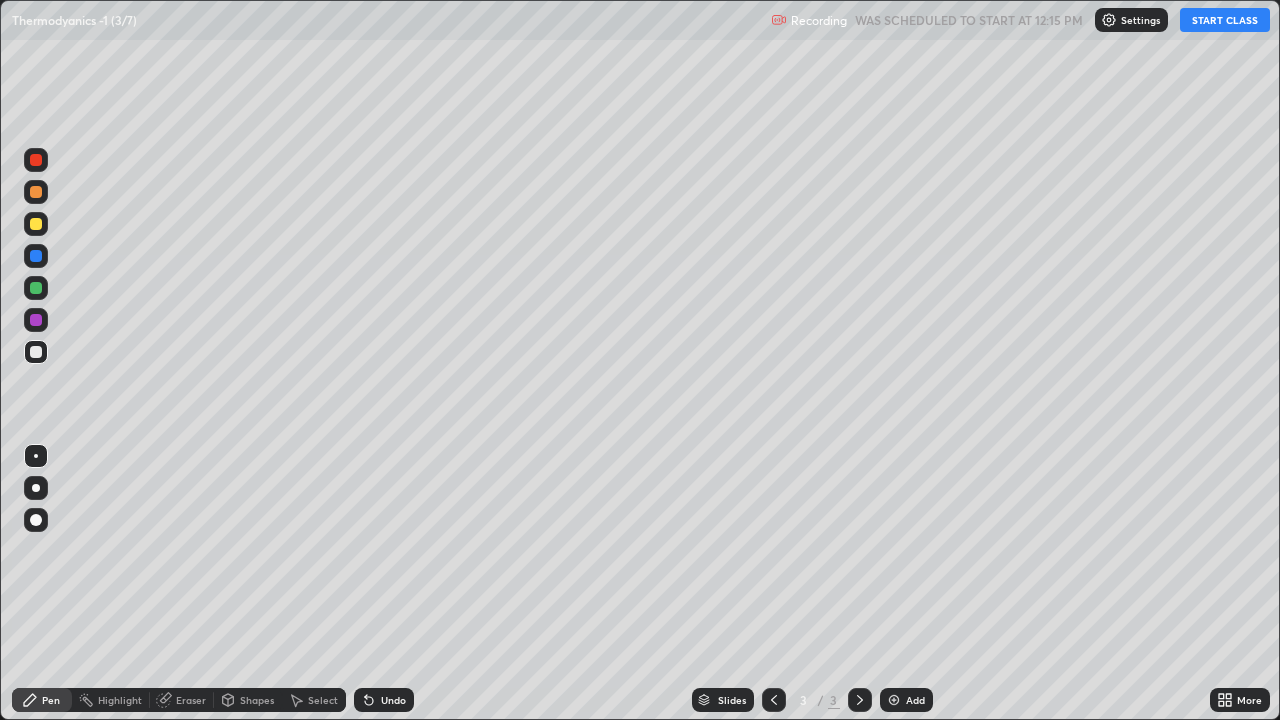 click on "START CLASS" at bounding box center (1225, 20) 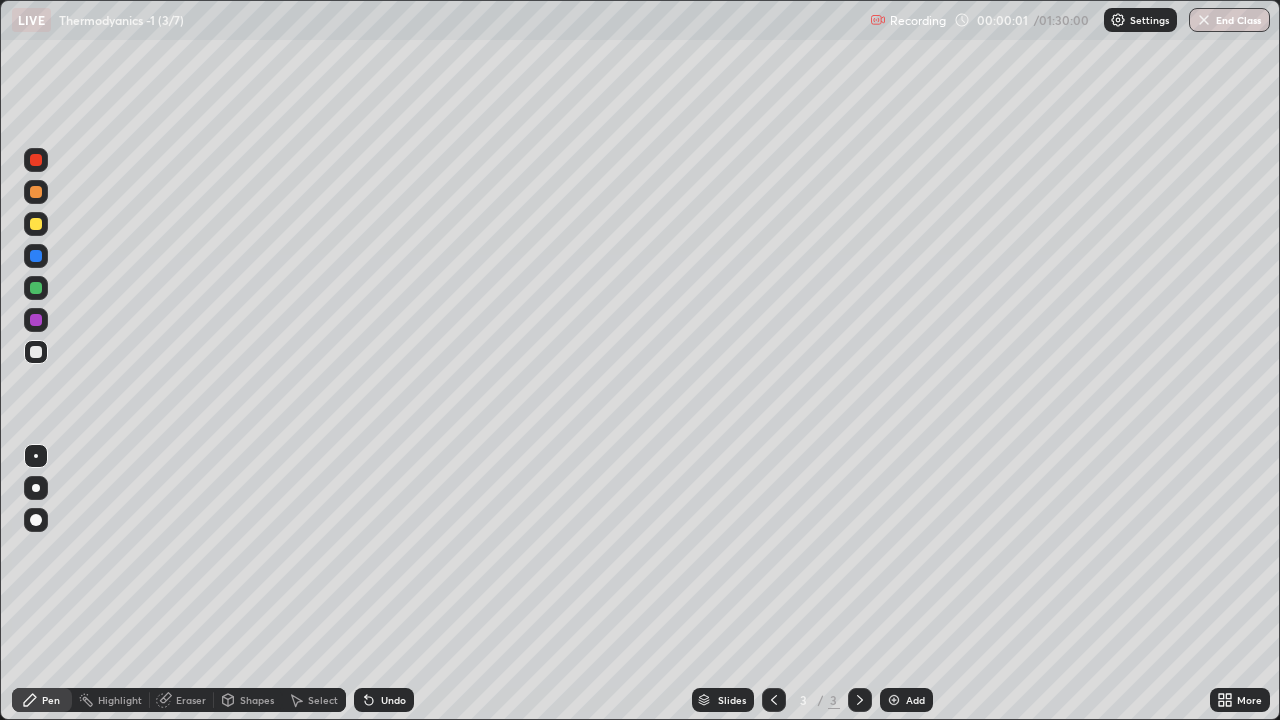 click at bounding box center [36, 488] 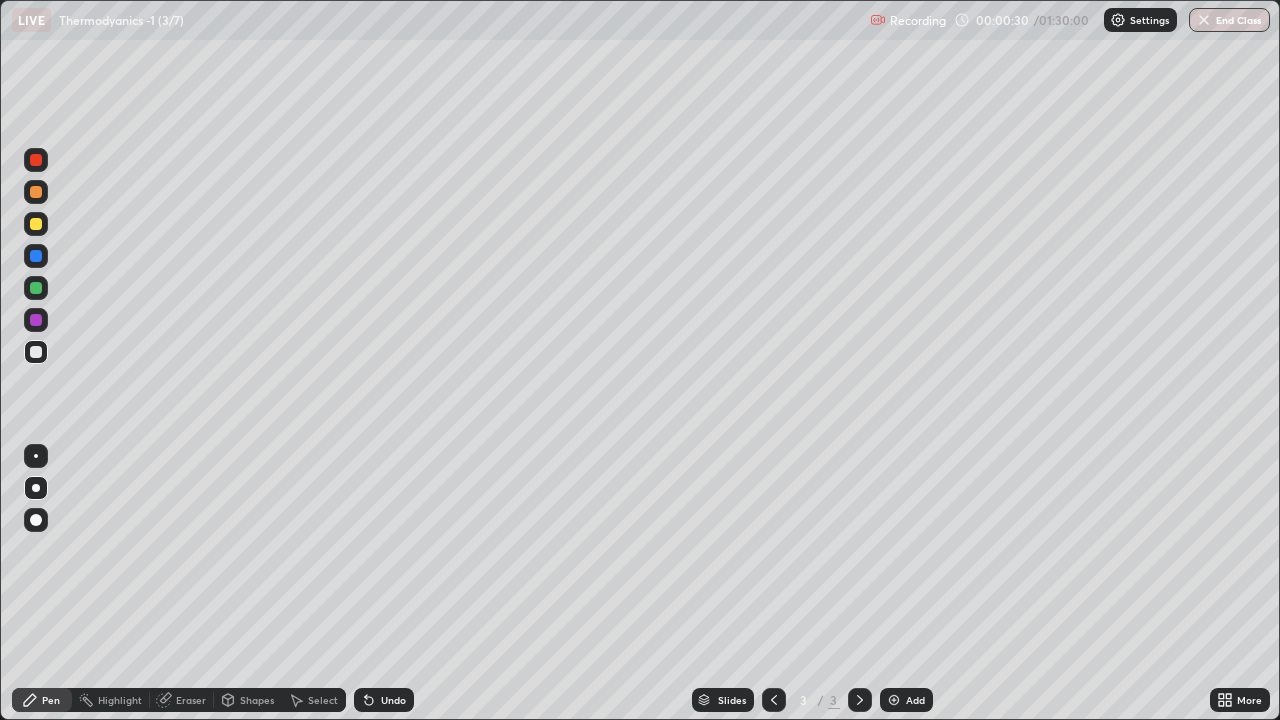 click at bounding box center (36, 224) 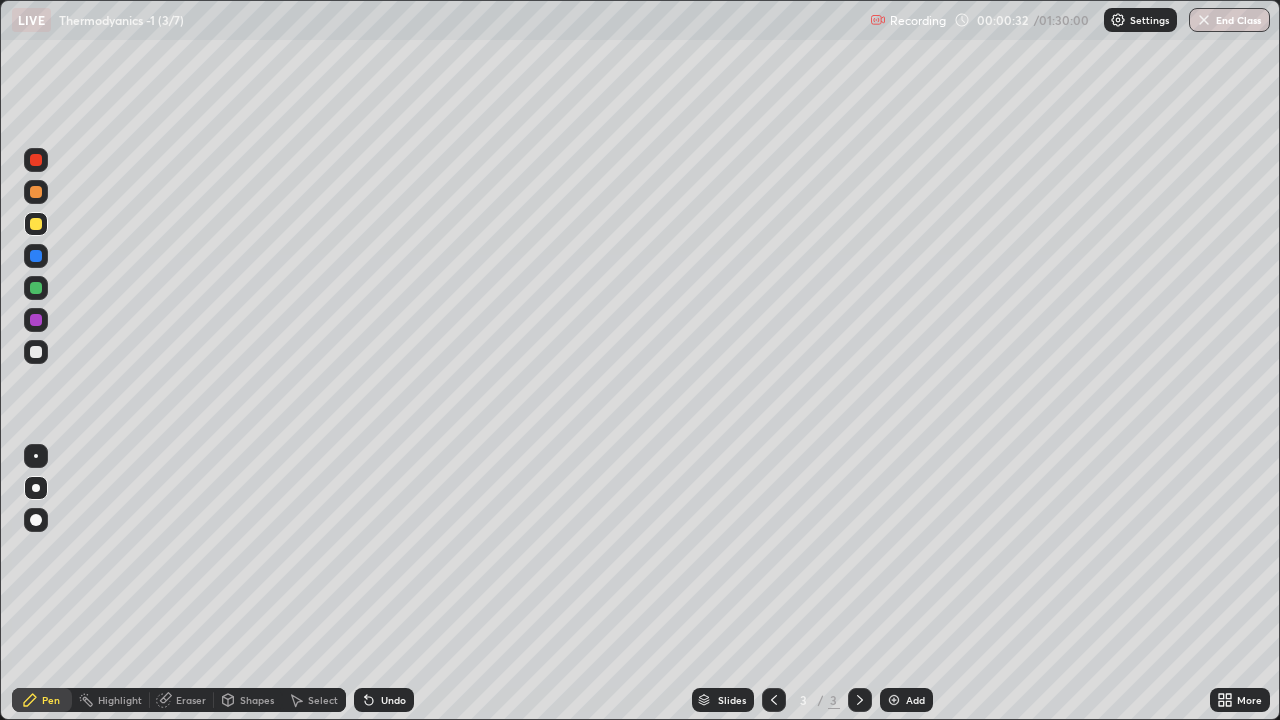 click at bounding box center (36, 352) 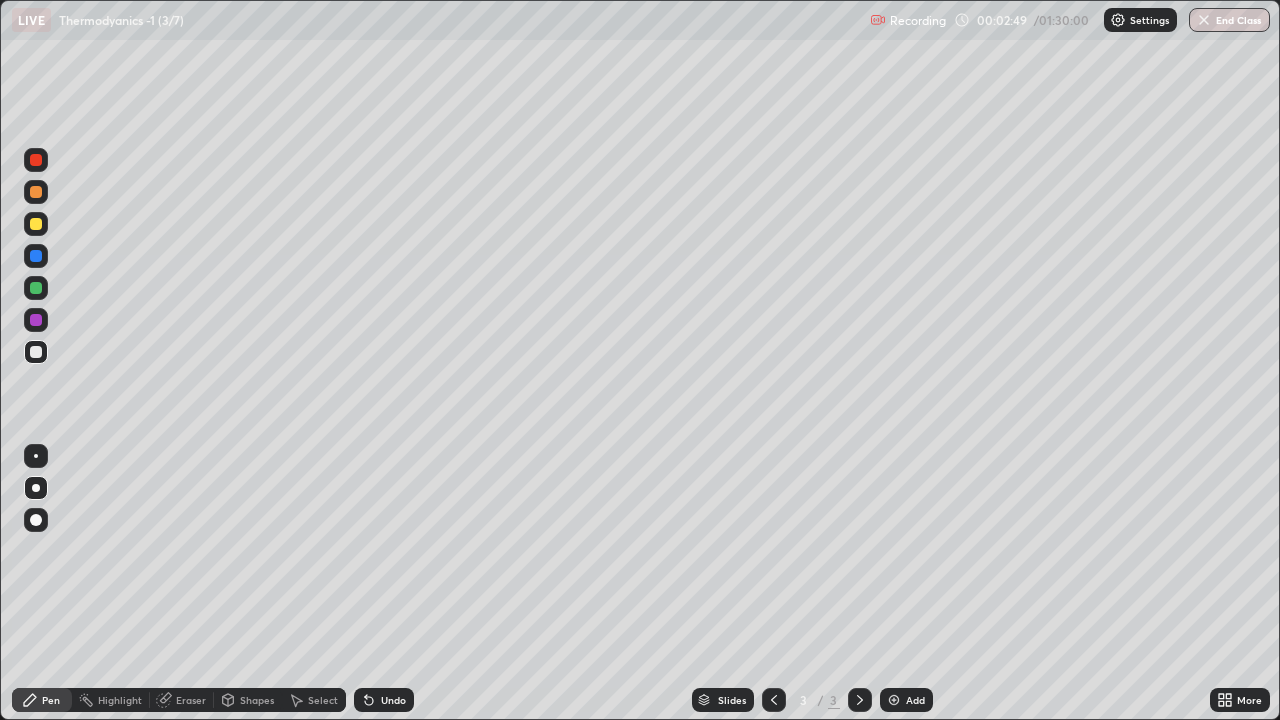 click at bounding box center [36, 224] 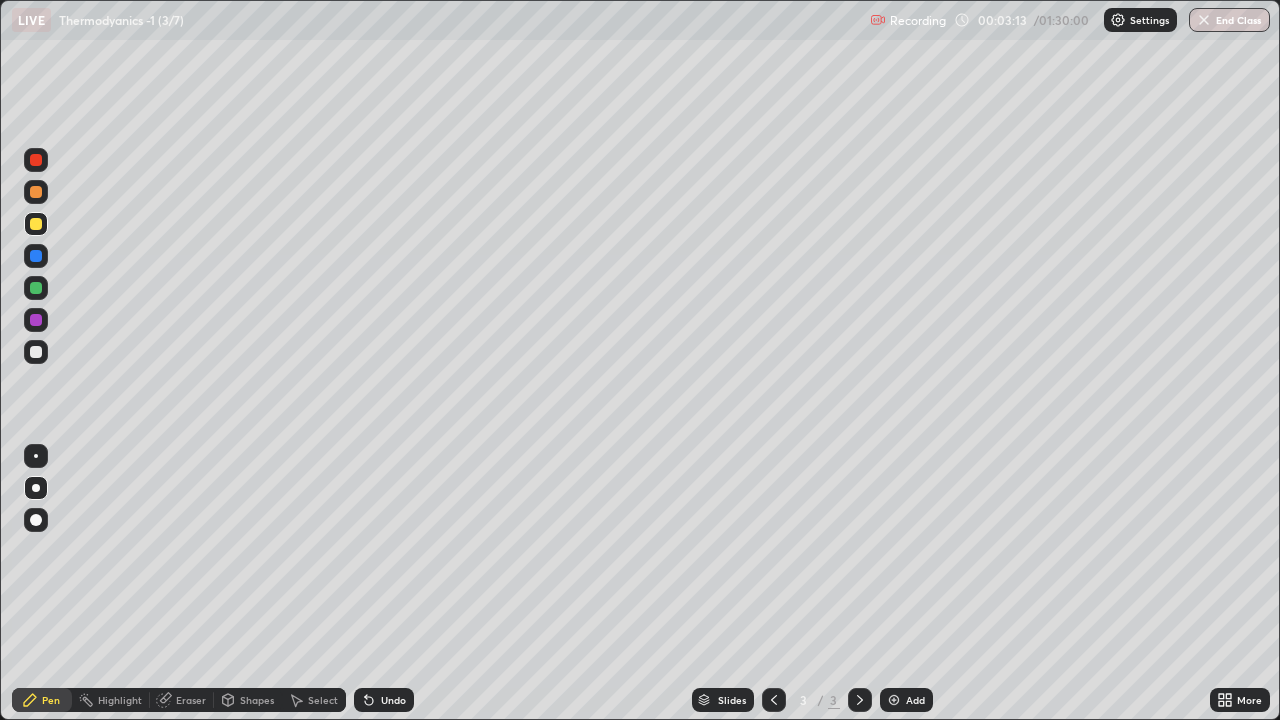 click at bounding box center (36, 288) 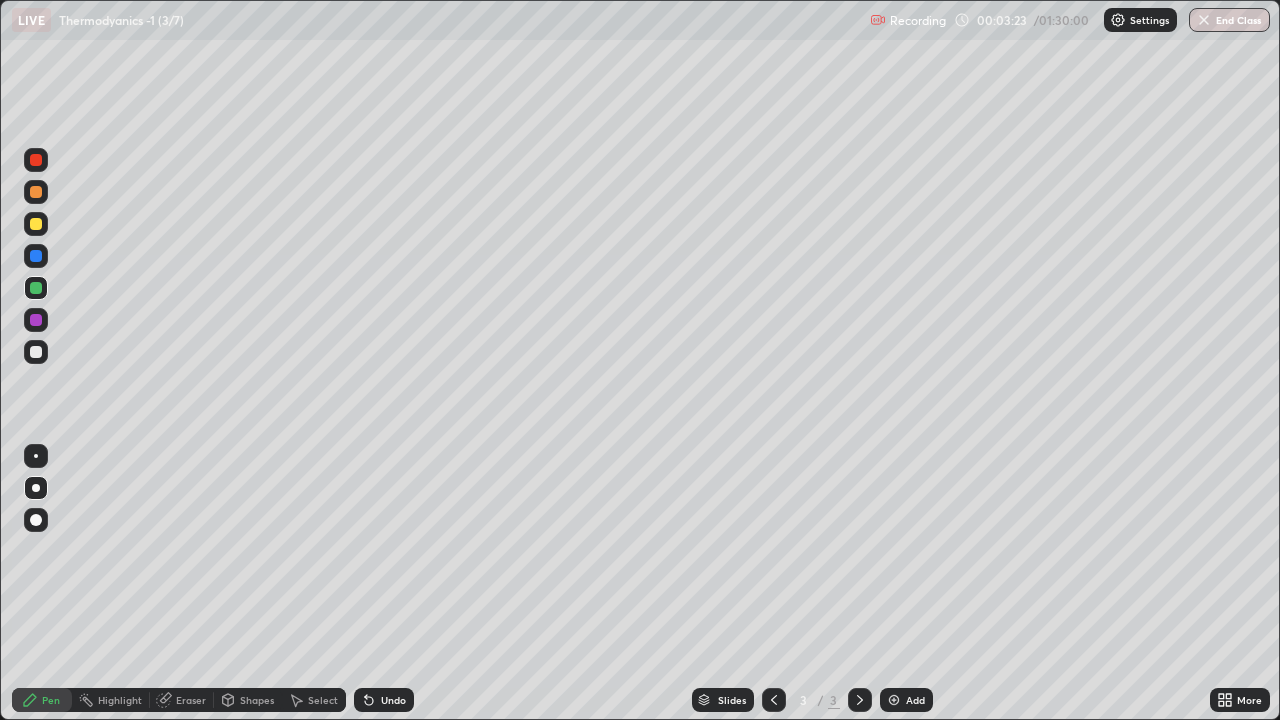 click at bounding box center [36, 192] 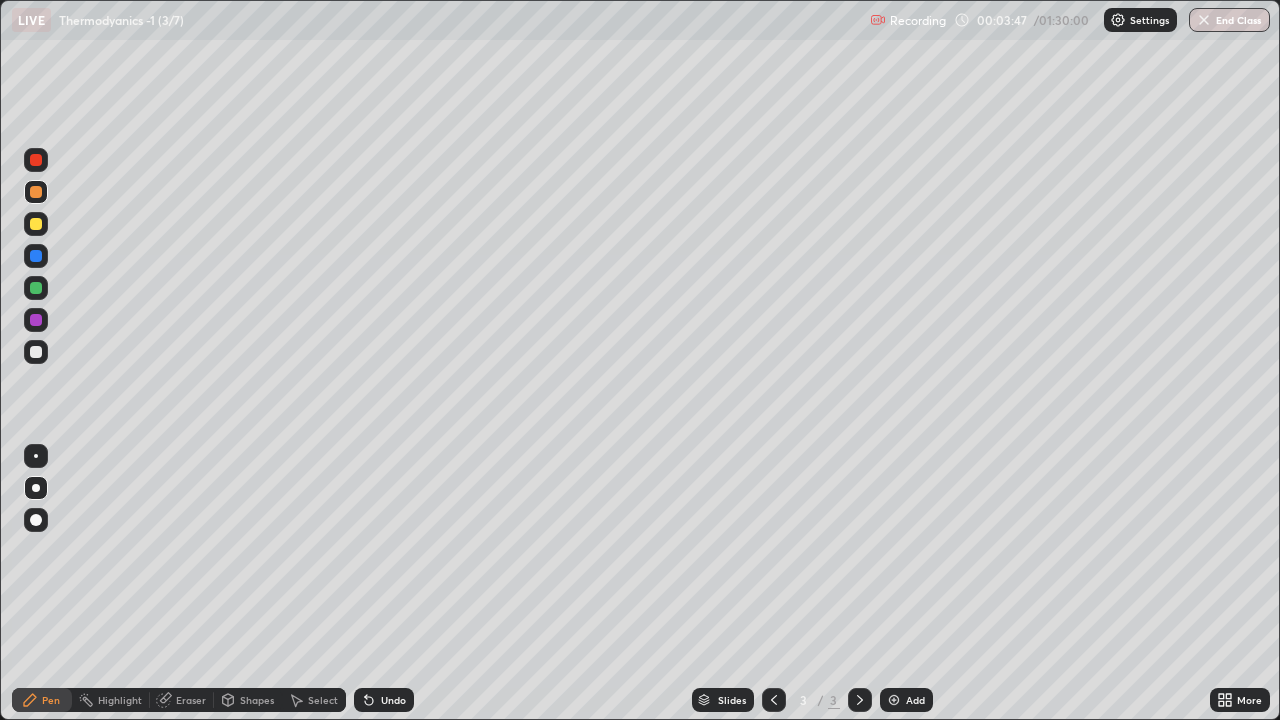 click at bounding box center (36, 288) 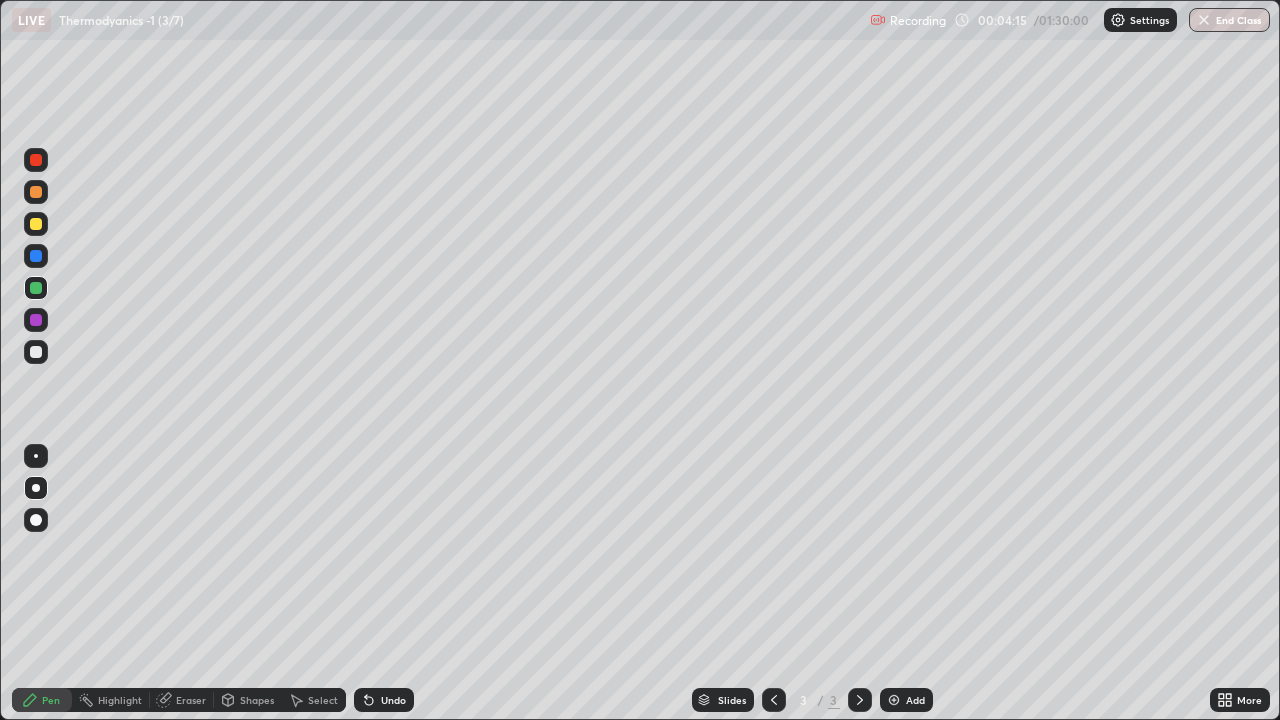 click at bounding box center [36, 192] 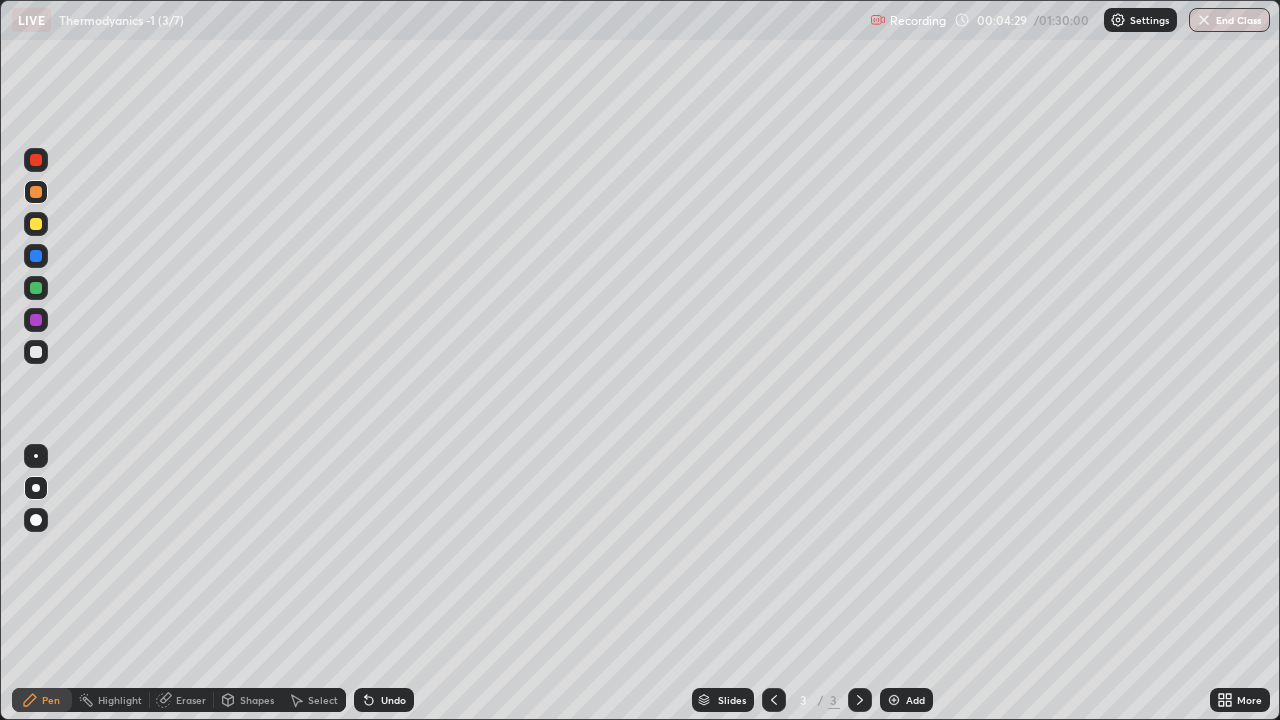 click at bounding box center (36, 288) 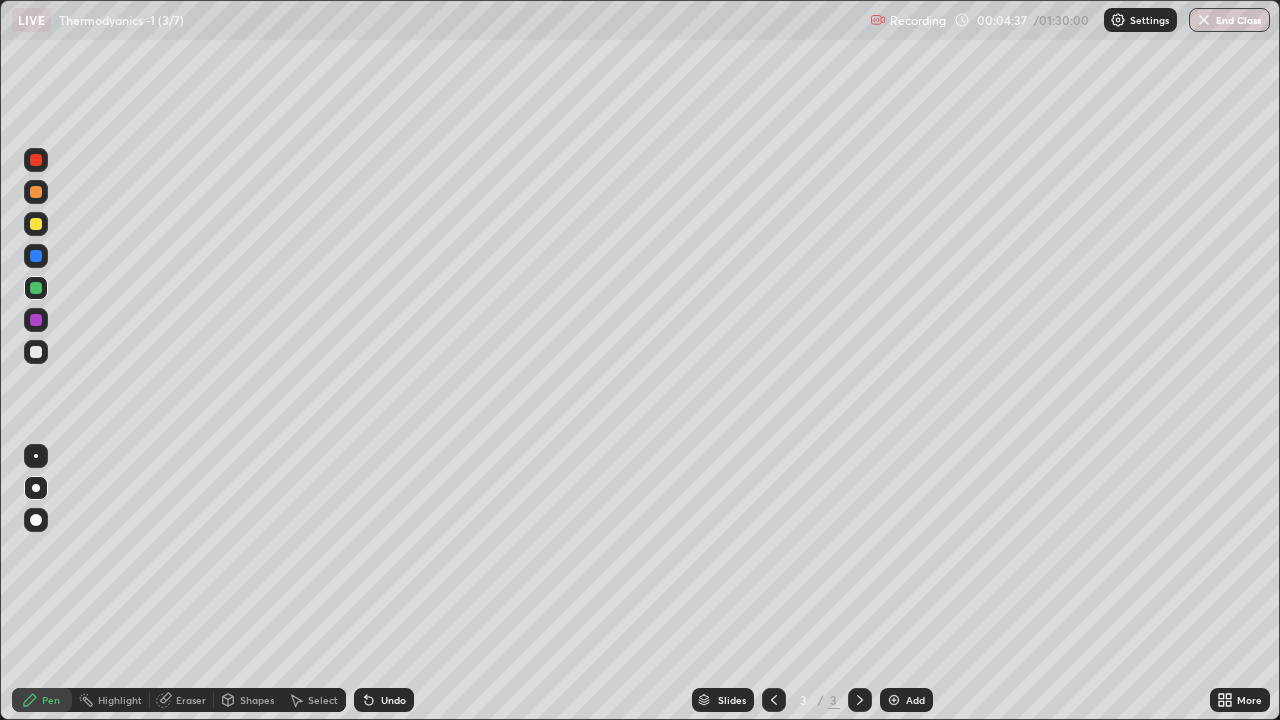 click at bounding box center [36, 192] 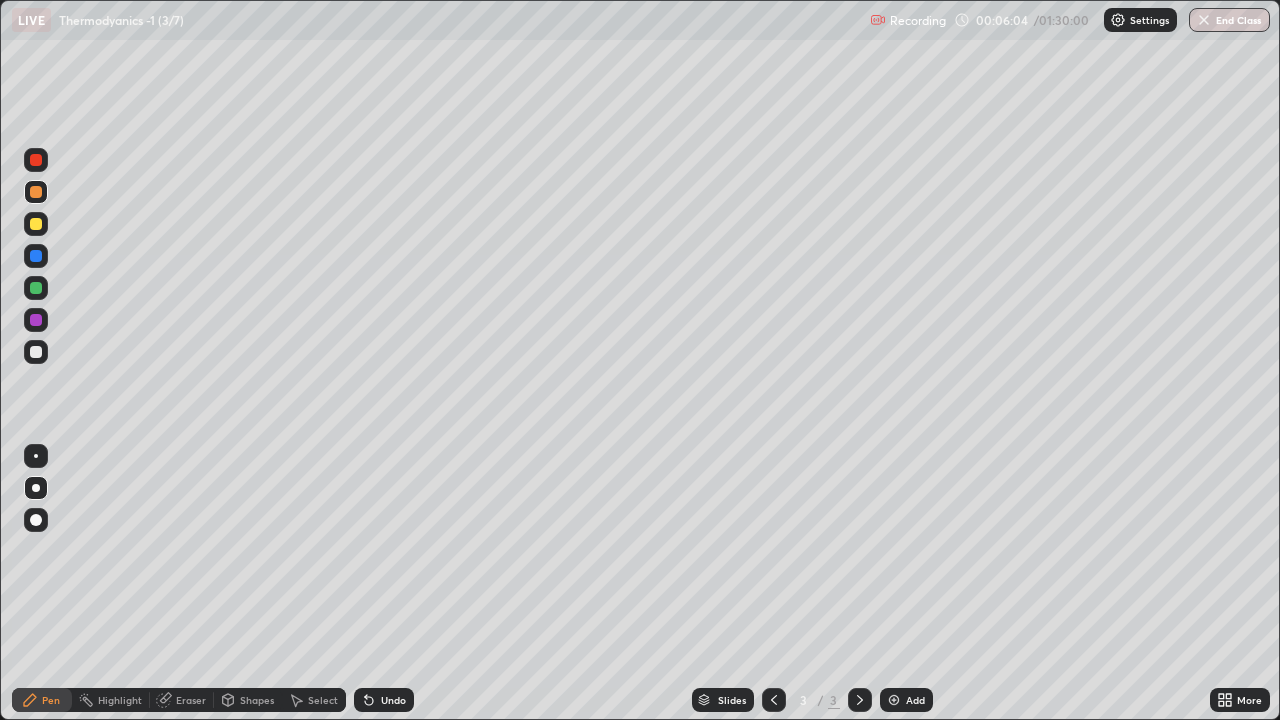 click on "Add" at bounding box center [906, 700] 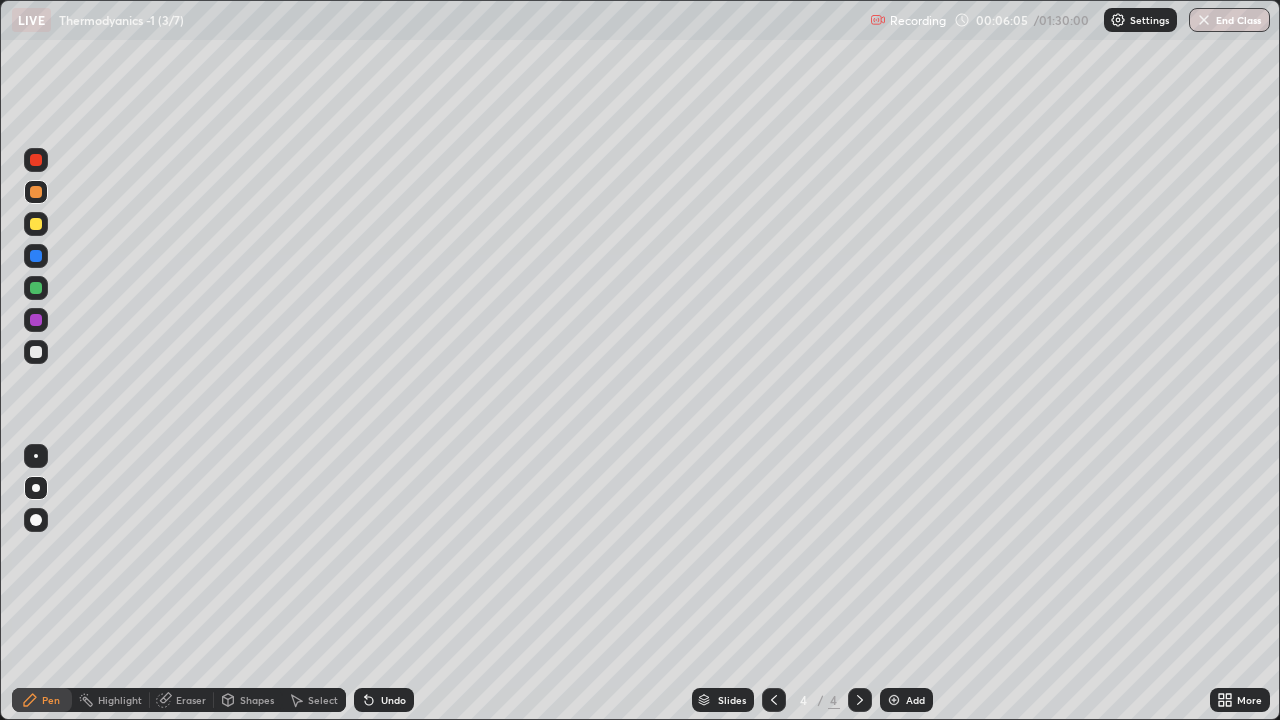 click at bounding box center (36, 352) 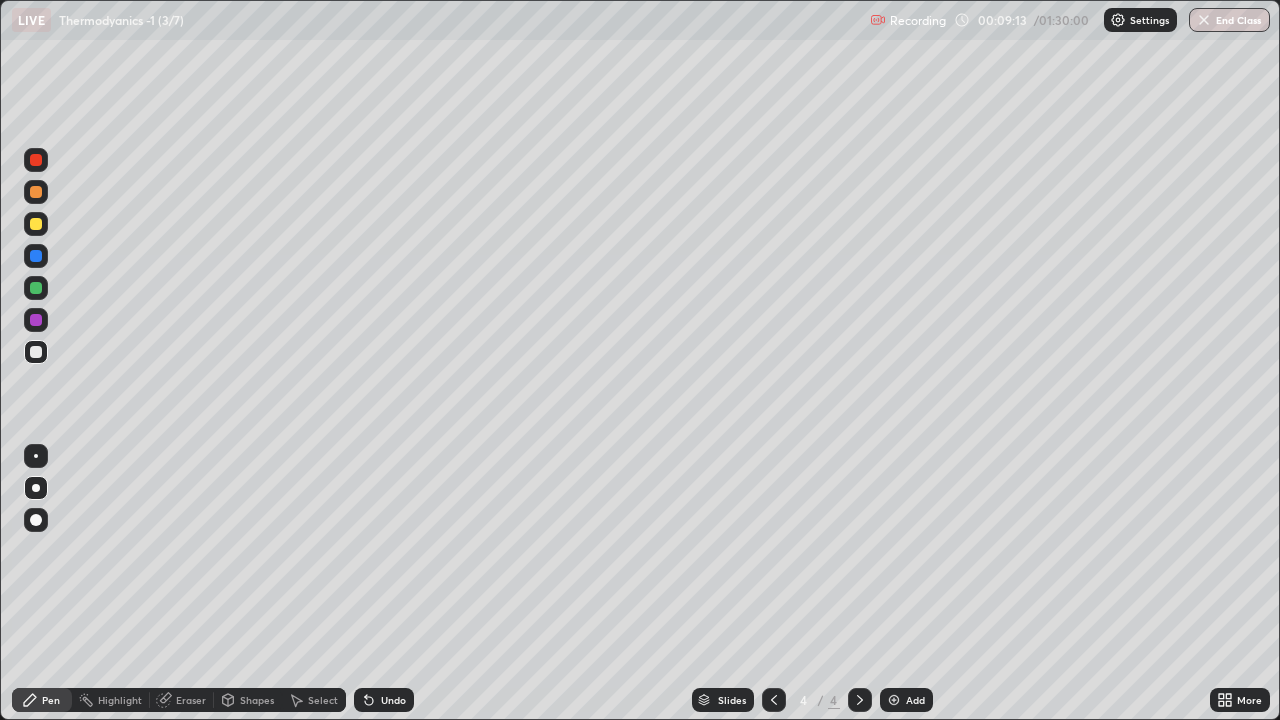click on "Add" at bounding box center [906, 700] 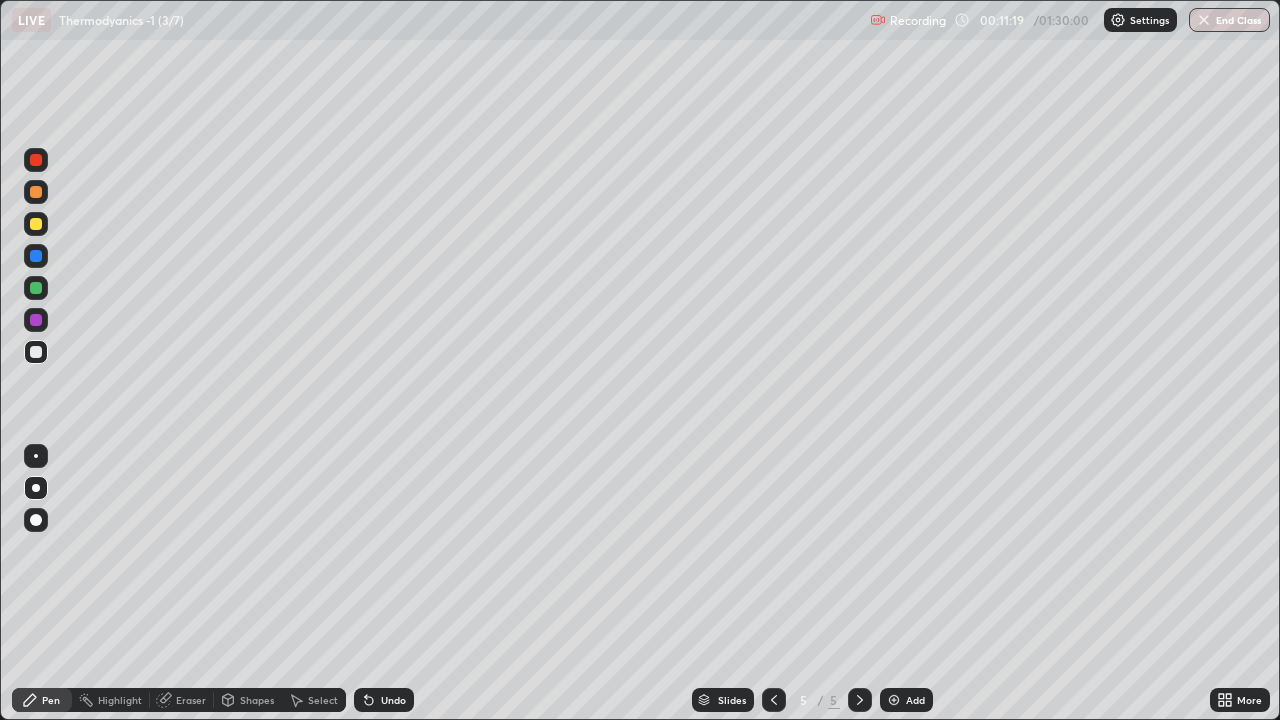 click at bounding box center (774, 700) 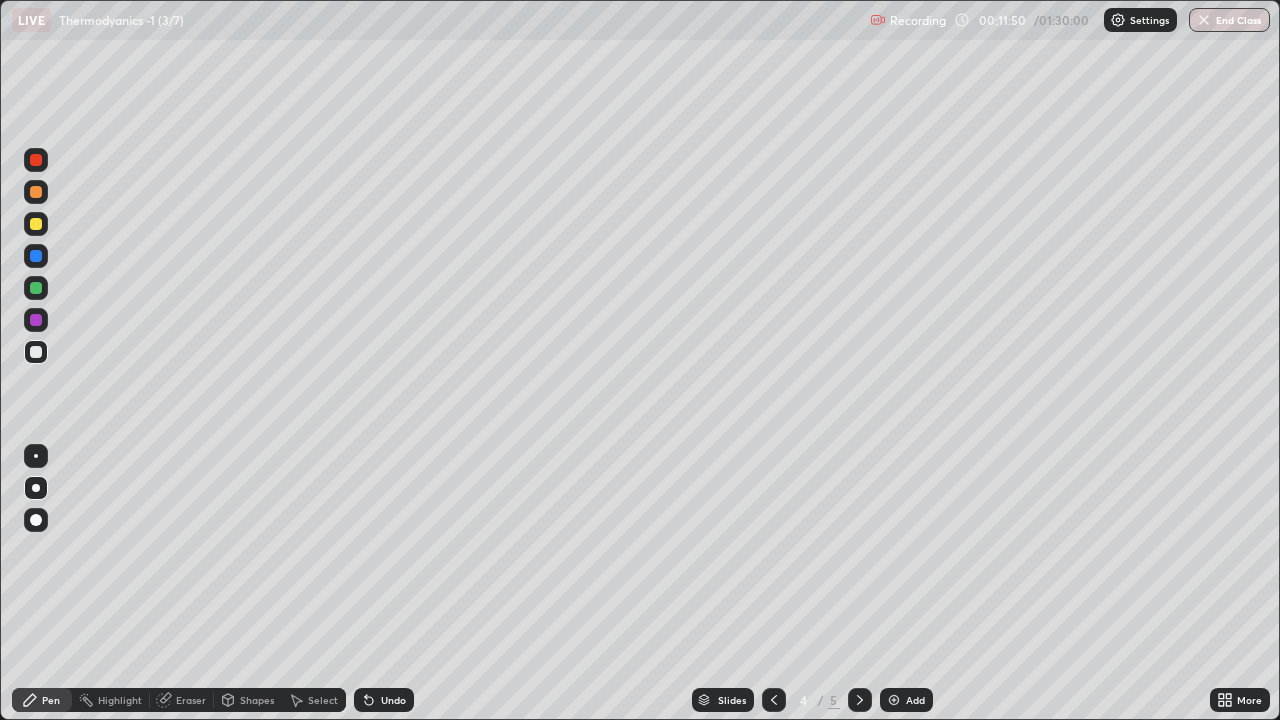 click 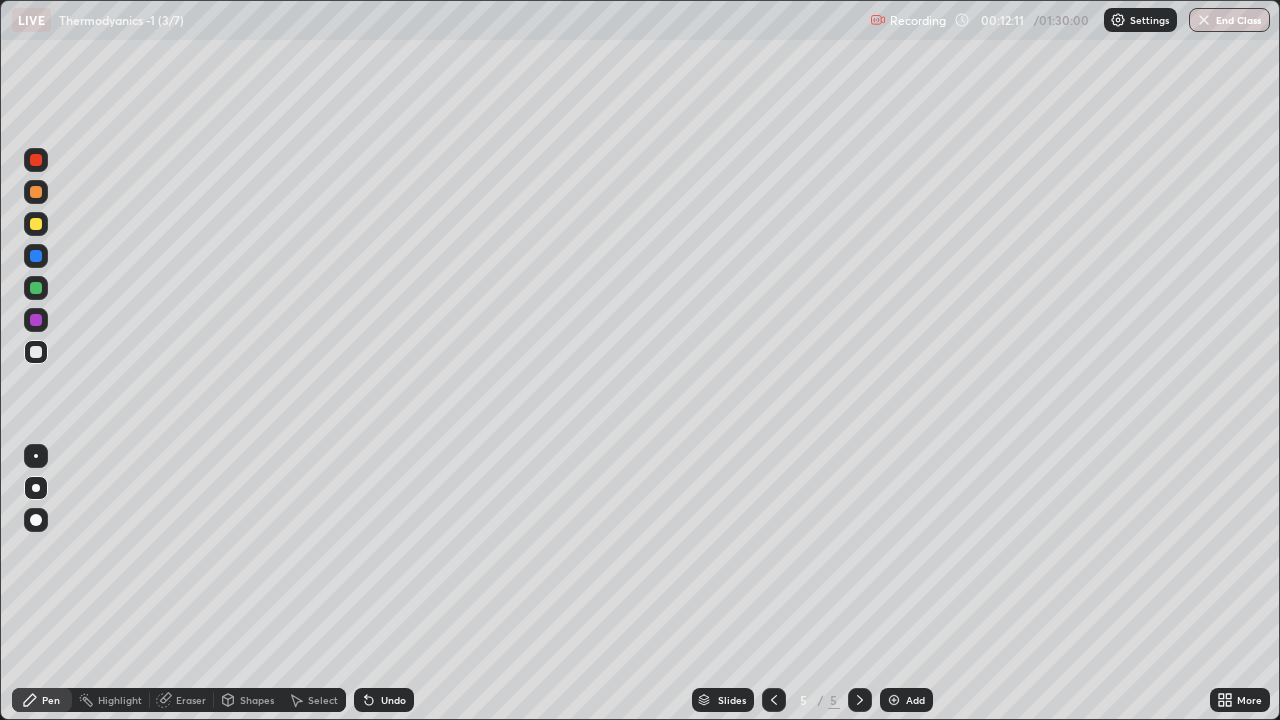 click at bounding box center (36, 224) 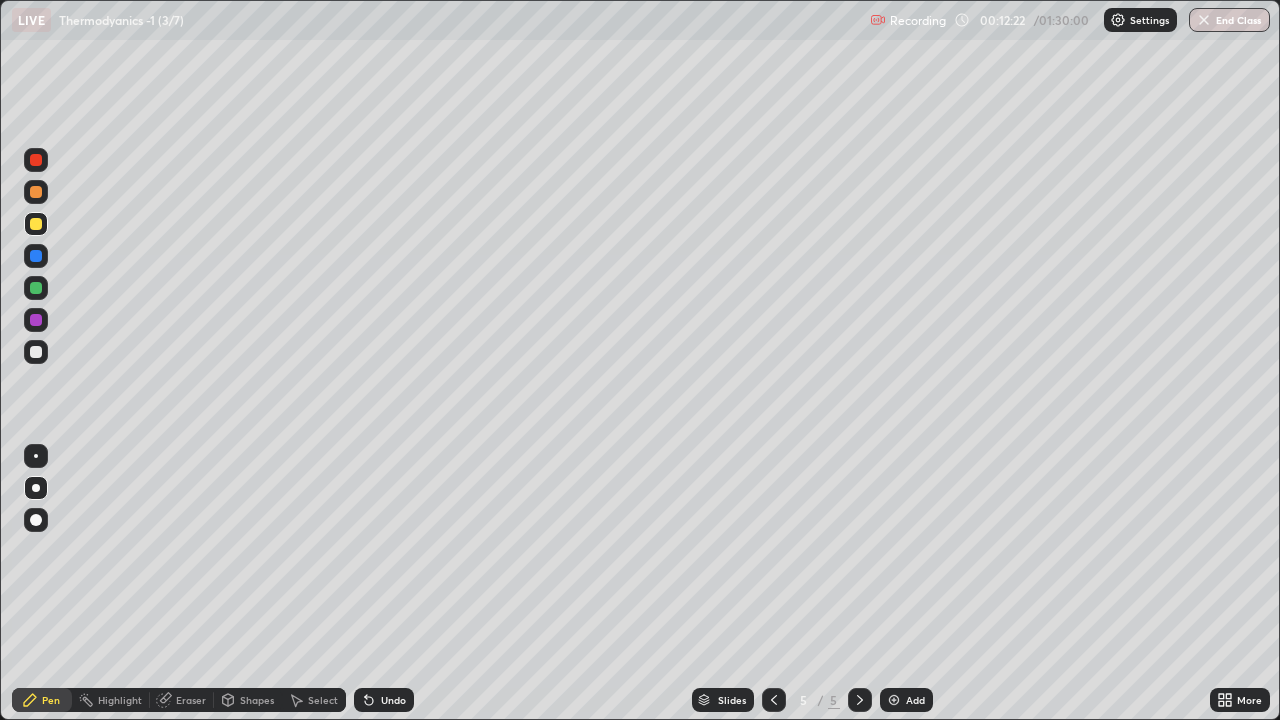 click at bounding box center [36, 352] 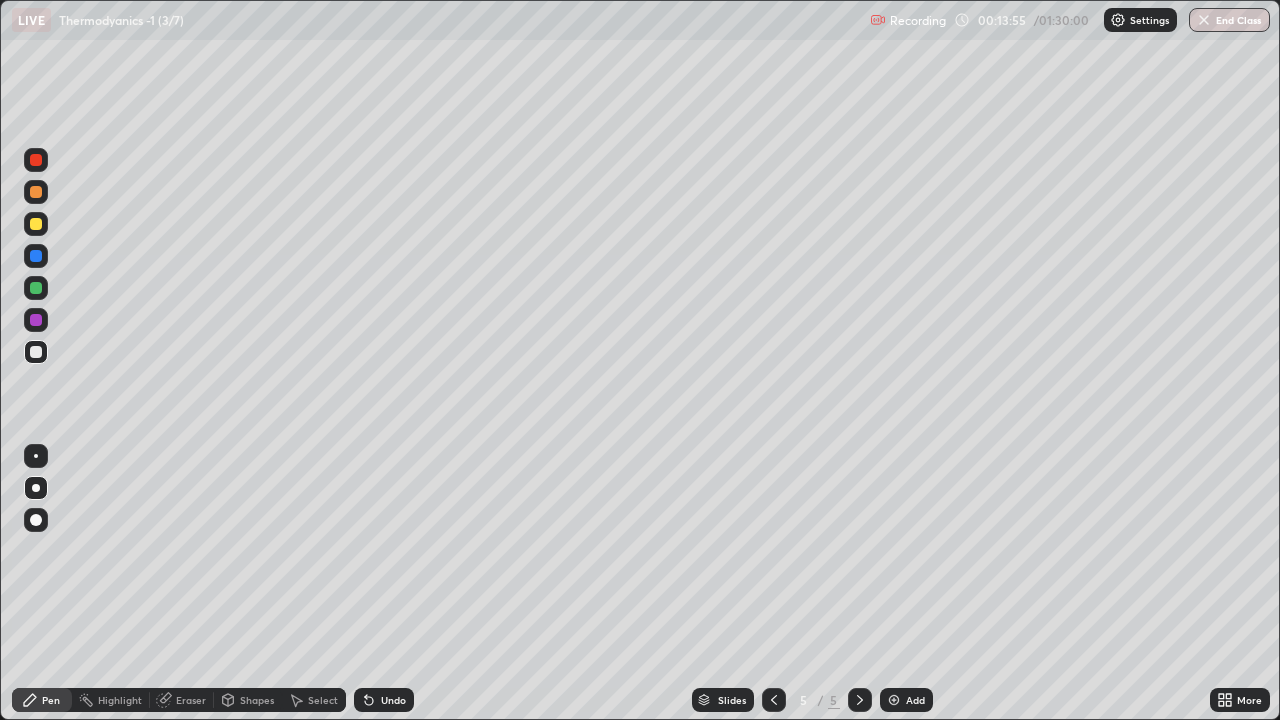 click on "Add" at bounding box center (915, 700) 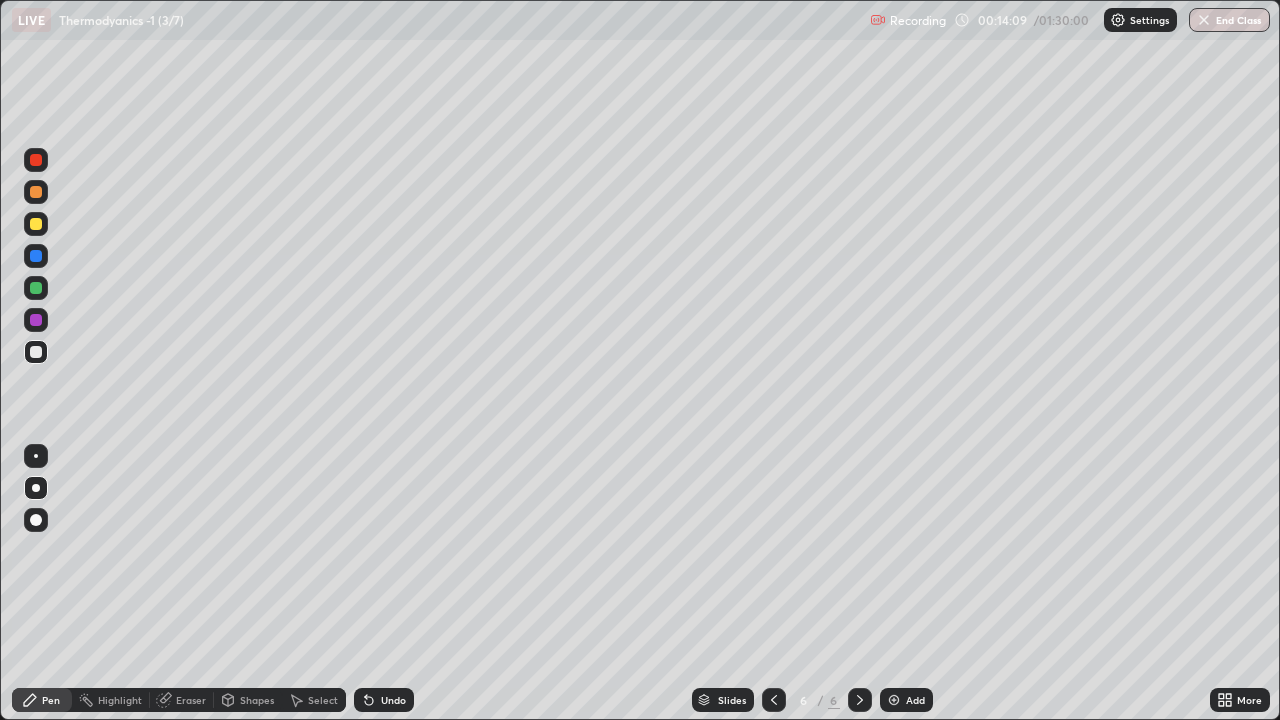 click on "Undo" at bounding box center [393, 700] 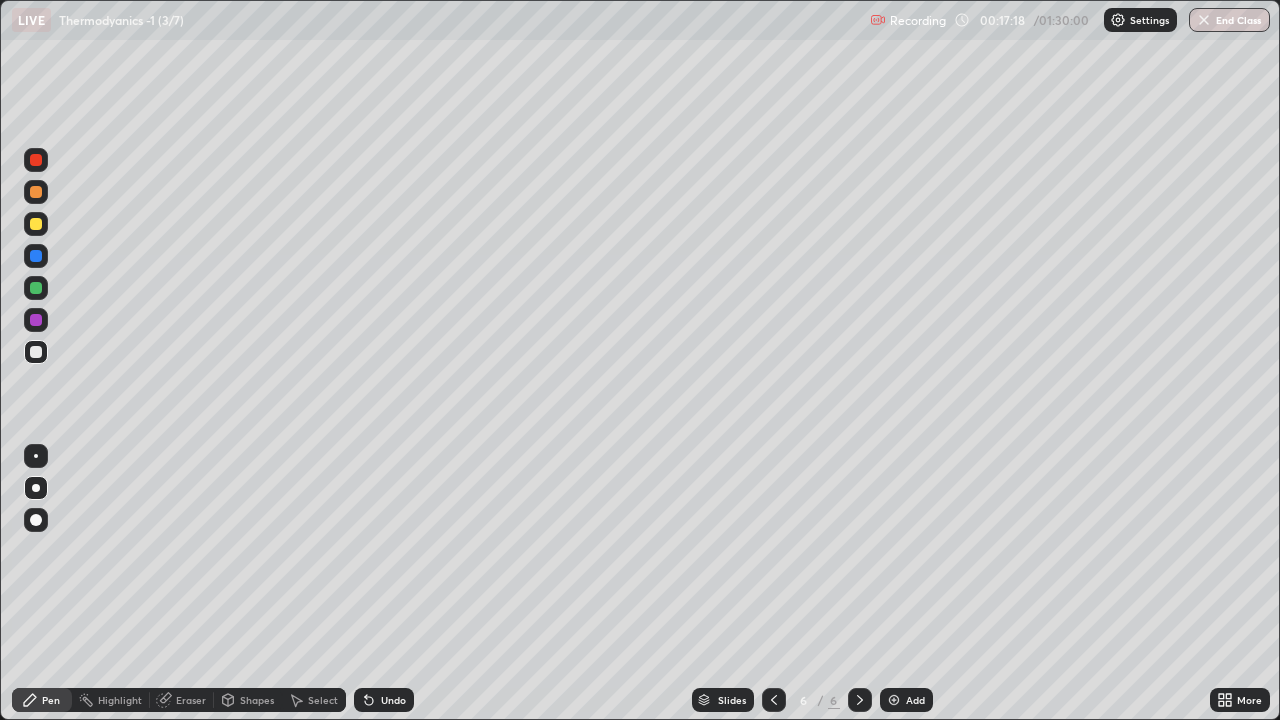 click on "Add" at bounding box center (906, 700) 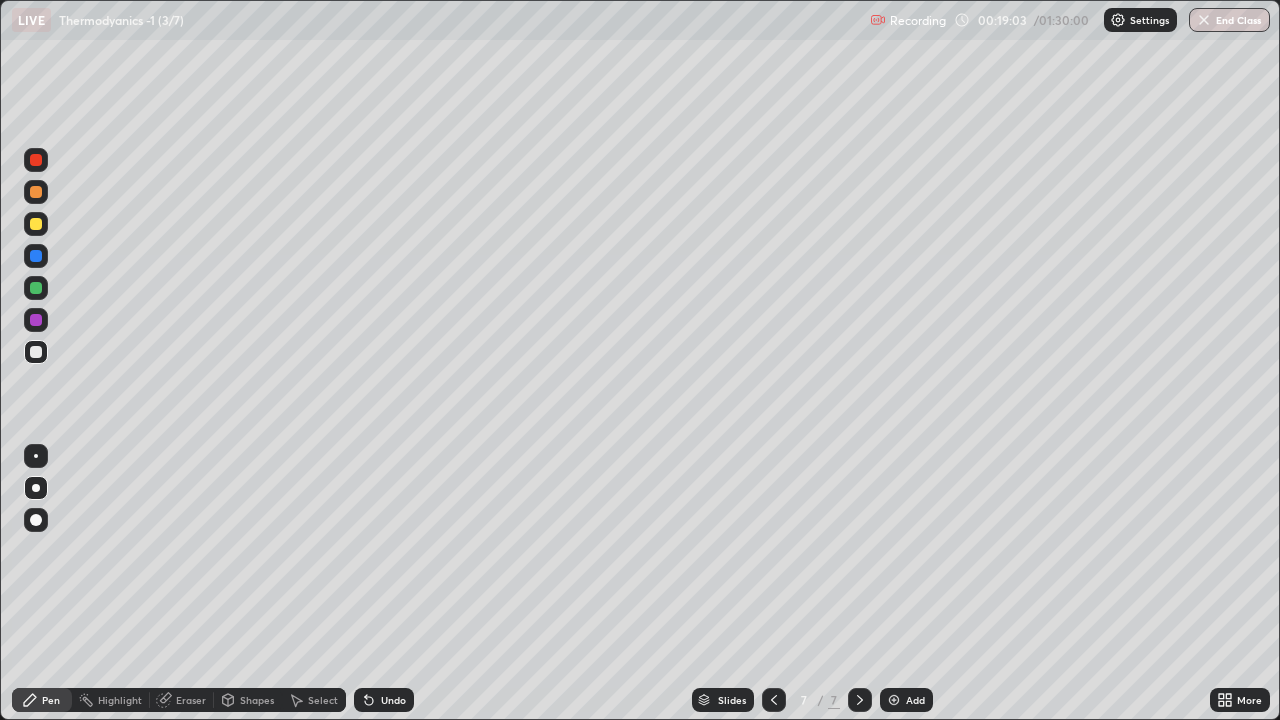 click on "Undo" at bounding box center (393, 700) 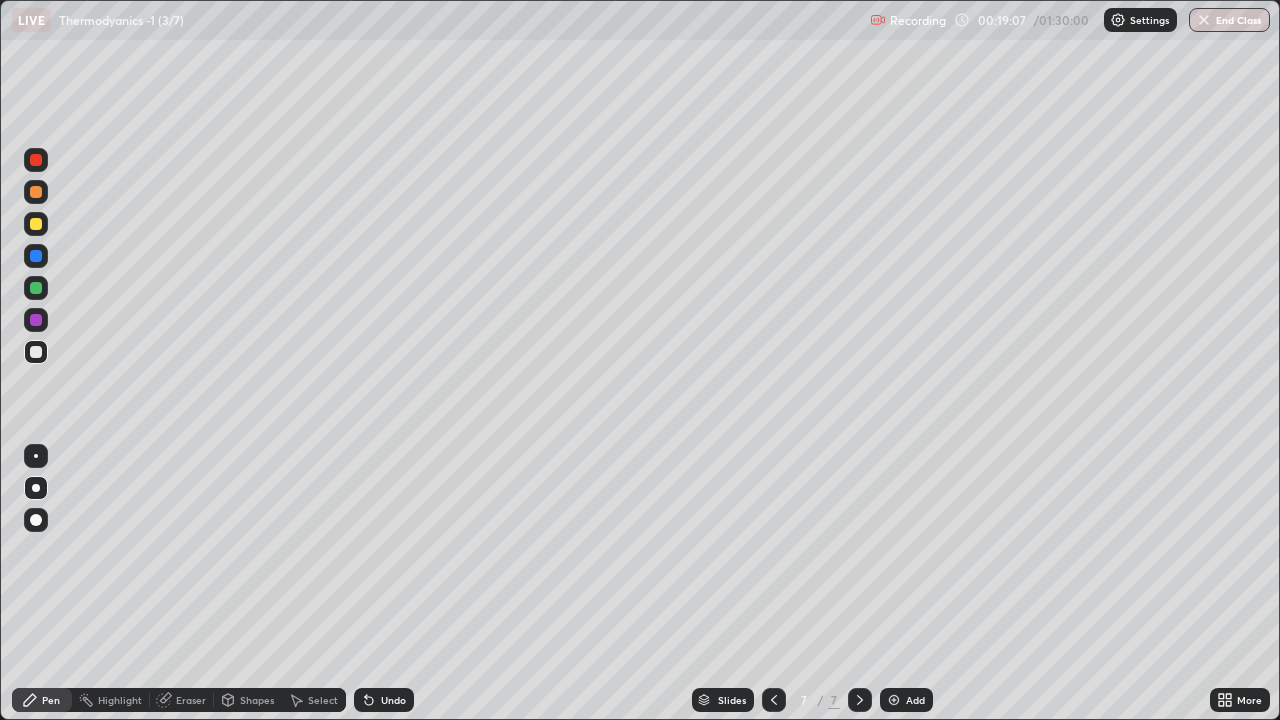 click at bounding box center [36, 224] 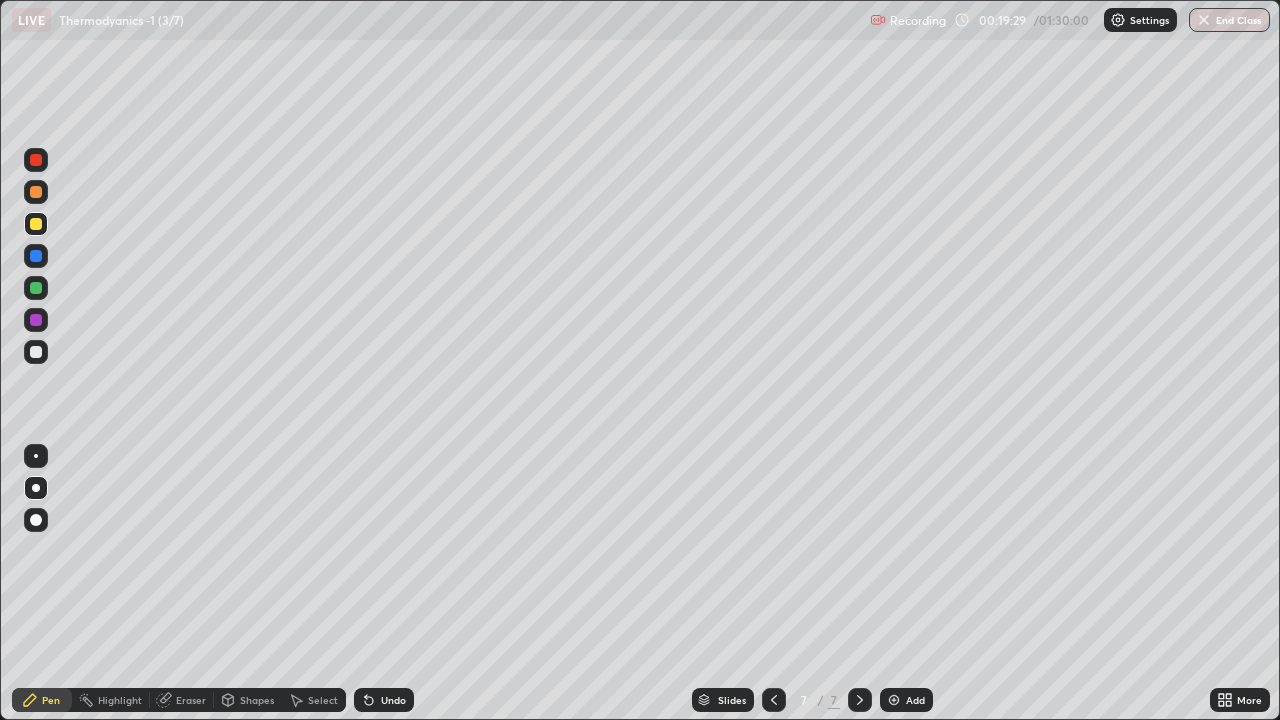 click at bounding box center [36, 352] 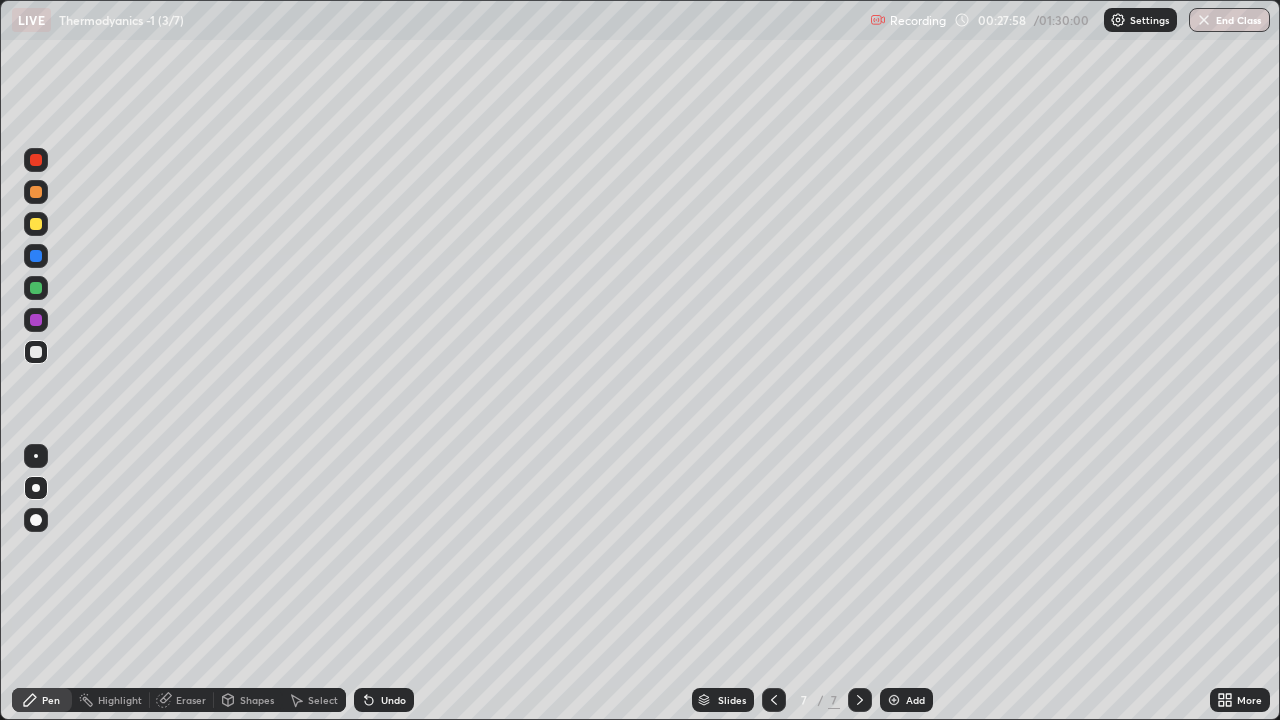 click on "Add" at bounding box center (915, 700) 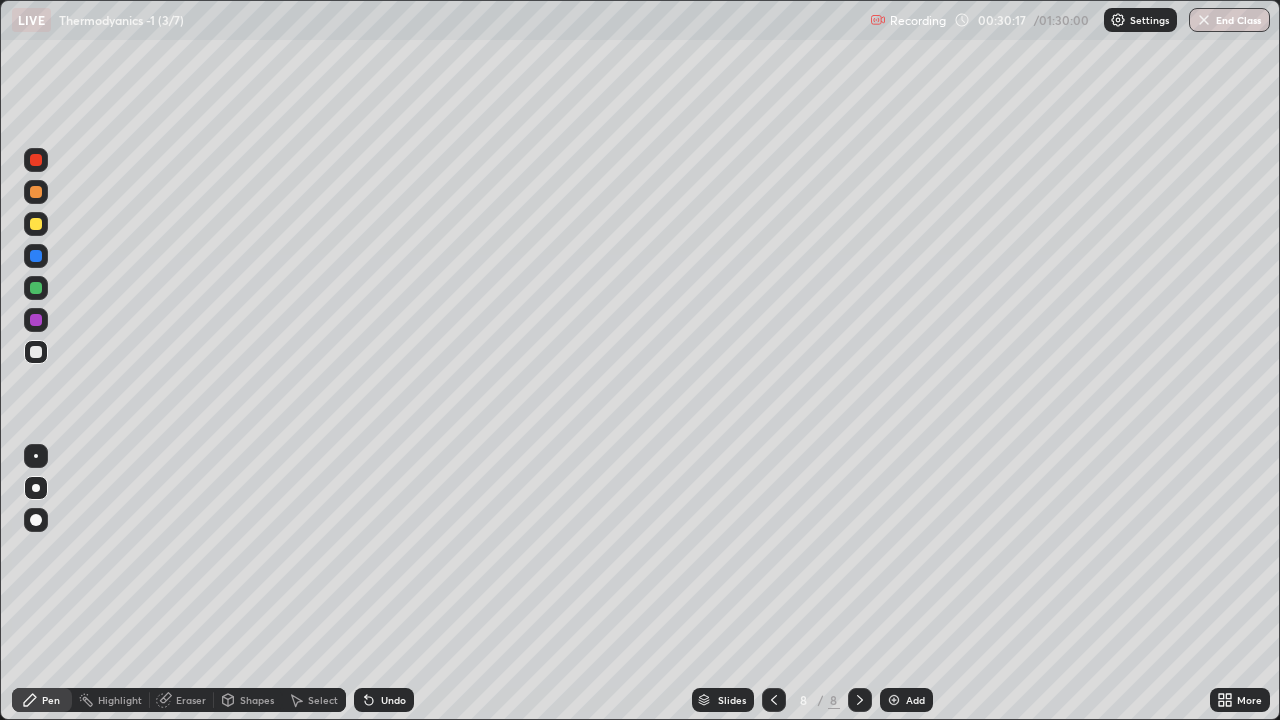 click 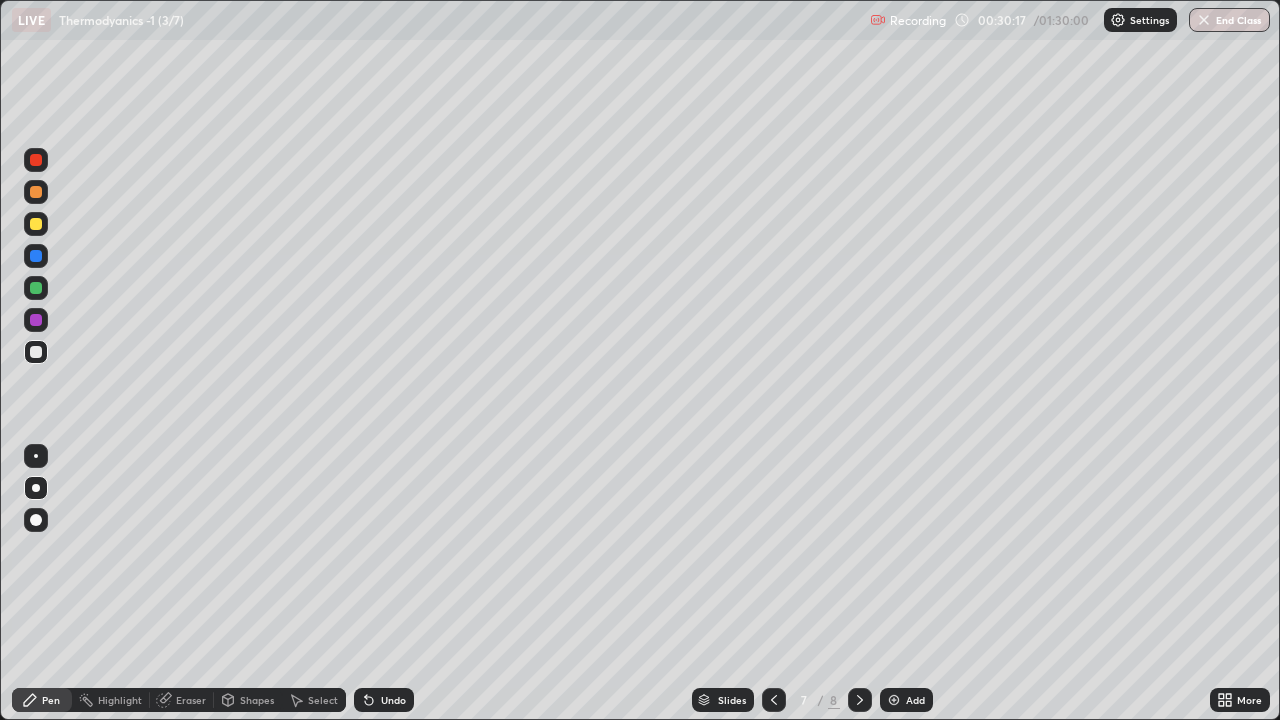 click 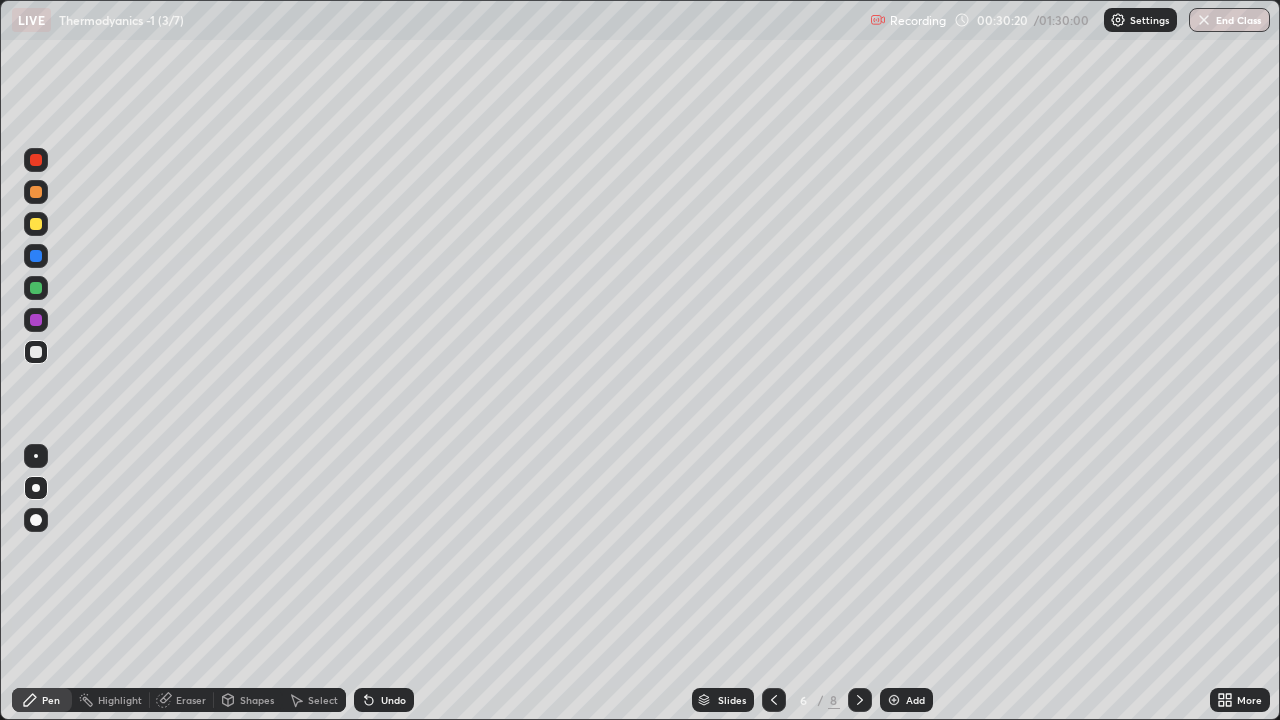 click 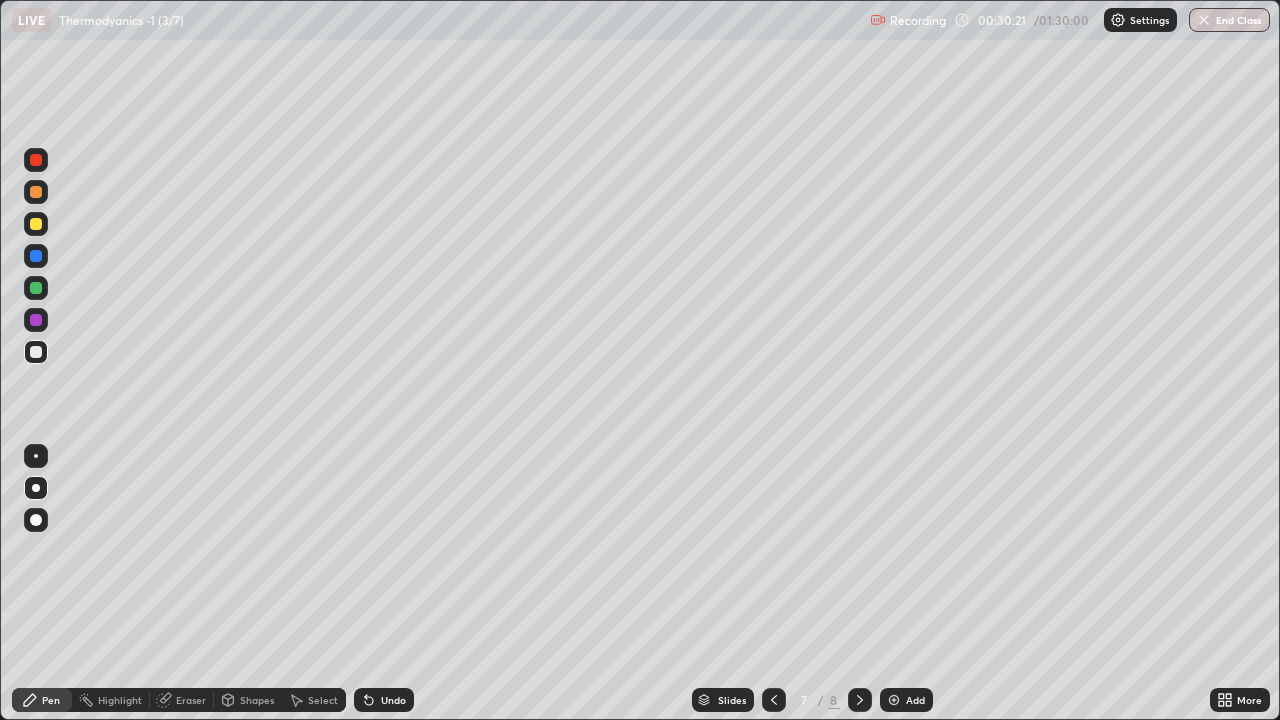 click 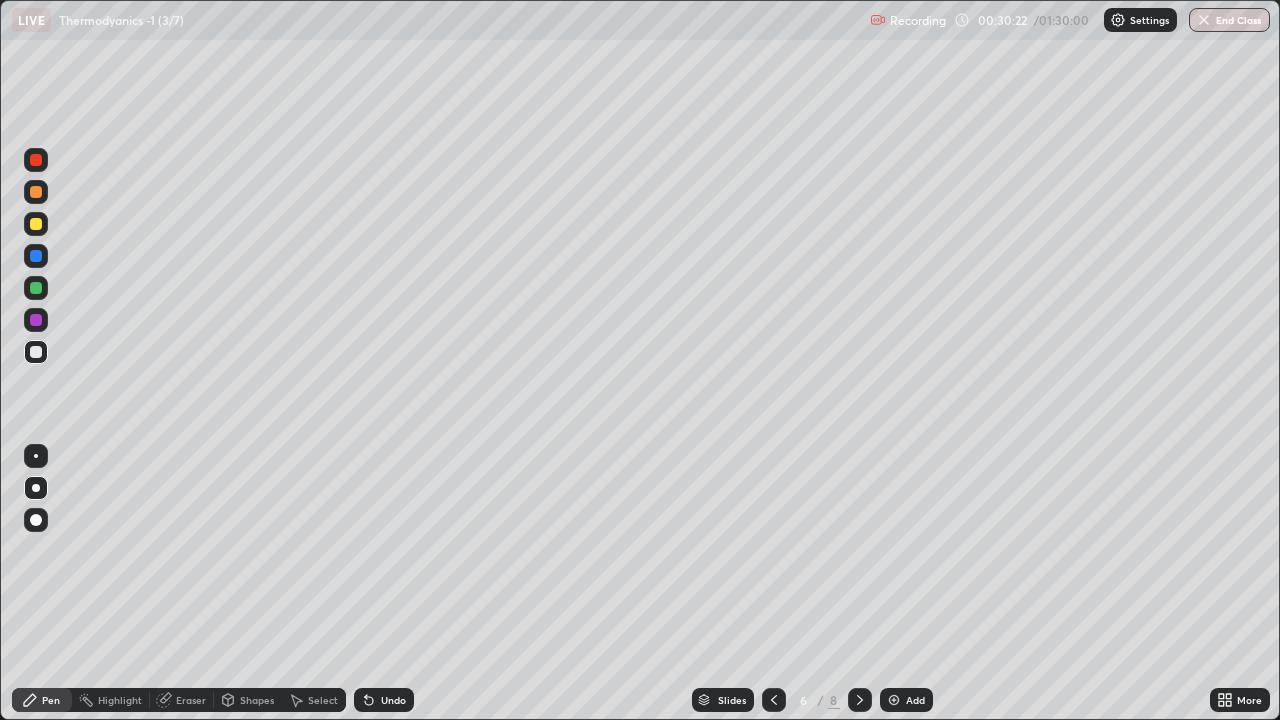 click 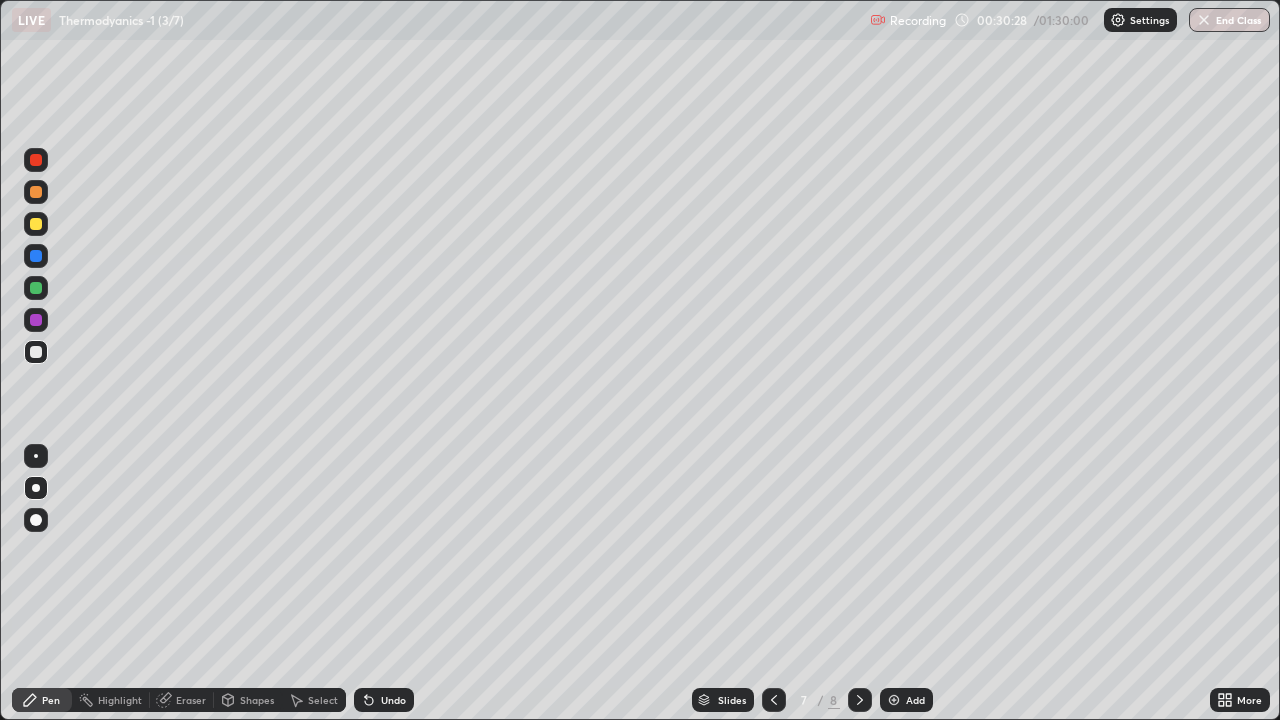 click at bounding box center (860, 700) 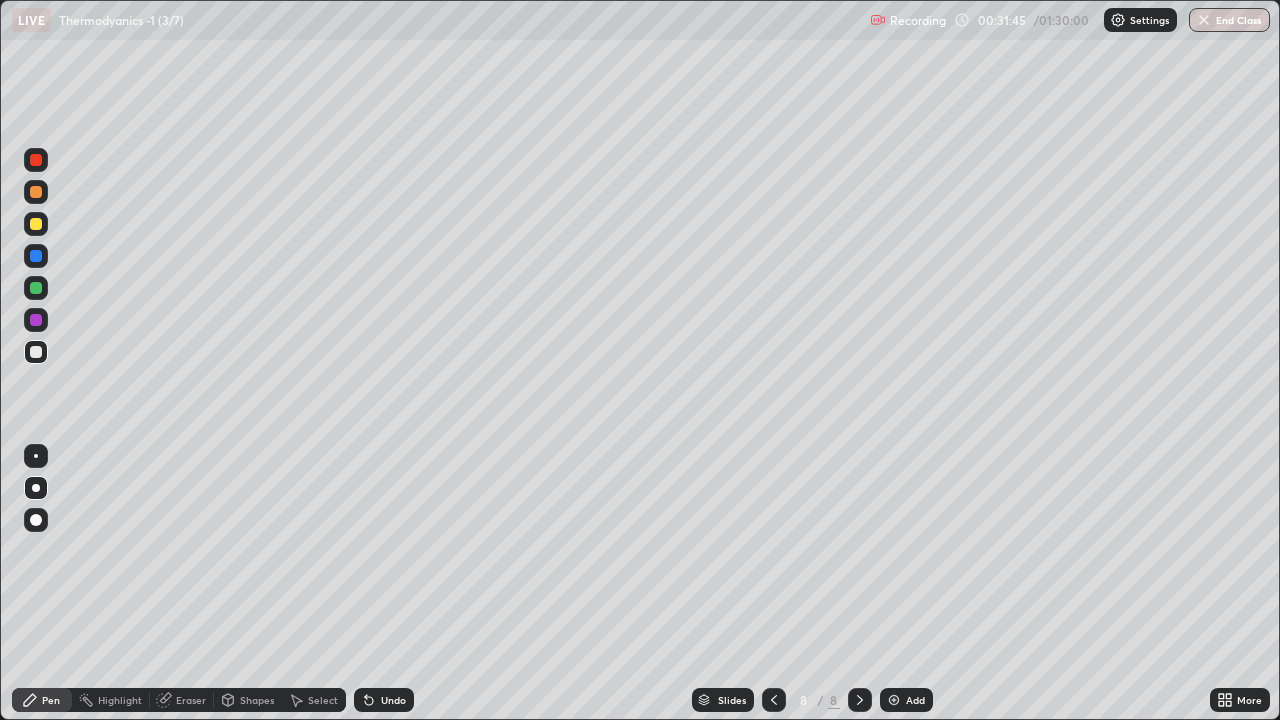 click at bounding box center (36, 224) 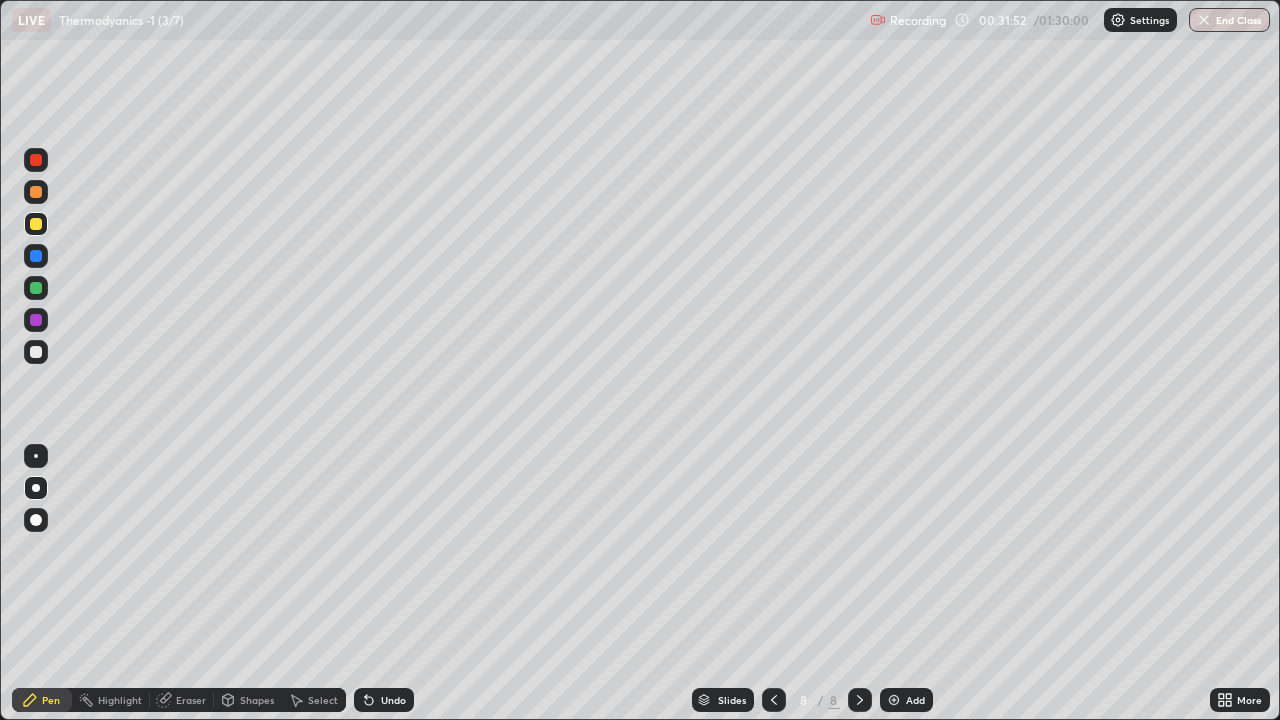 click at bounding box center [36, 288] 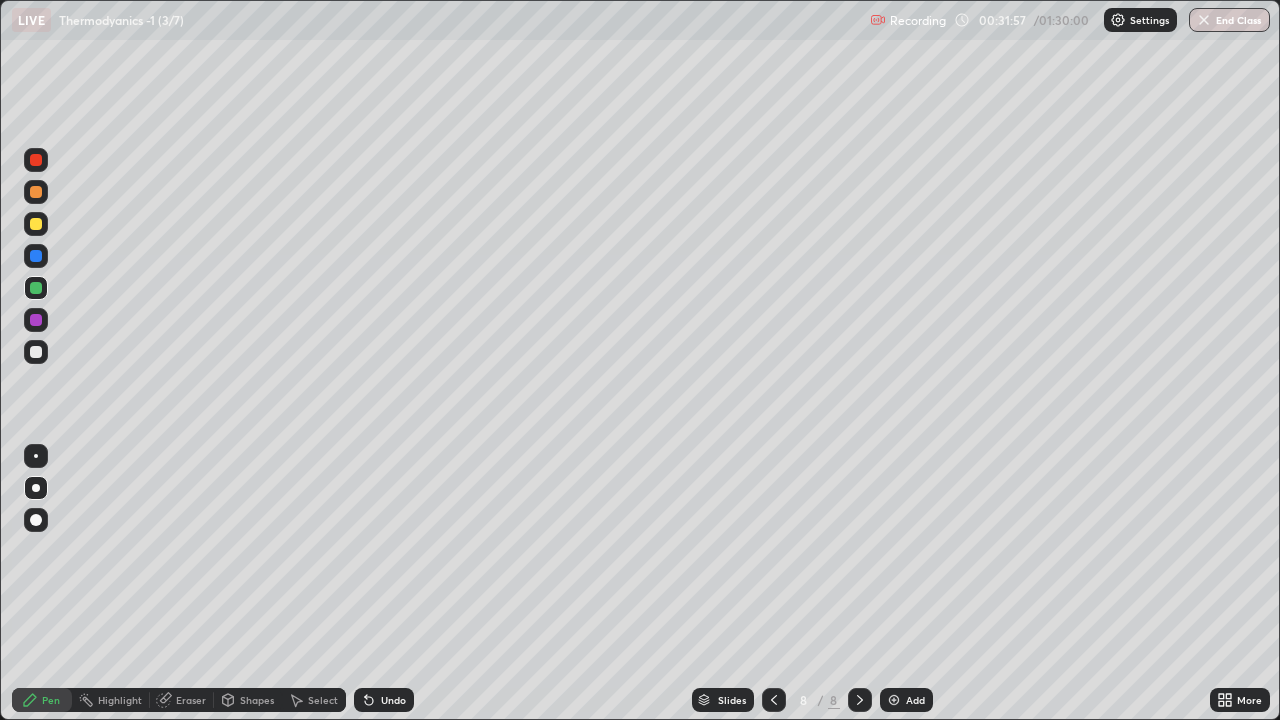 click on "Undo" at bounding box center (393, 700) 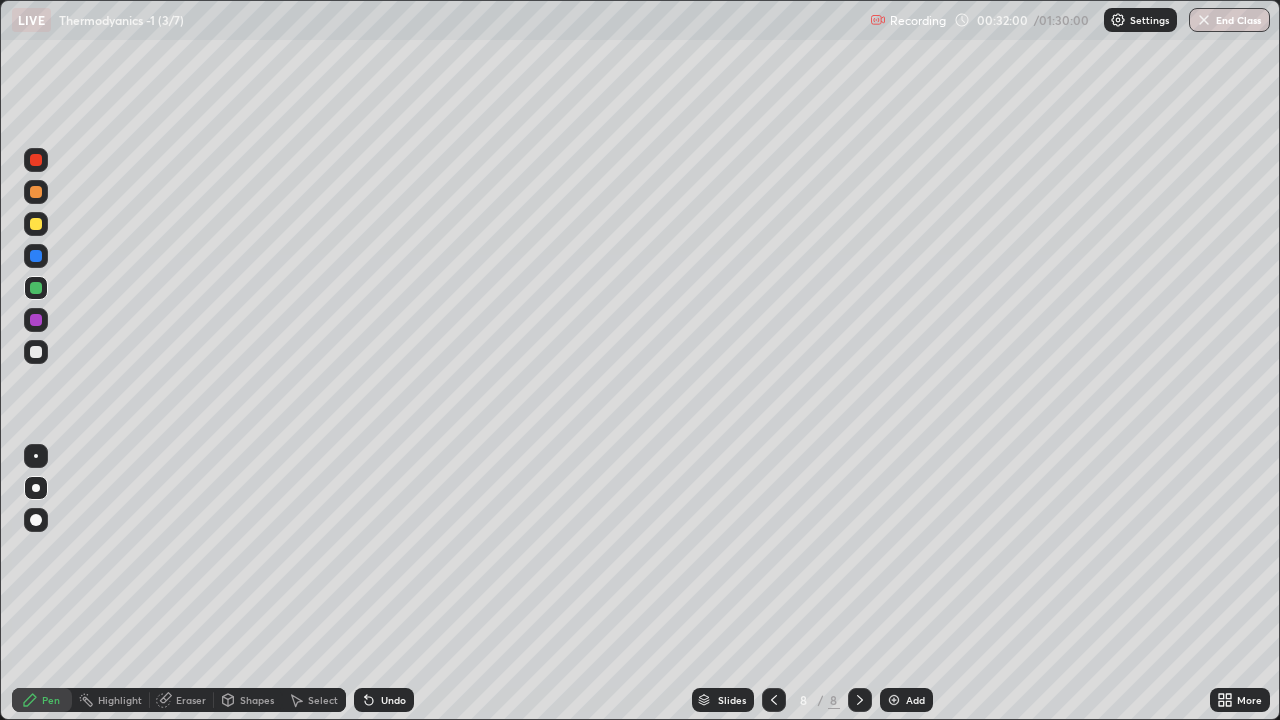 click on "Eraser" at bounding box center [191, 700] 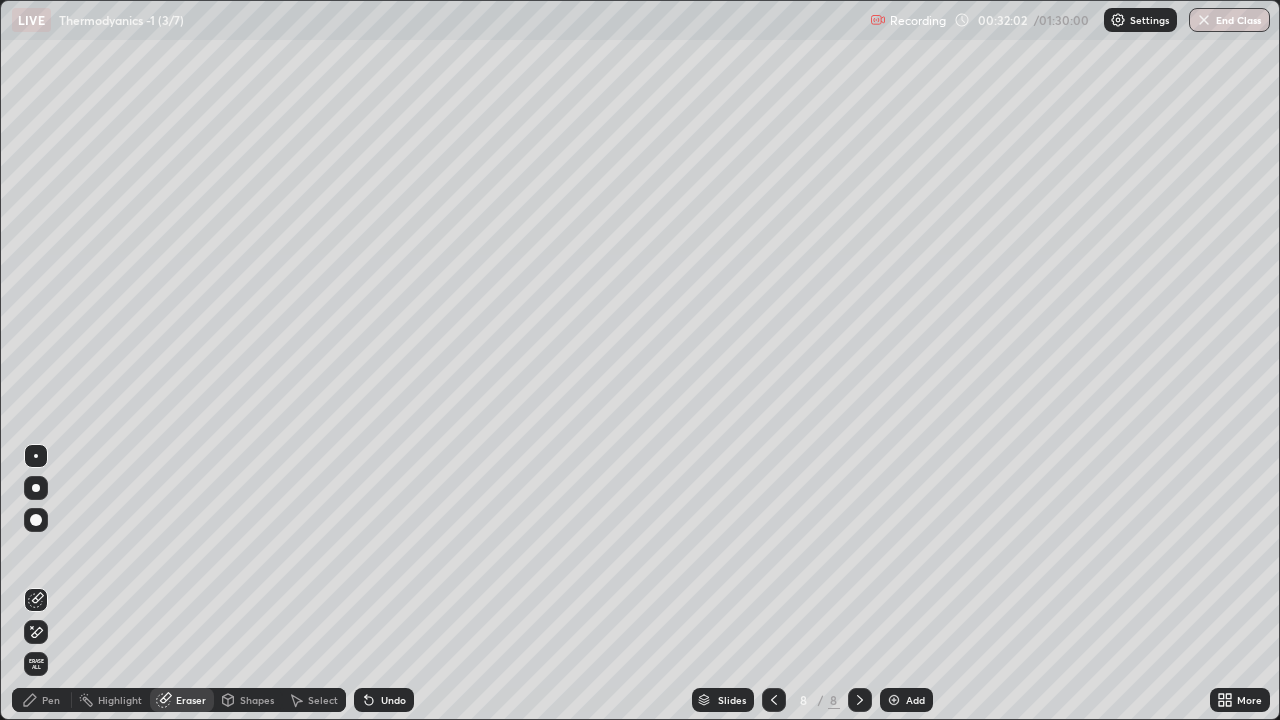 click on "Pen" at bounding box center [51, 700] 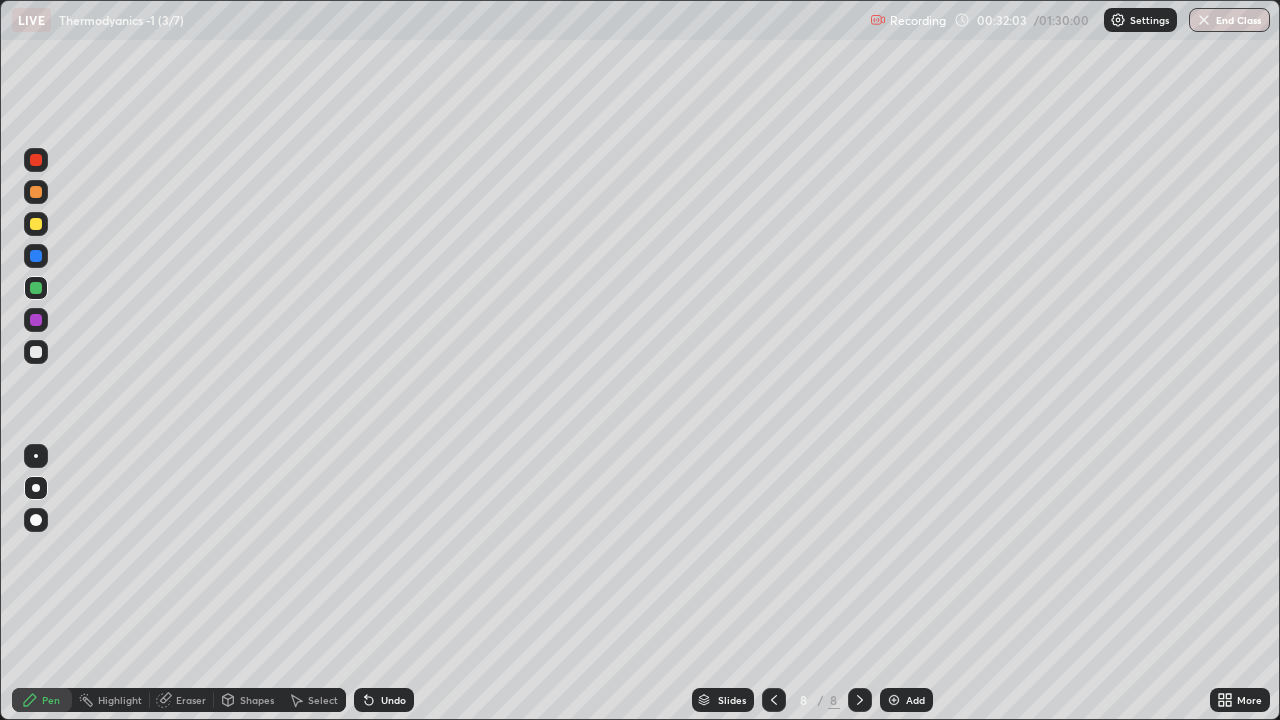 click at bounding box center (36, 320) 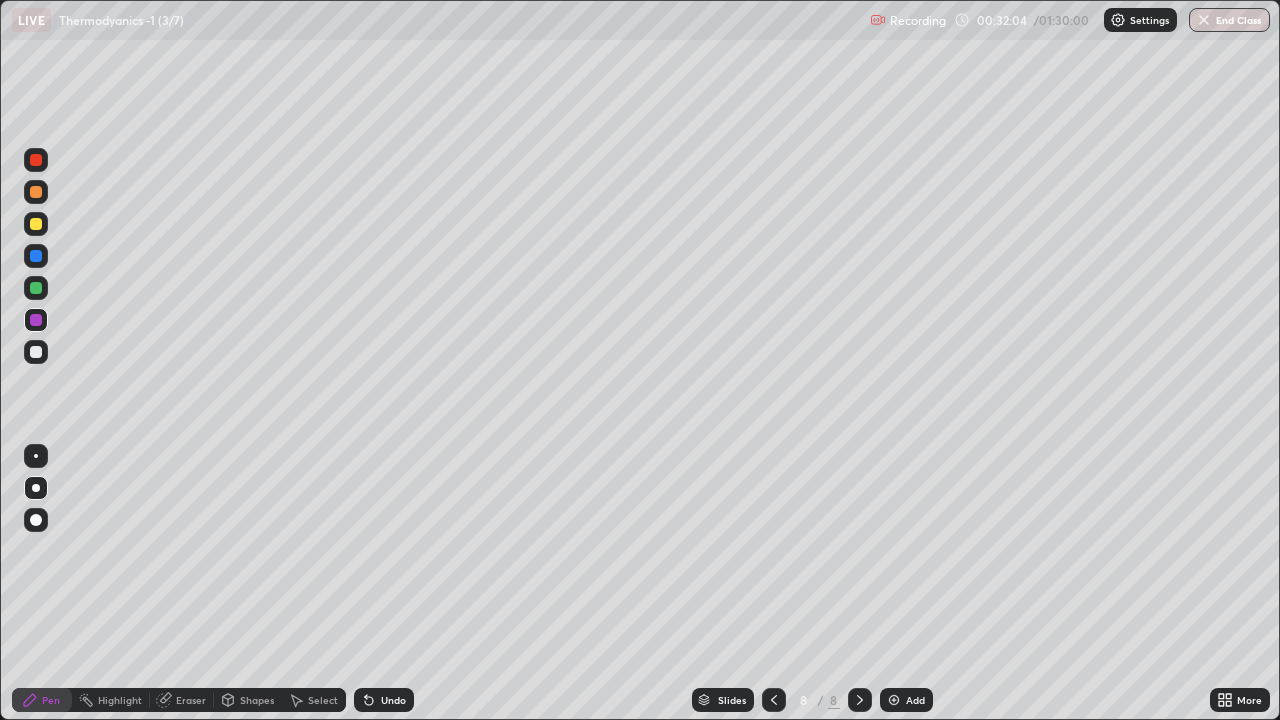 click at bounding box center [36, 352] 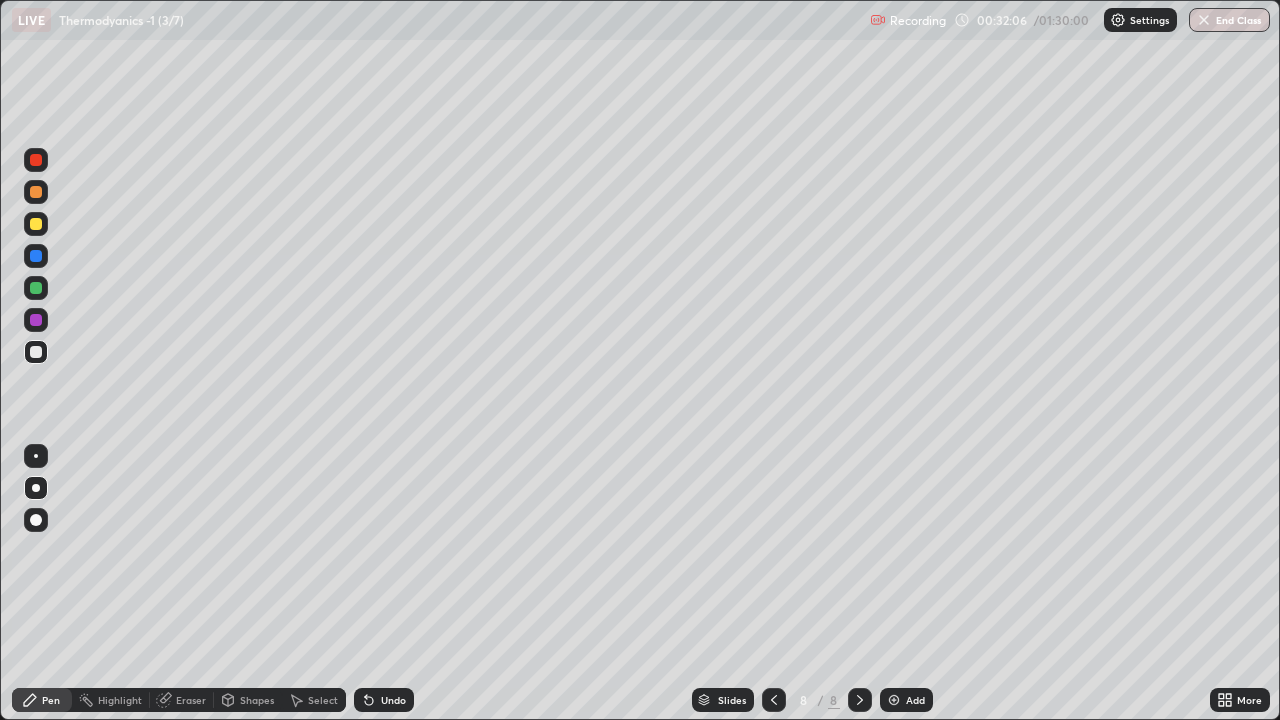click on "Pen" at bounding box center (42, 700) 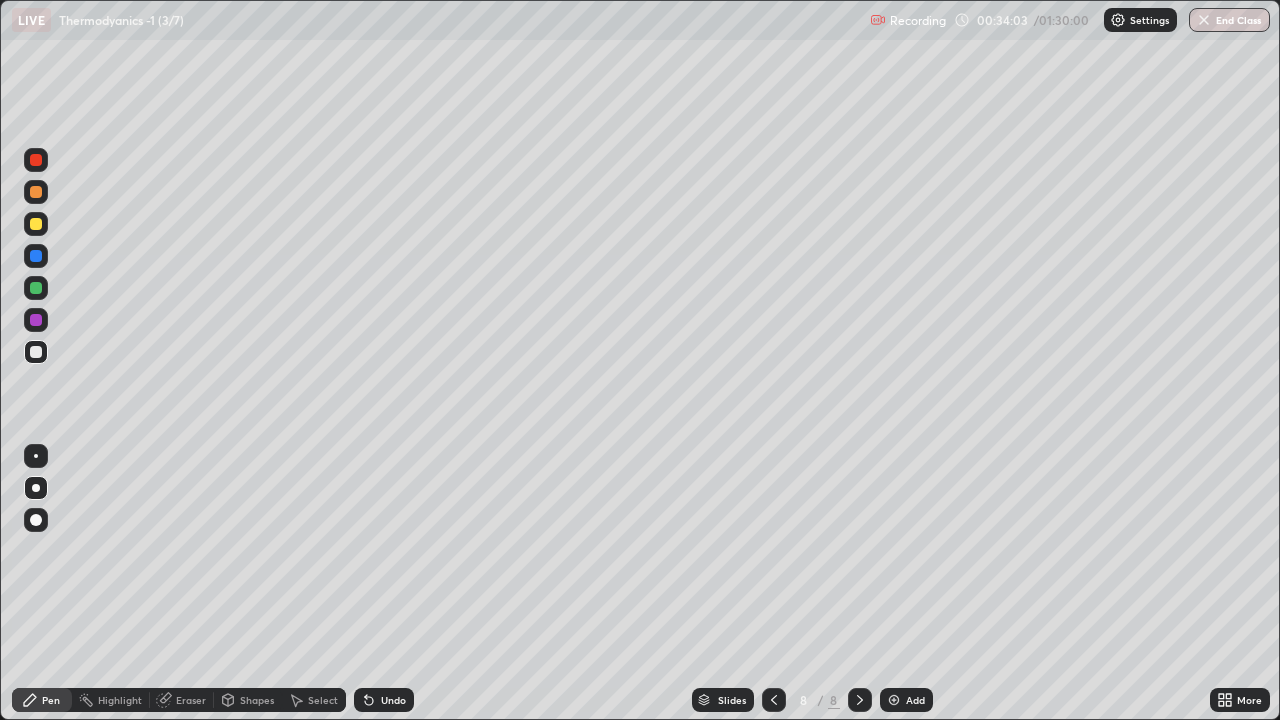 click on "Add" at bounding box center (915, 700) 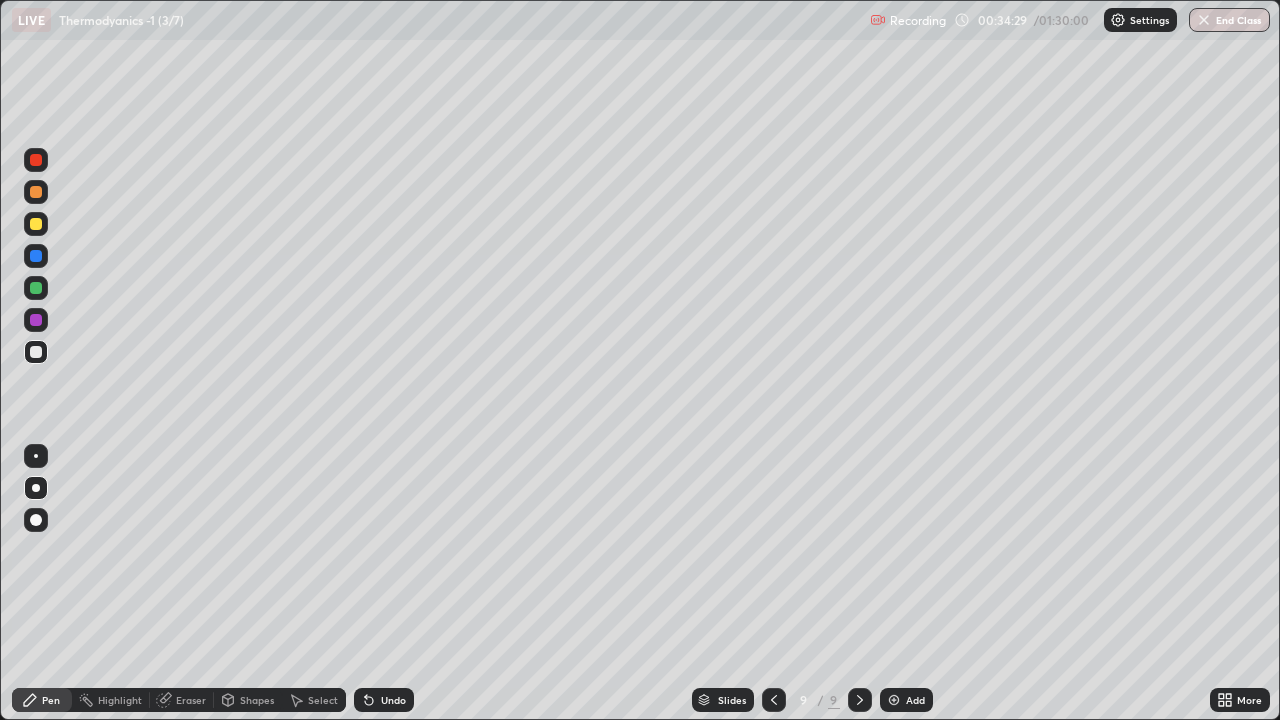 click at bounding box center [36, 224] 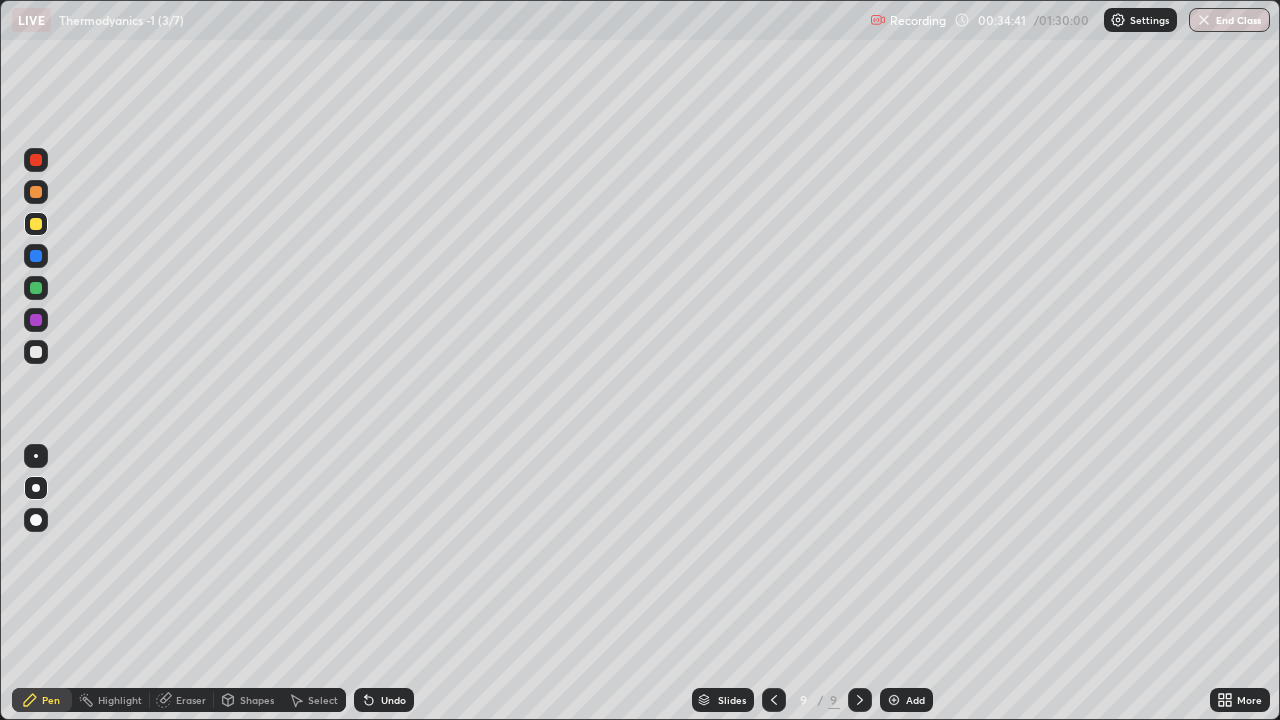 click at bounding box center [36, 192] 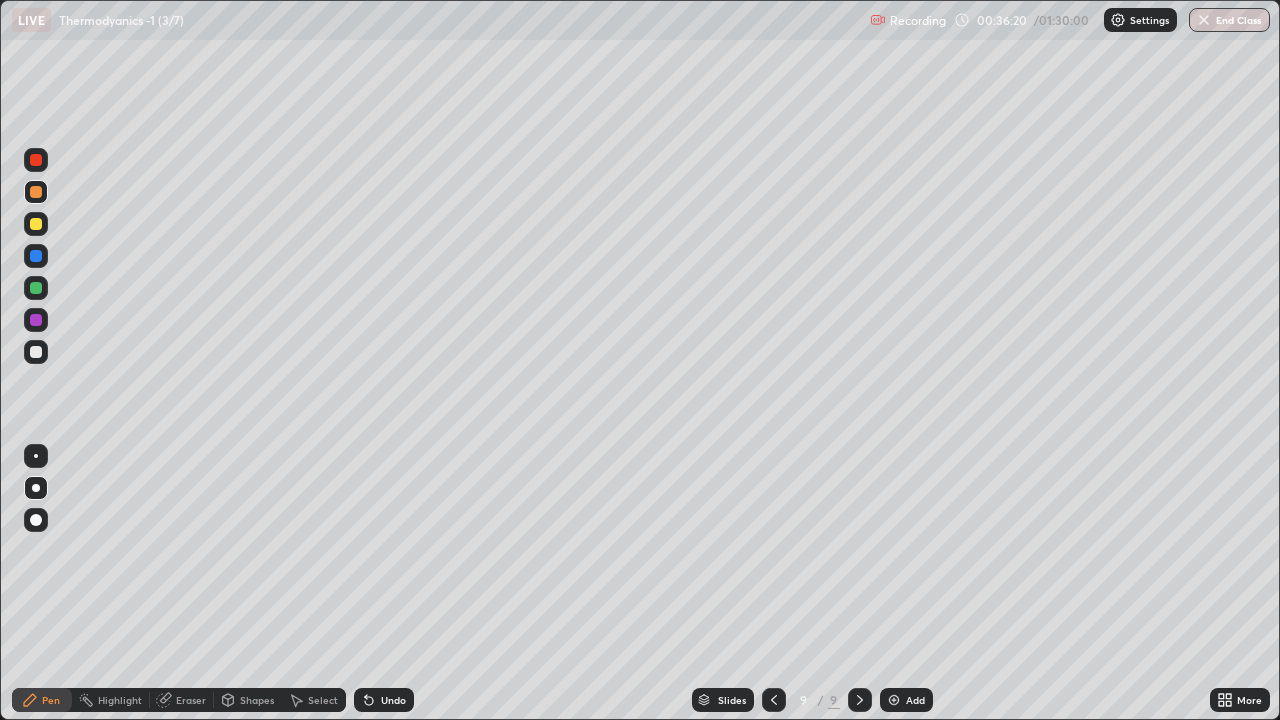 click on "Eraser" at bounding box center (191, 700) 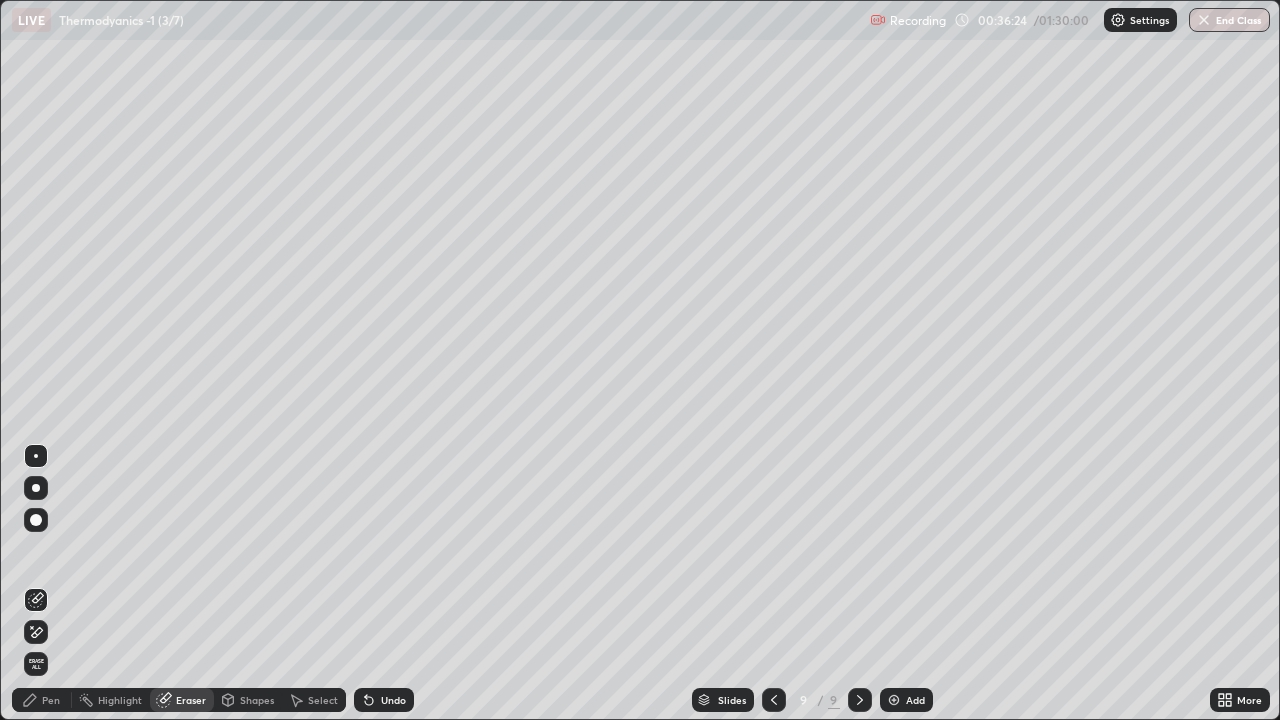 click on "Pen" at bounding box center [51, 700] 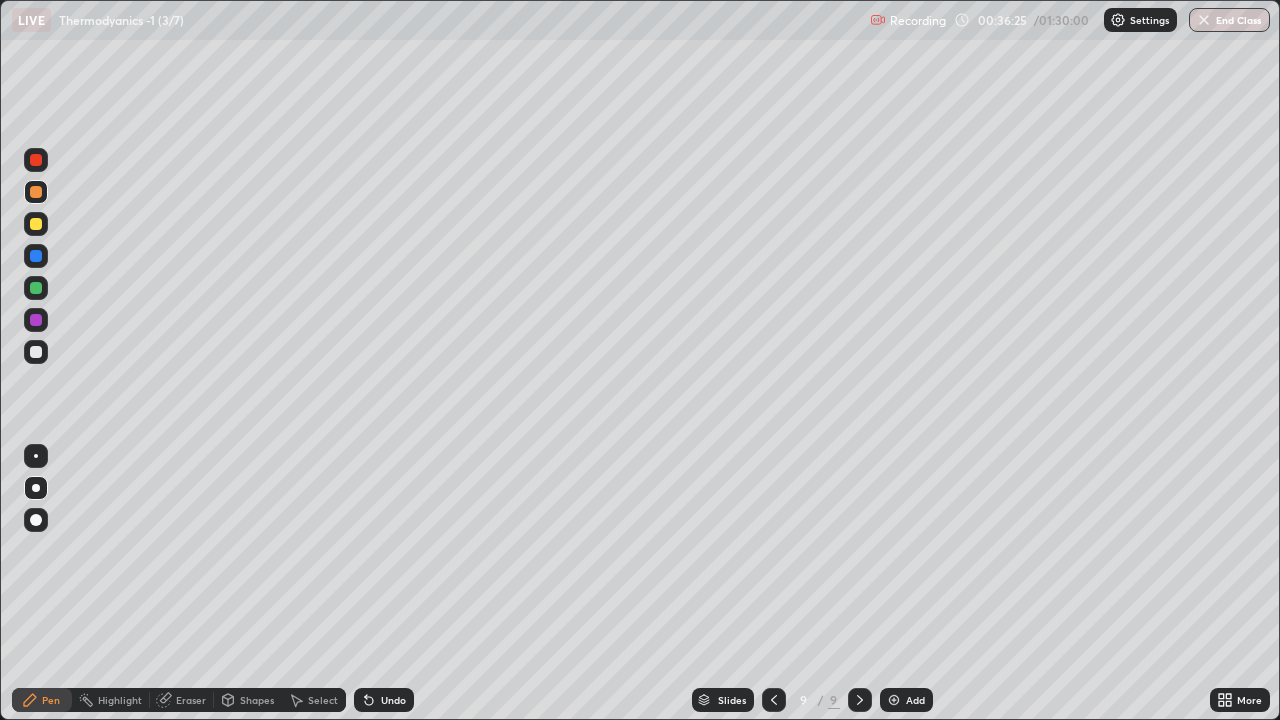 click at bounding box center [36, 224] 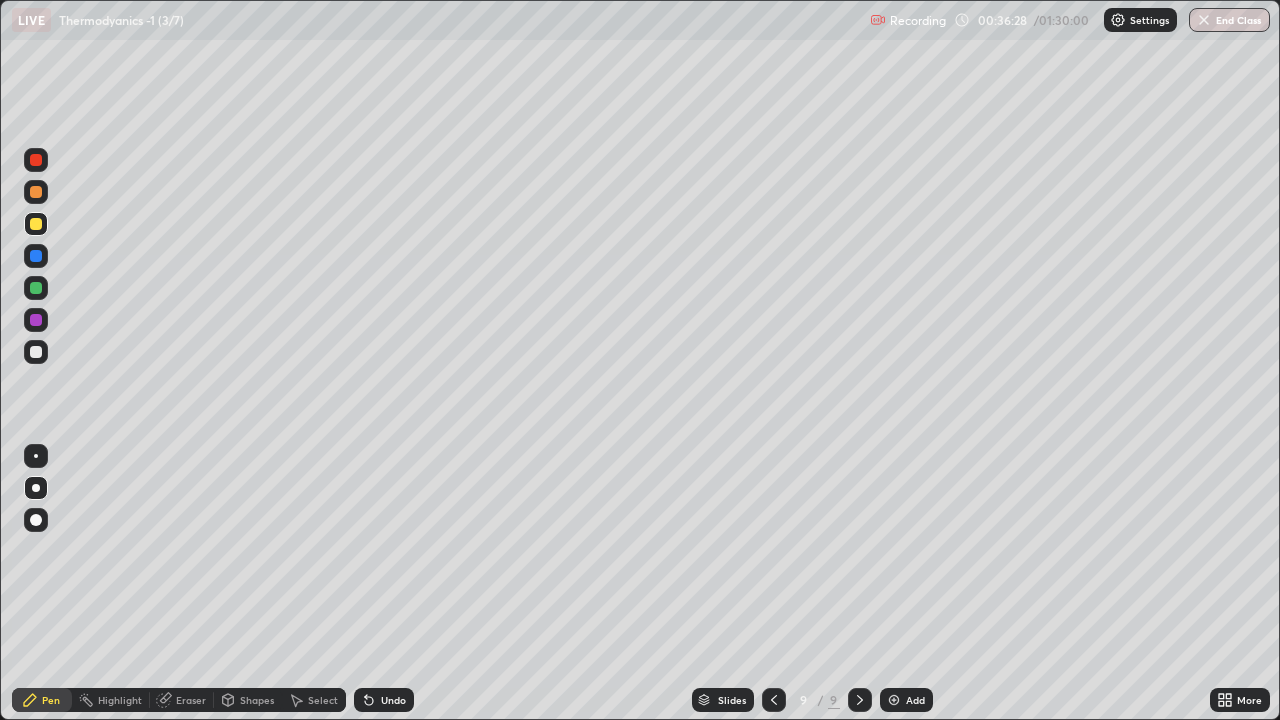 click at bounding box center [36, 288] 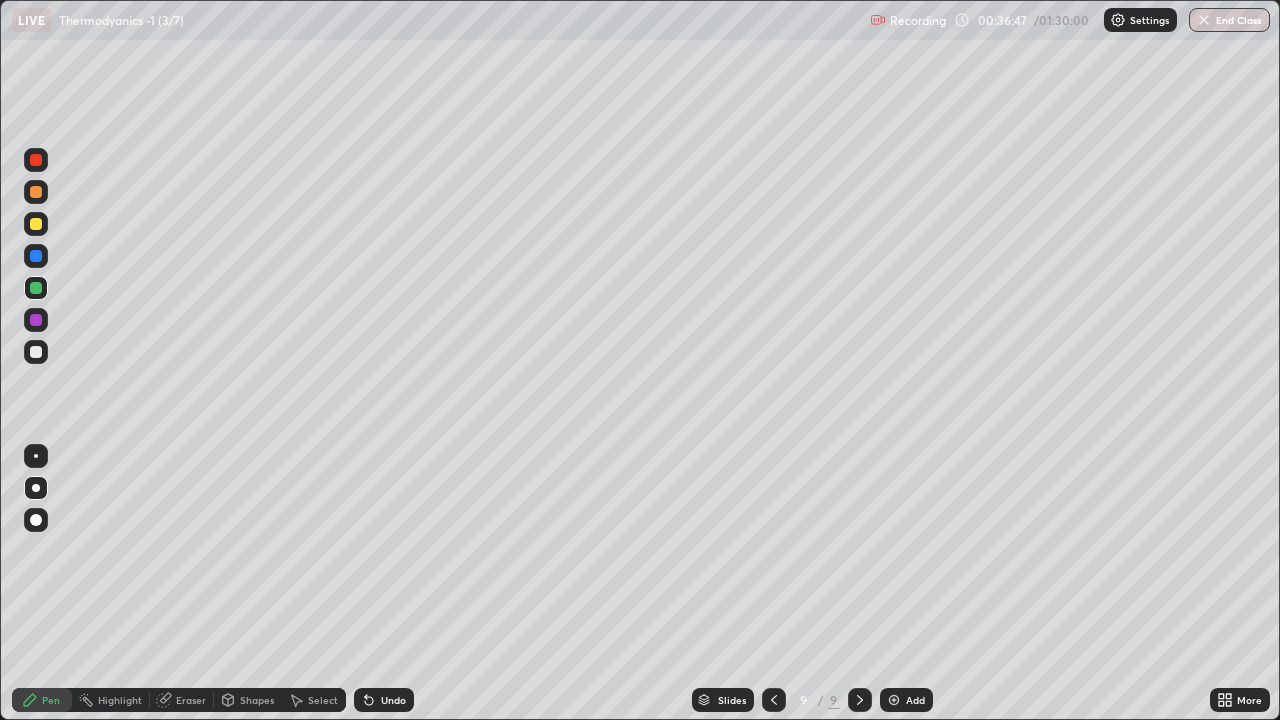 click at bounding box center [36, 352] 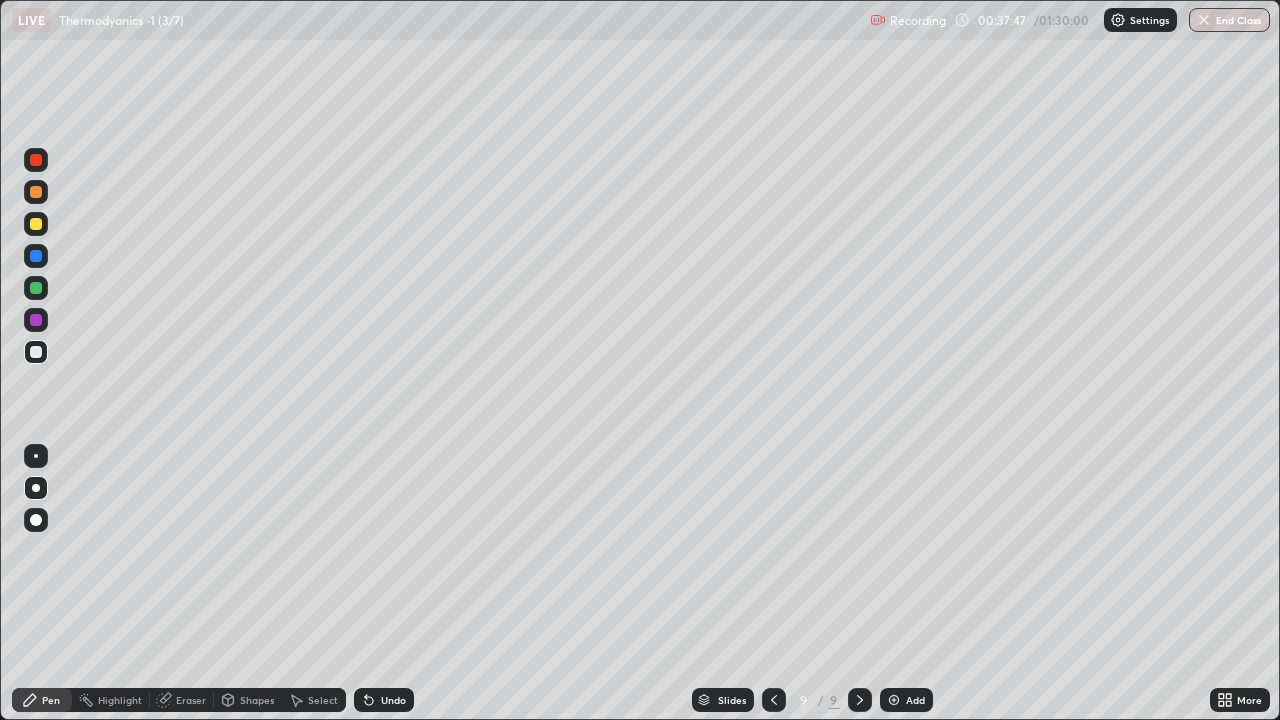 click at bounding box center [36, 192] 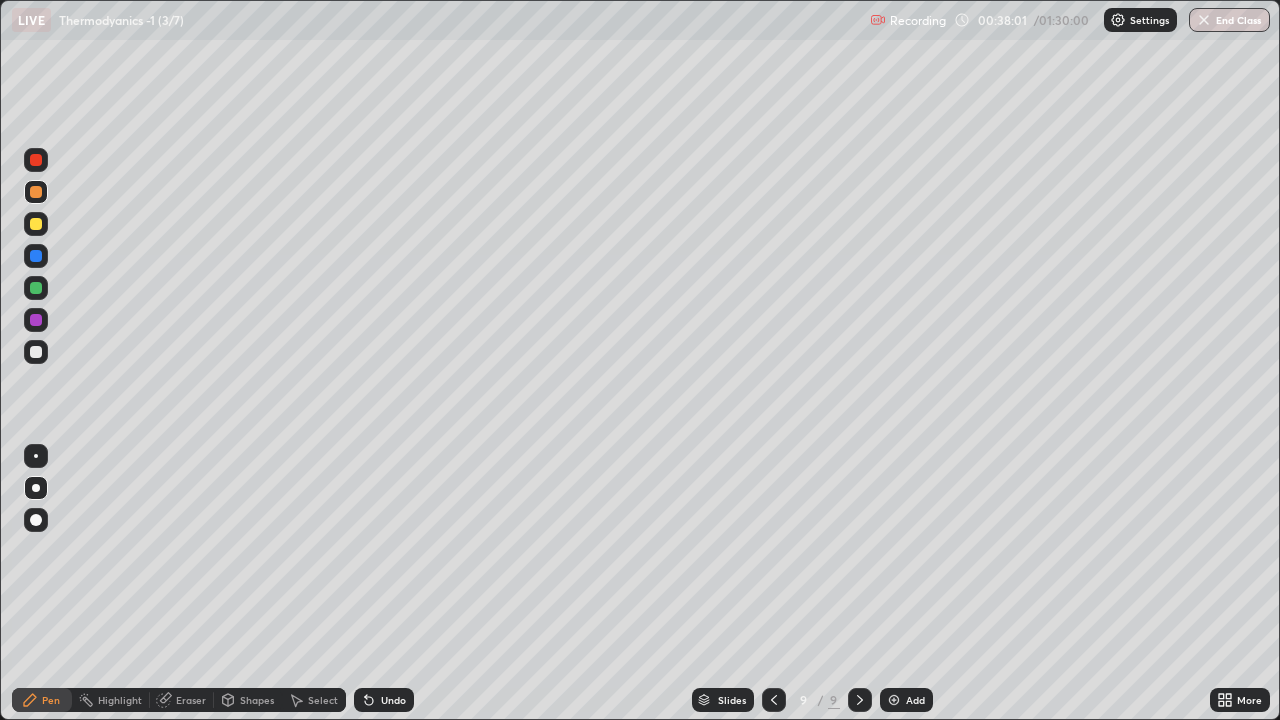 click at bounding box center (36, 352) 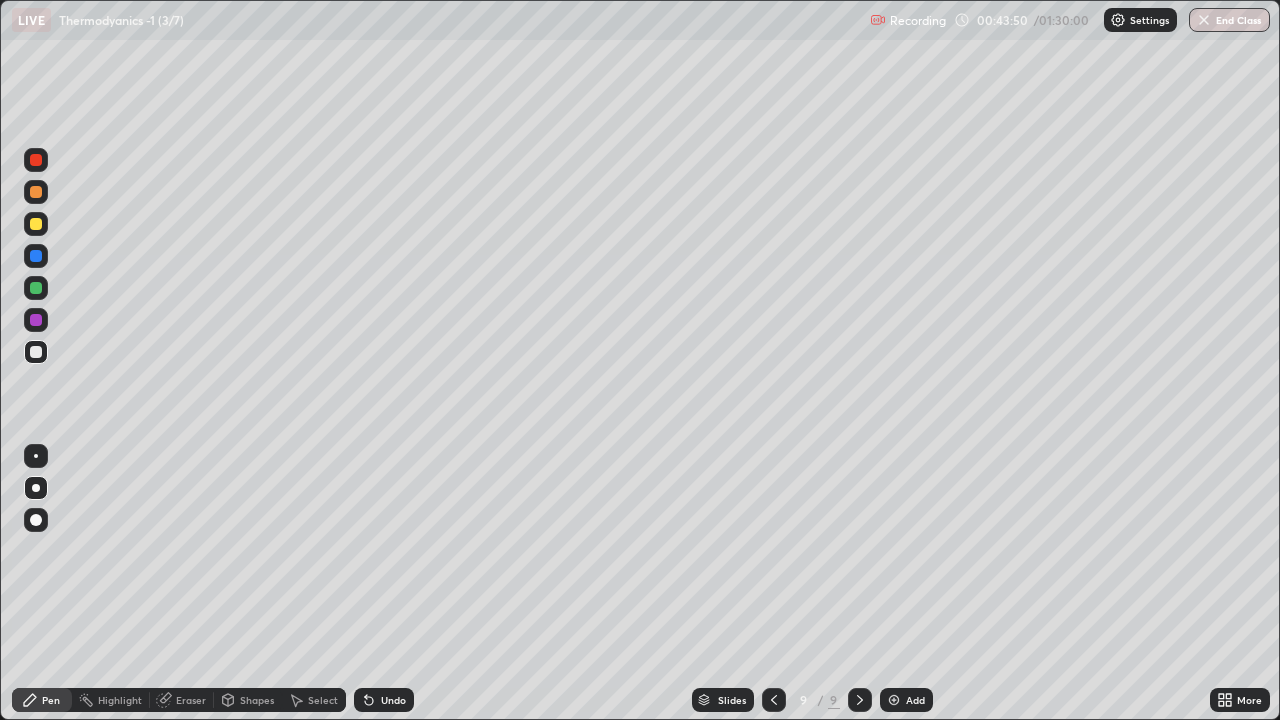 click on "Add" at bounding box center [915, 700] 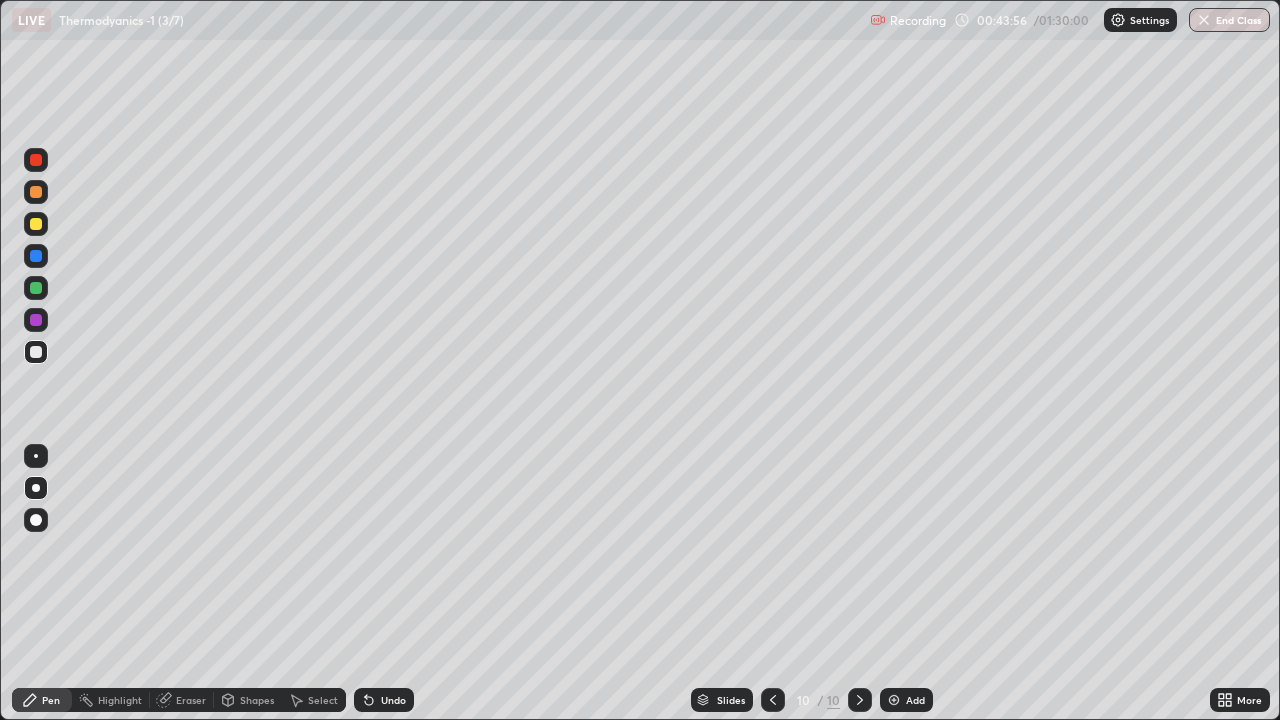 click on "Undo" at bounding box center (393, 700) 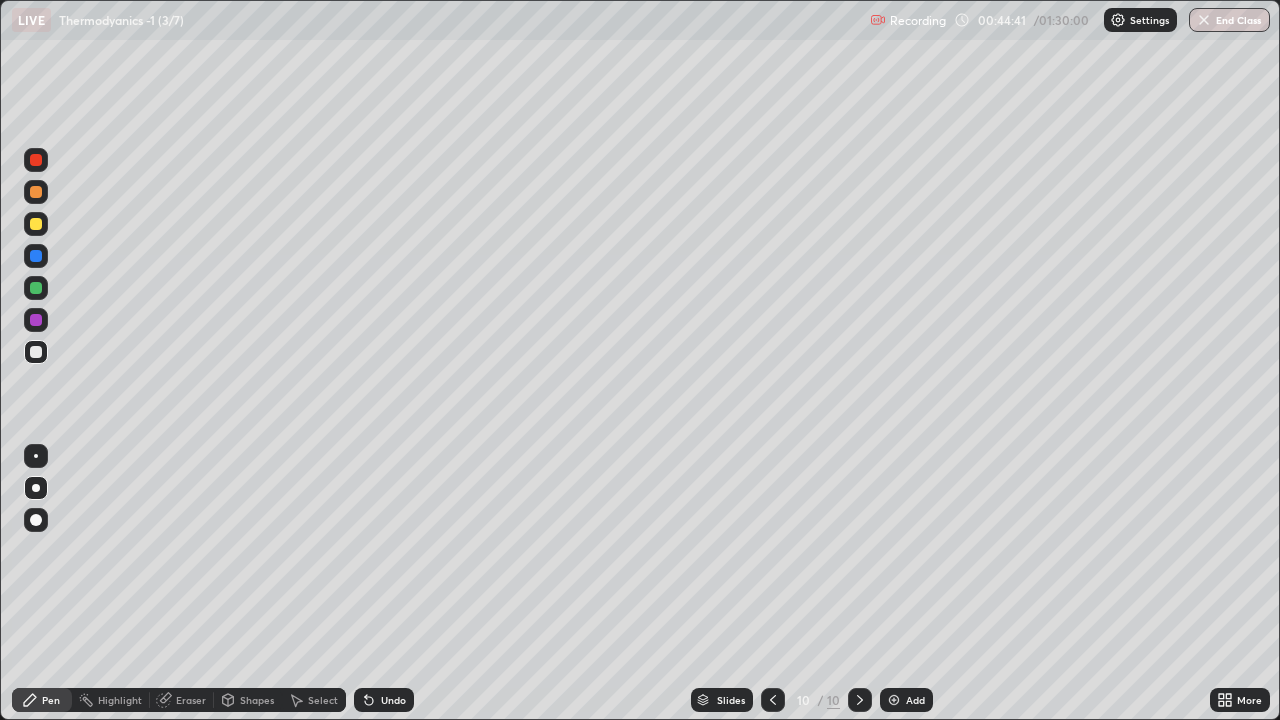 click on "Add" at bounding box center [915, 700] 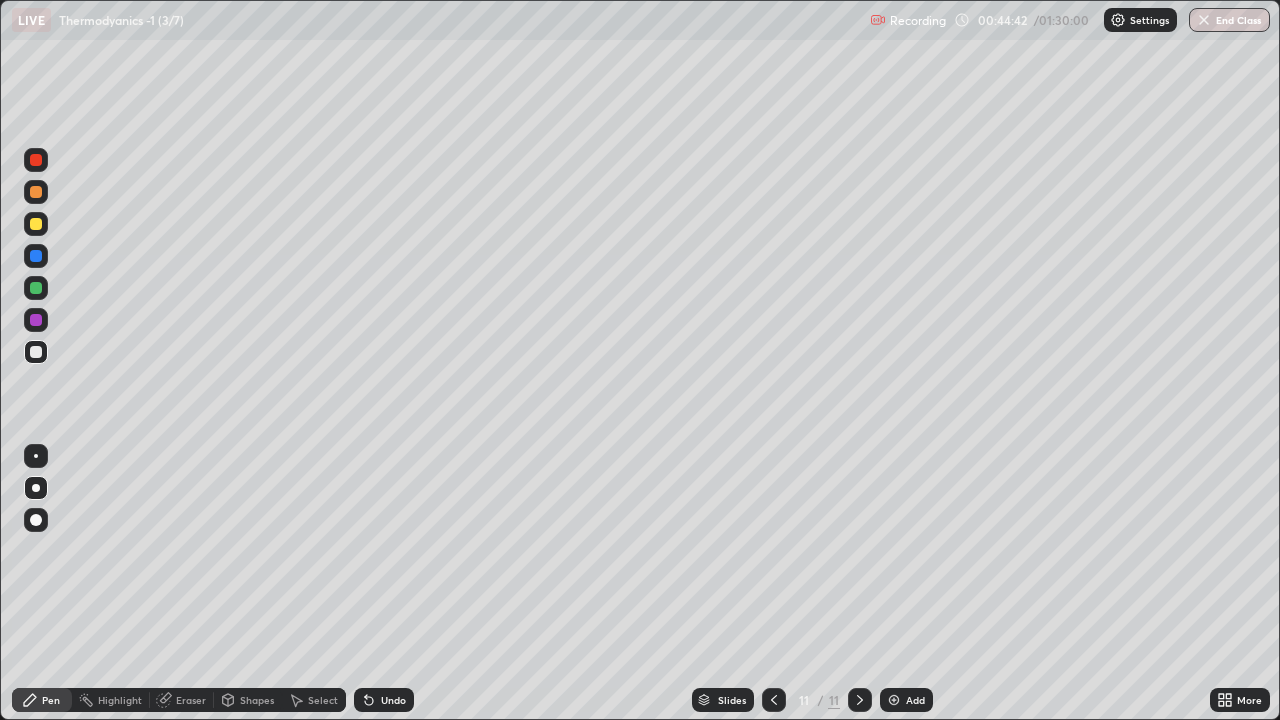 click 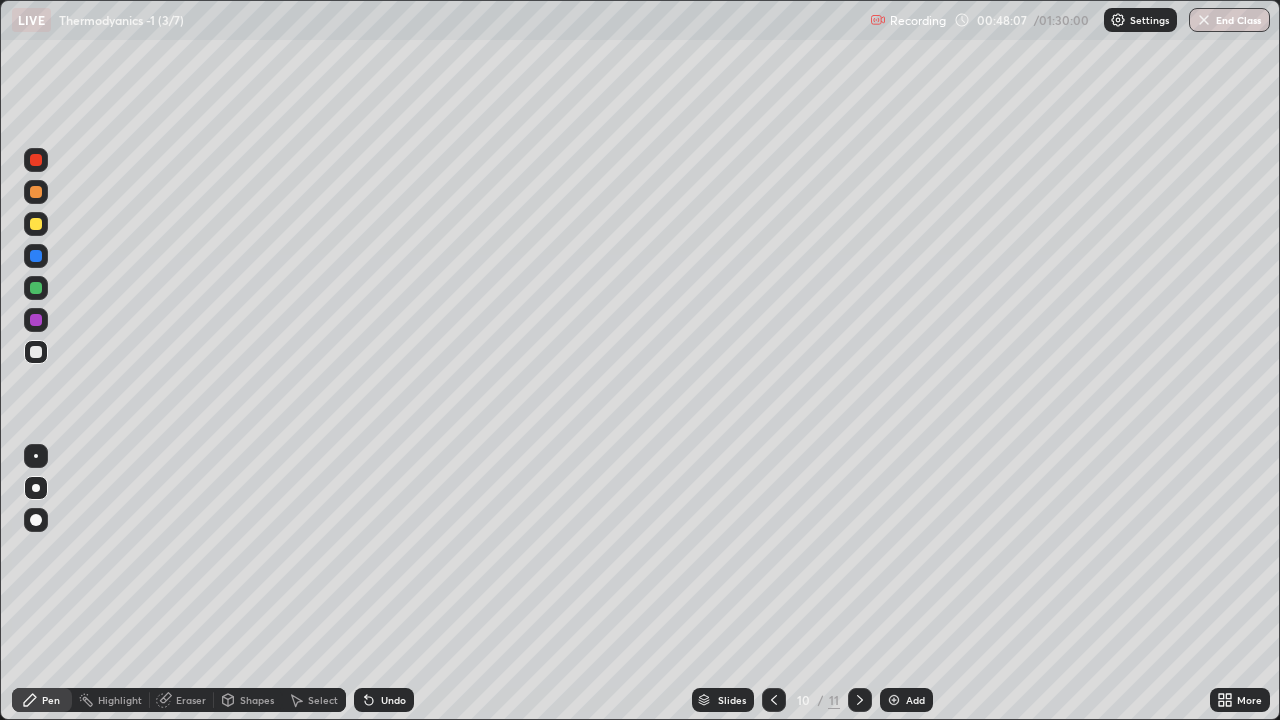 click 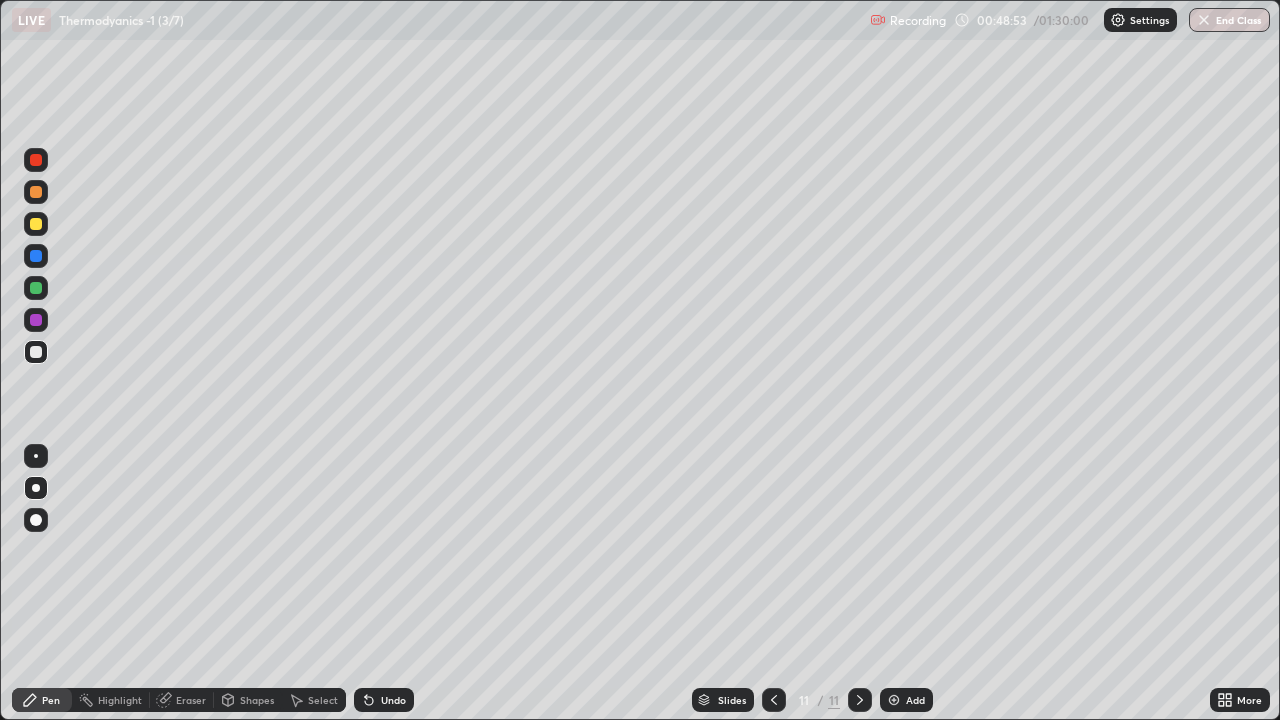 click at bounding box center (36, 224) 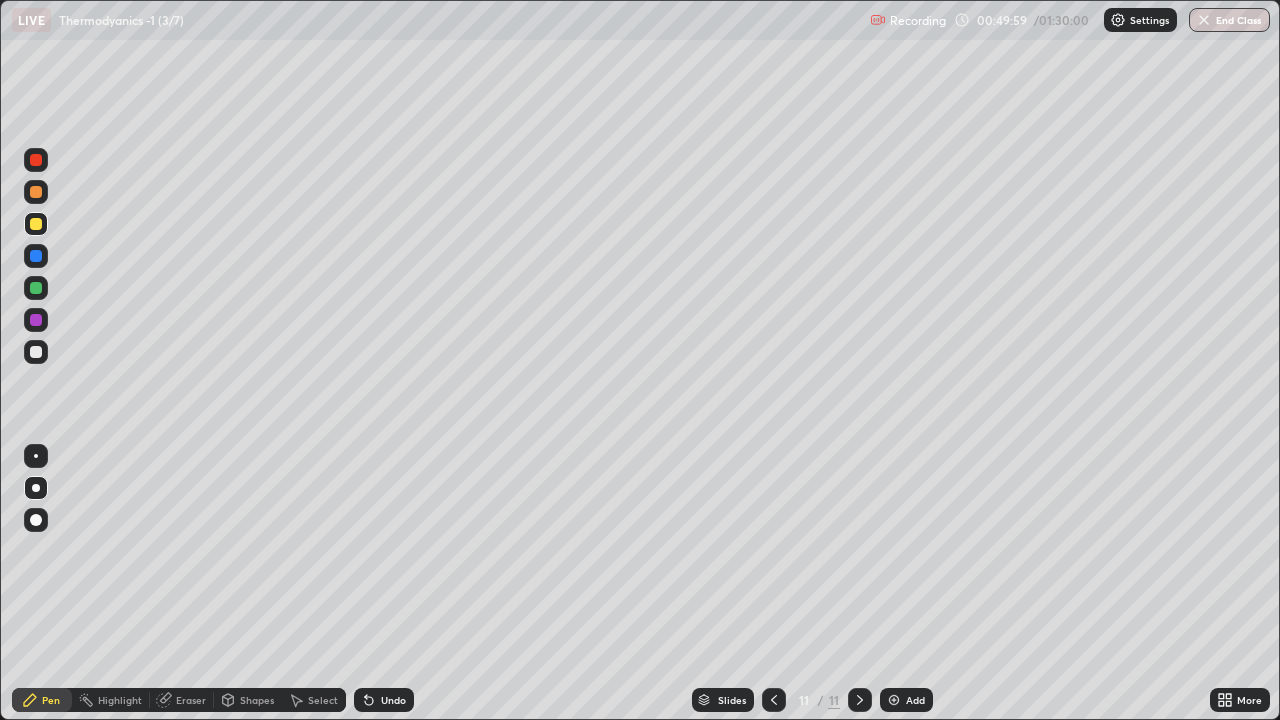 click at bounding box center (36, 352) 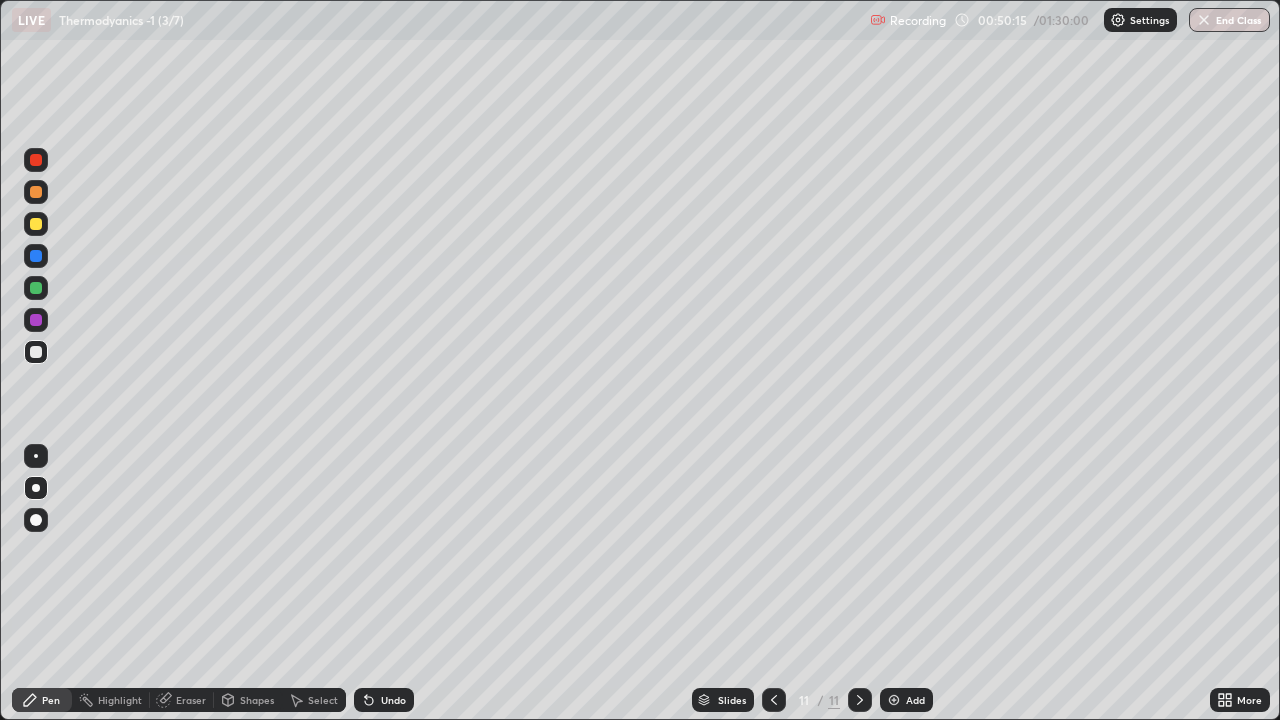 click at bounding box center (36, 192) 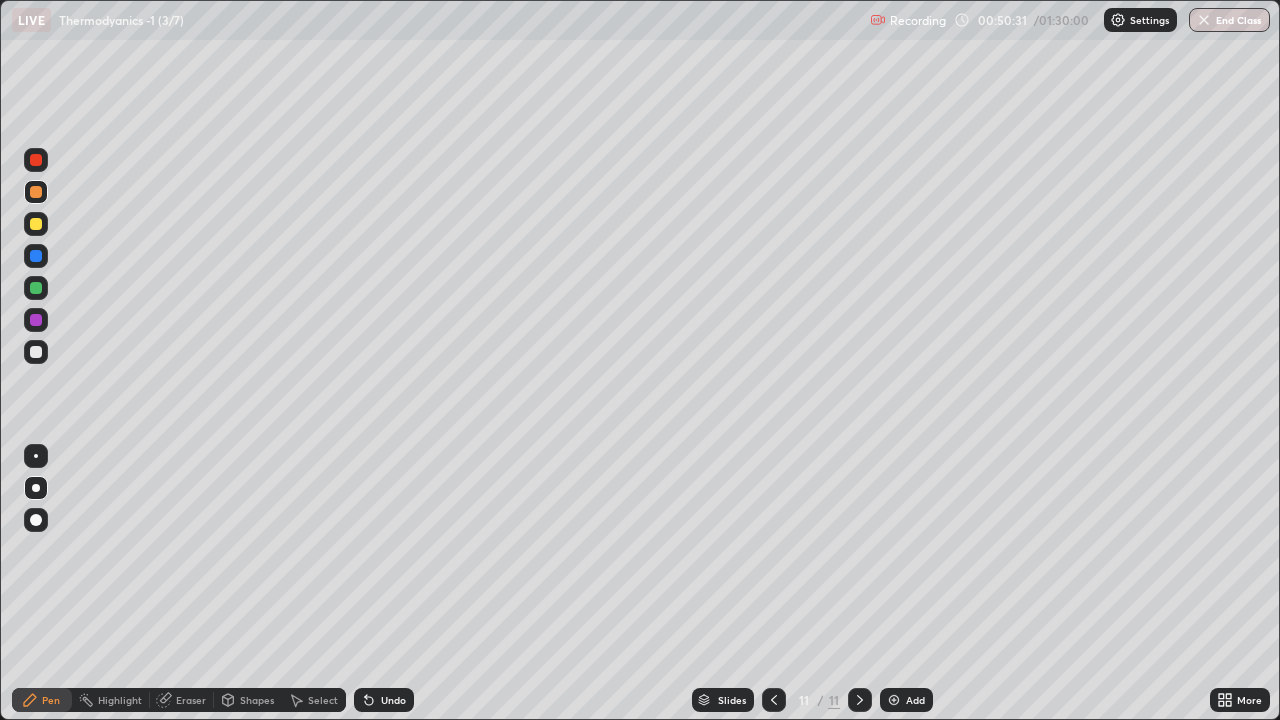 click 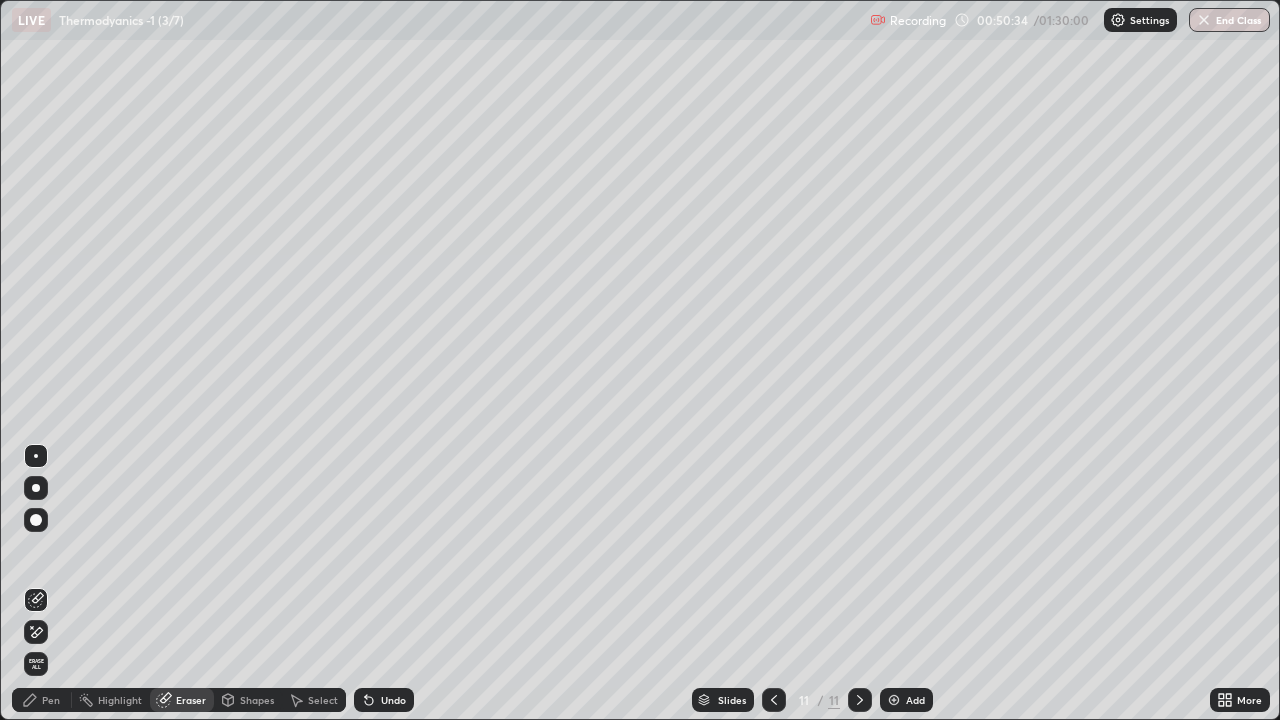 click on "Pen" at bounding box center (51, 700) 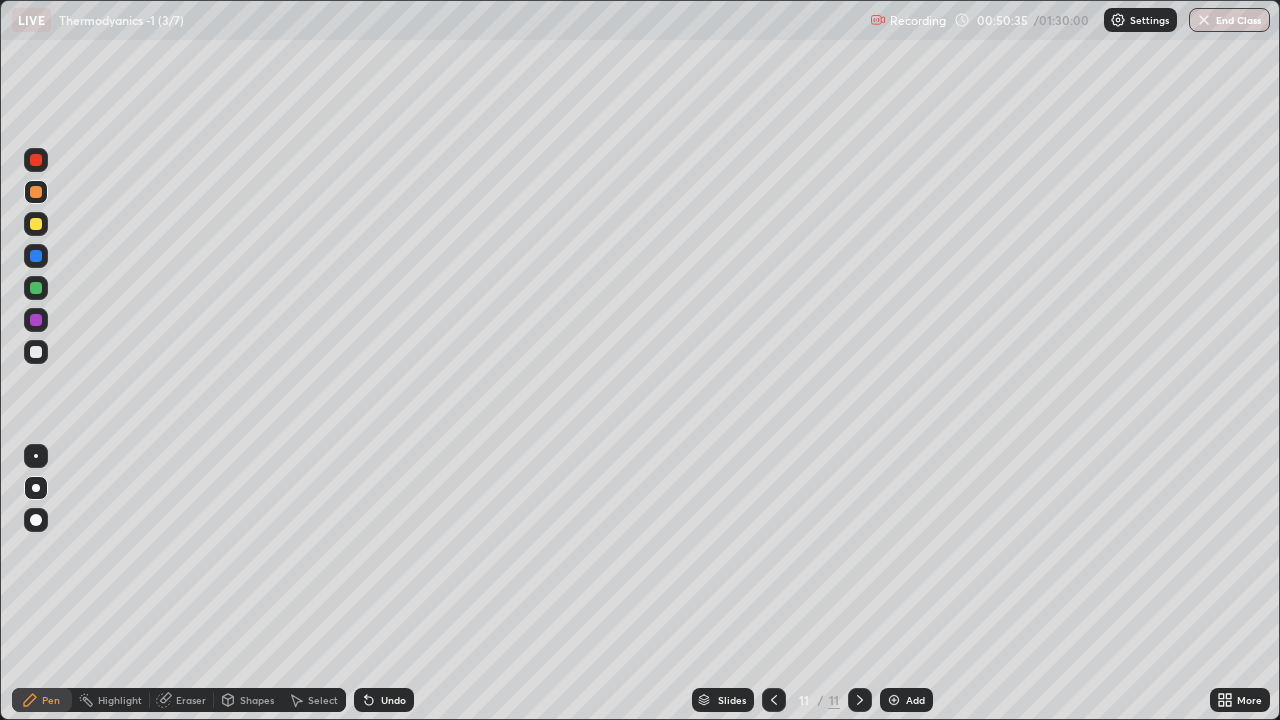 click at bounding box center (36, 352) 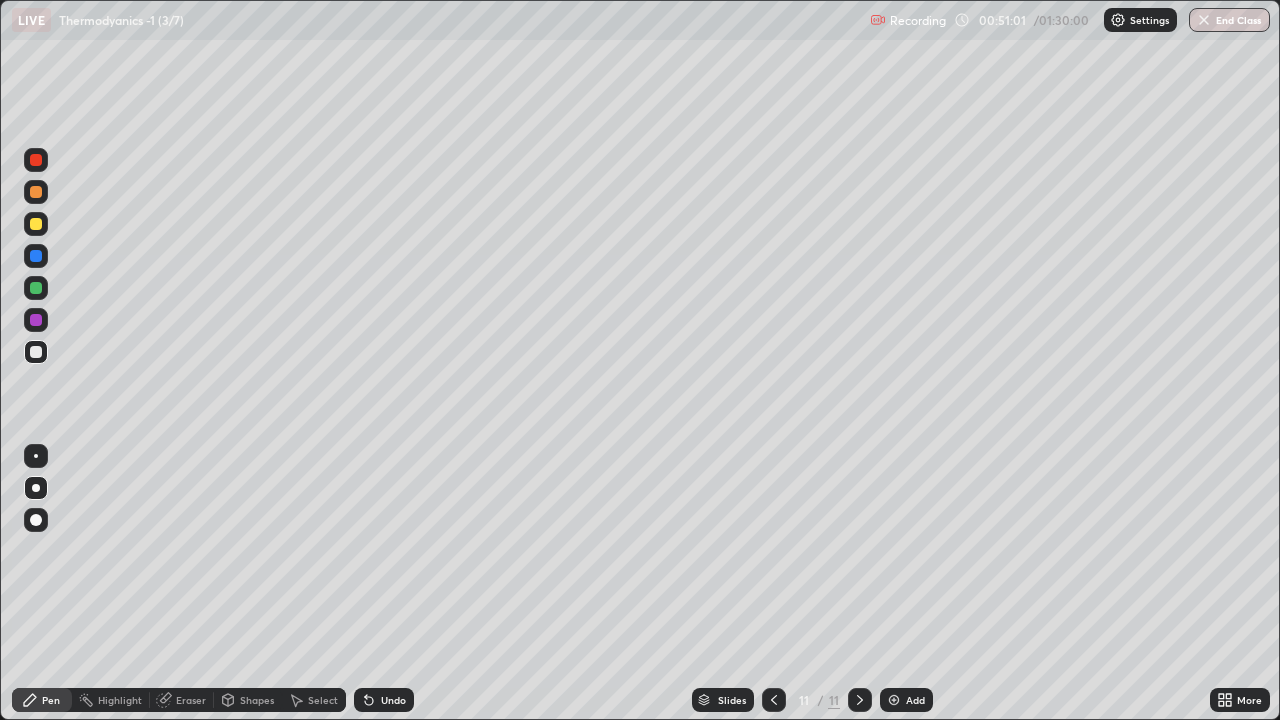 click at bounding box center [36, 224] 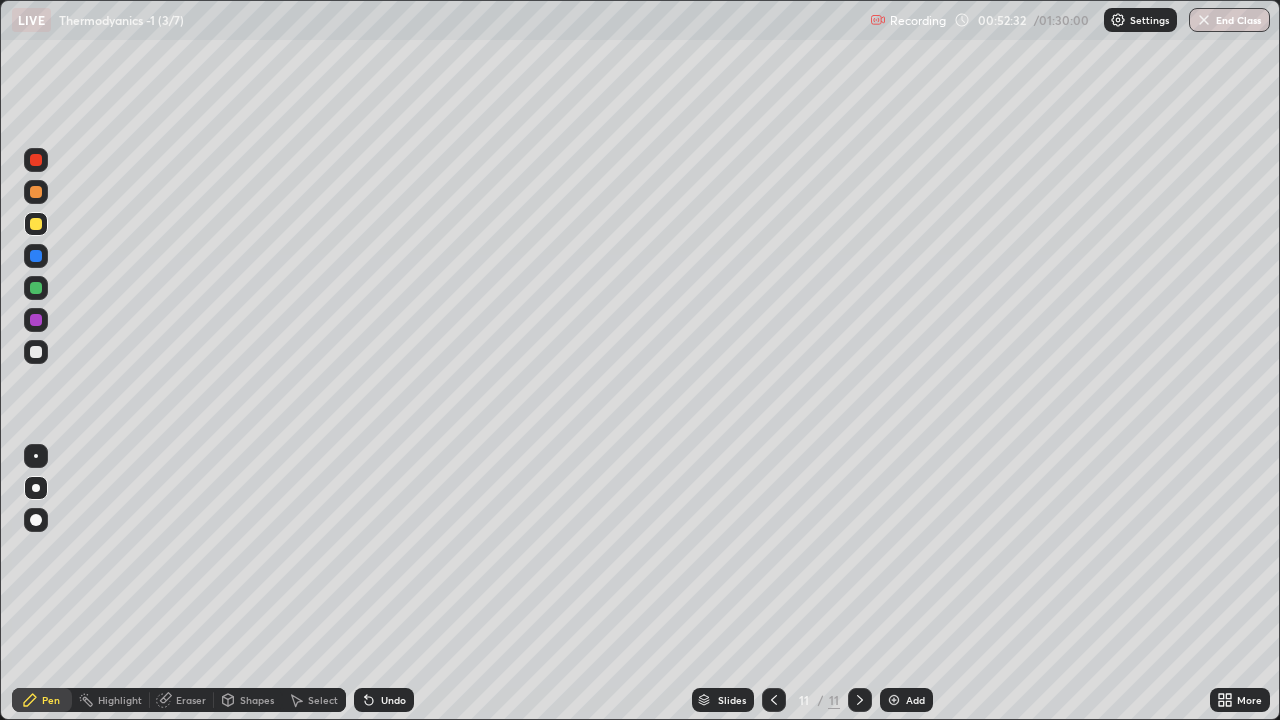 click on "Add" at bounding box center (906, 700) 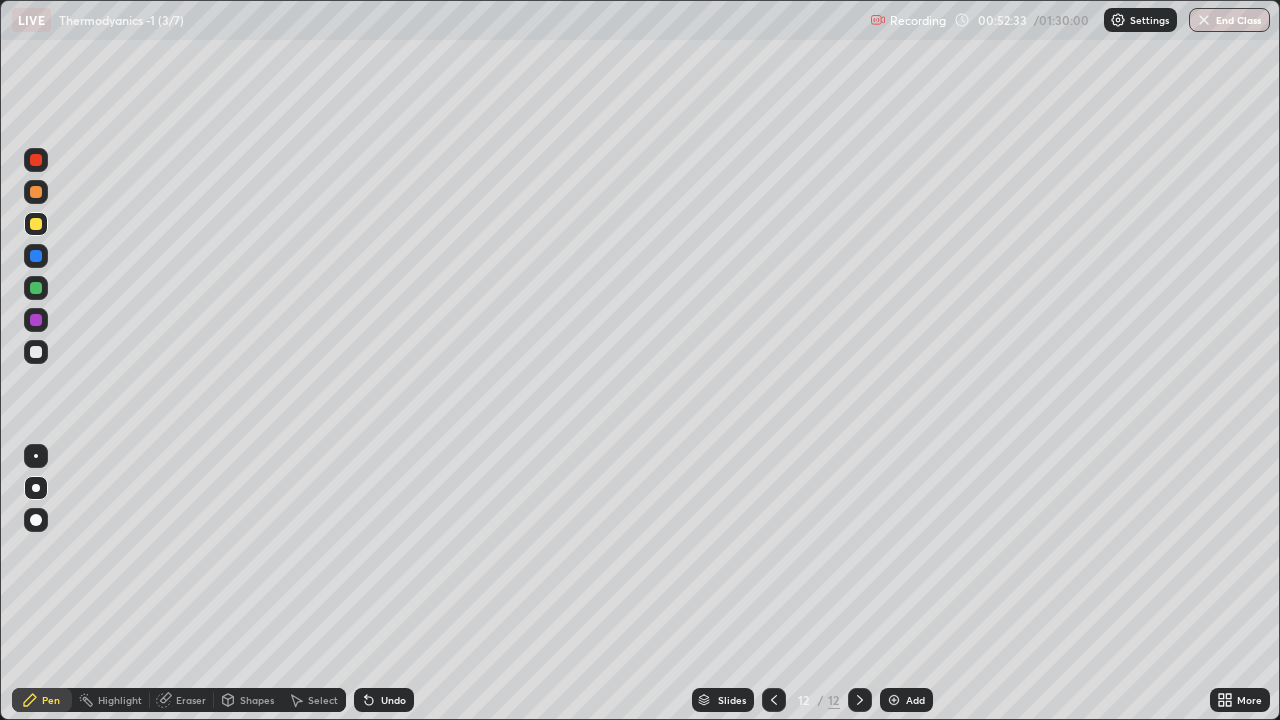 click at bounding box center [36, 352] 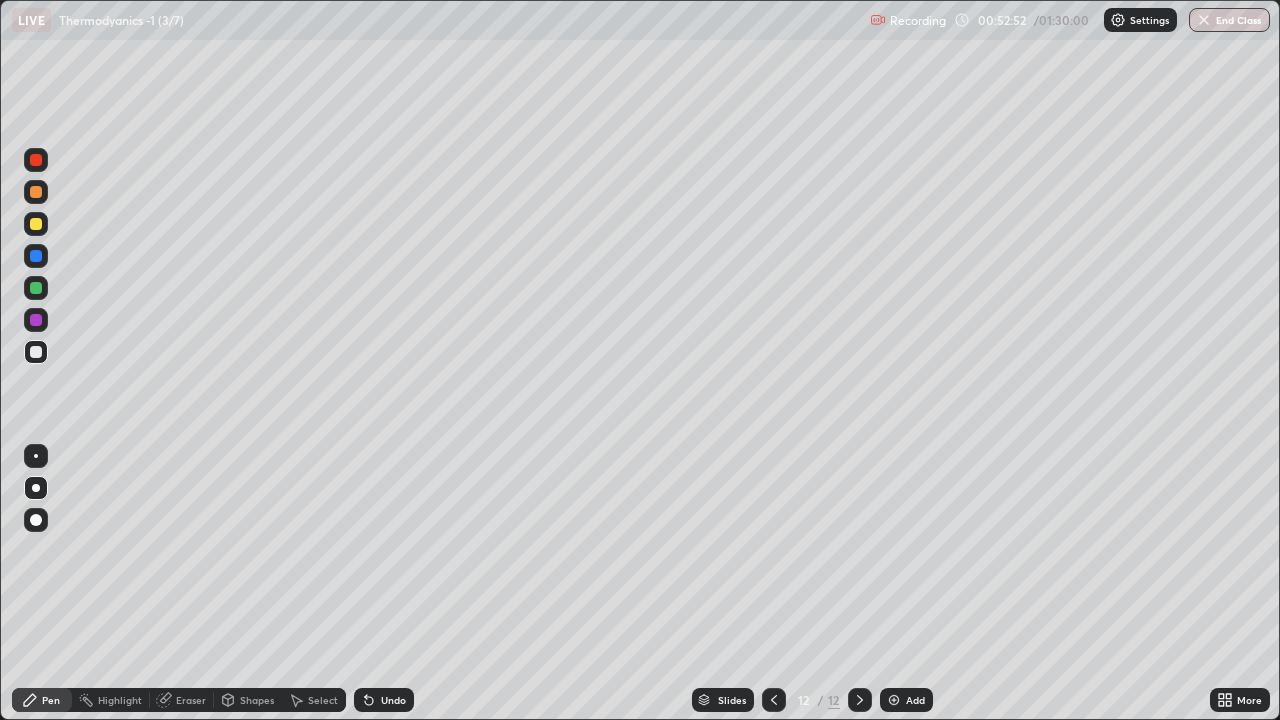 click at bounding box center (36, 224) 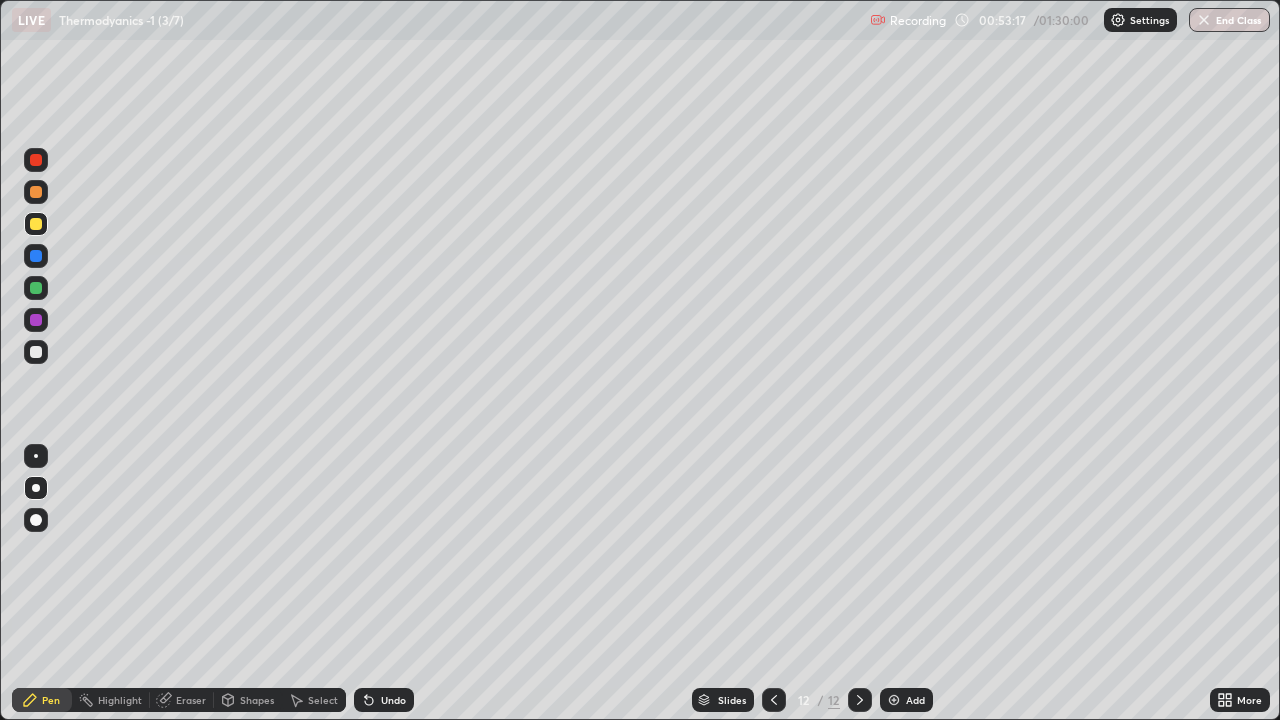click at bounding box center (36, 352) 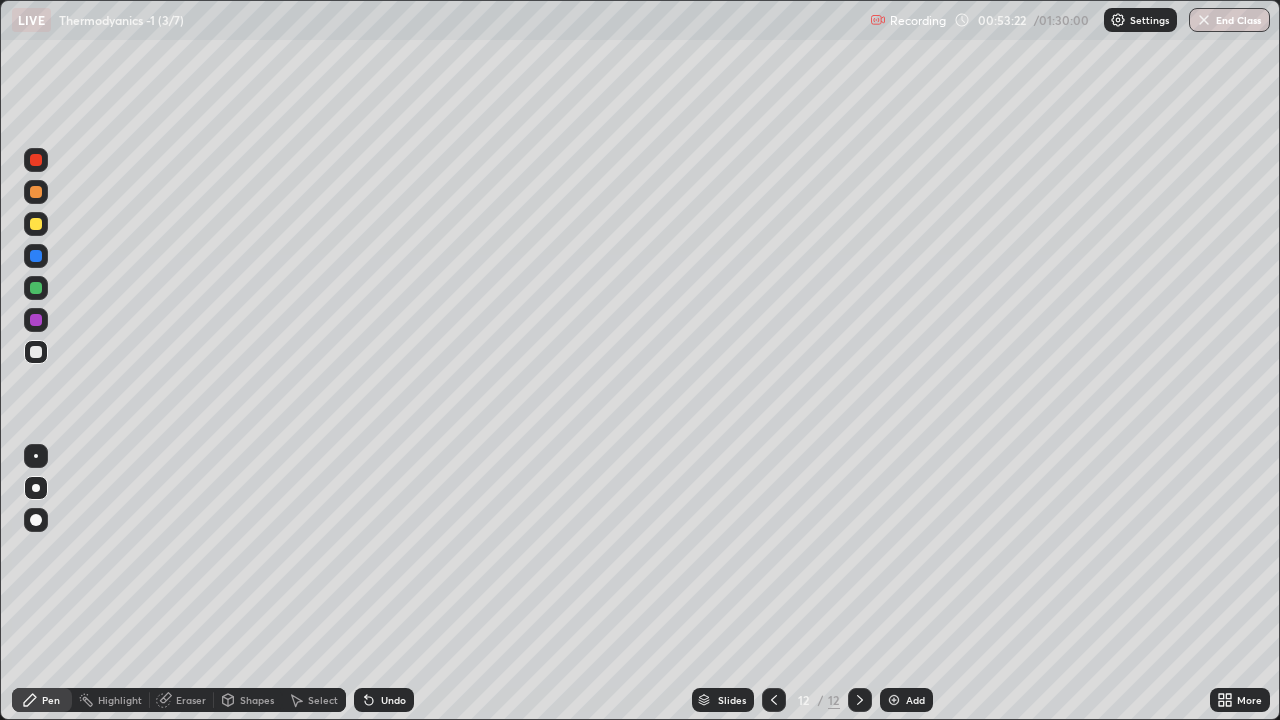 click at bounding box center (36, 224) 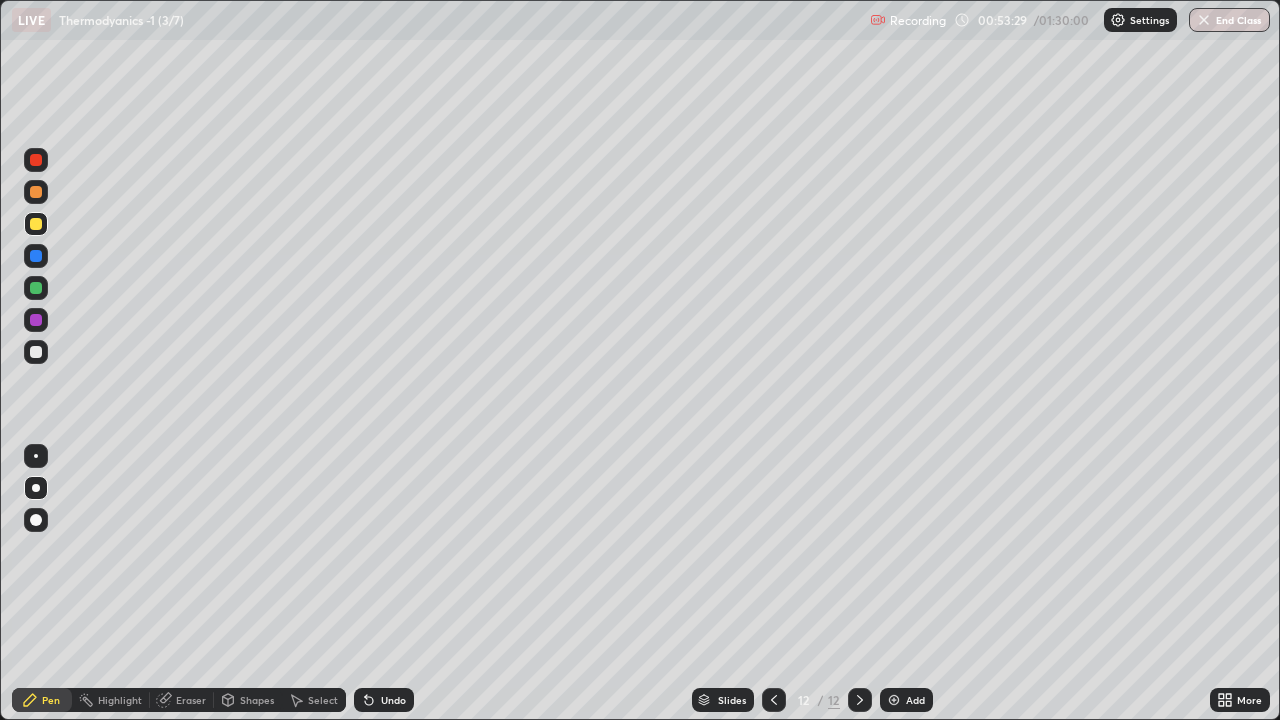 click at bounding box center [36, 192] 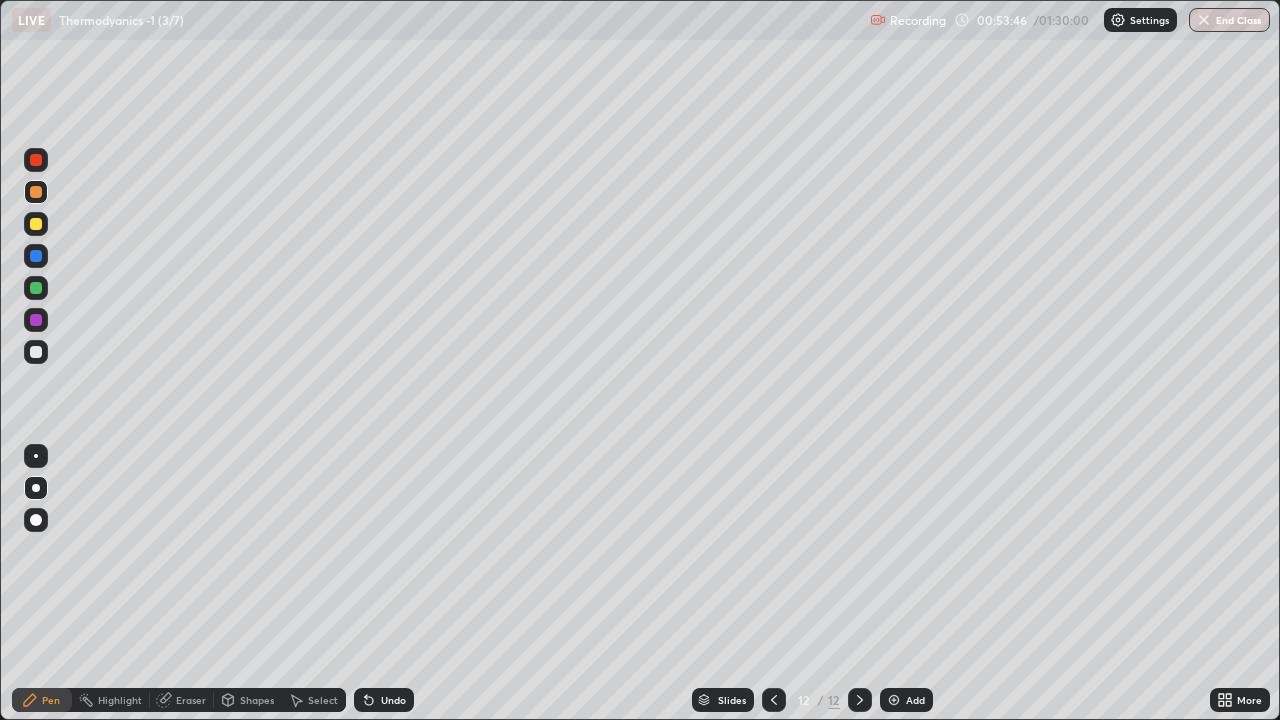click at bounding box center (36, 352) 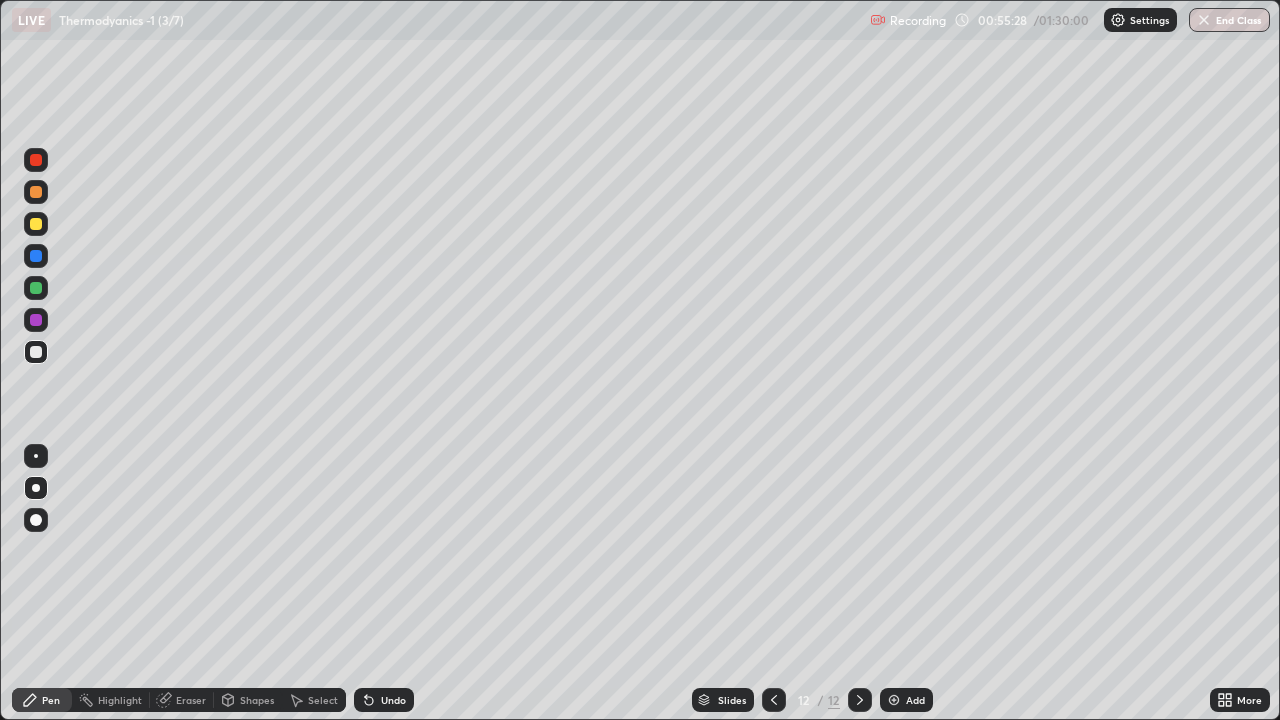 click at bounding box center [894, 700] 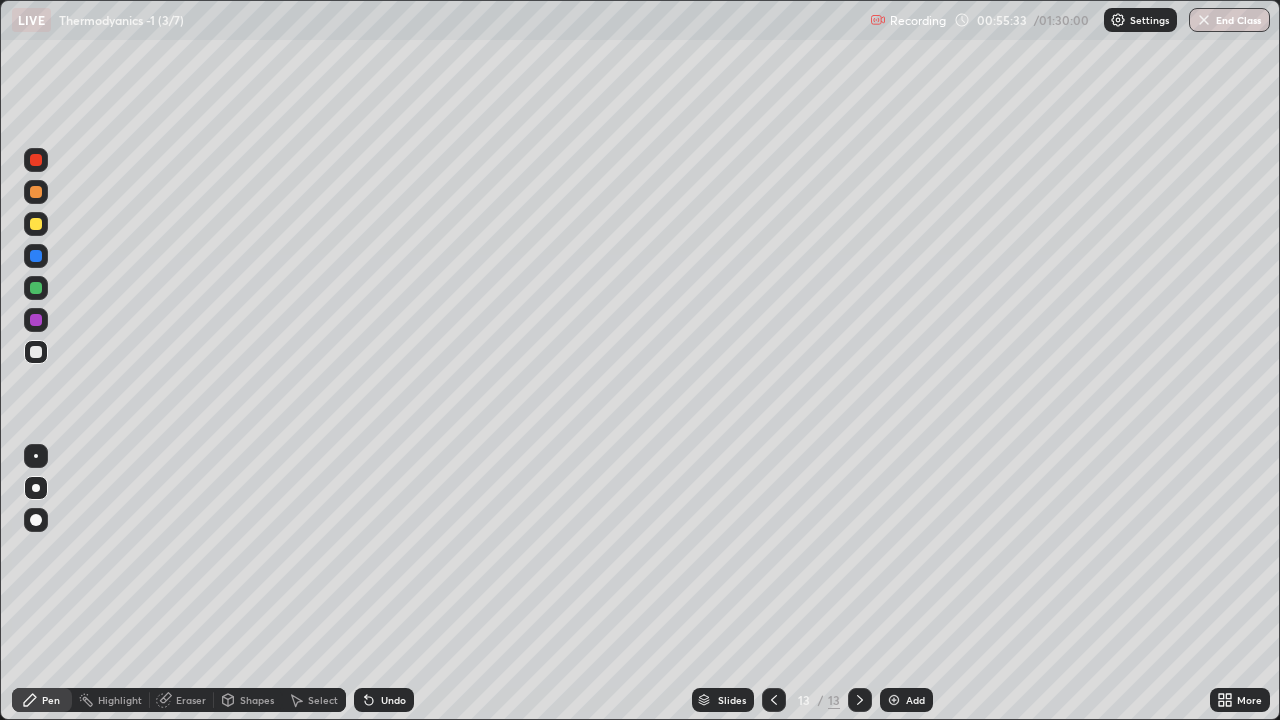 click on "Undo" at bounding box center (384, 700) 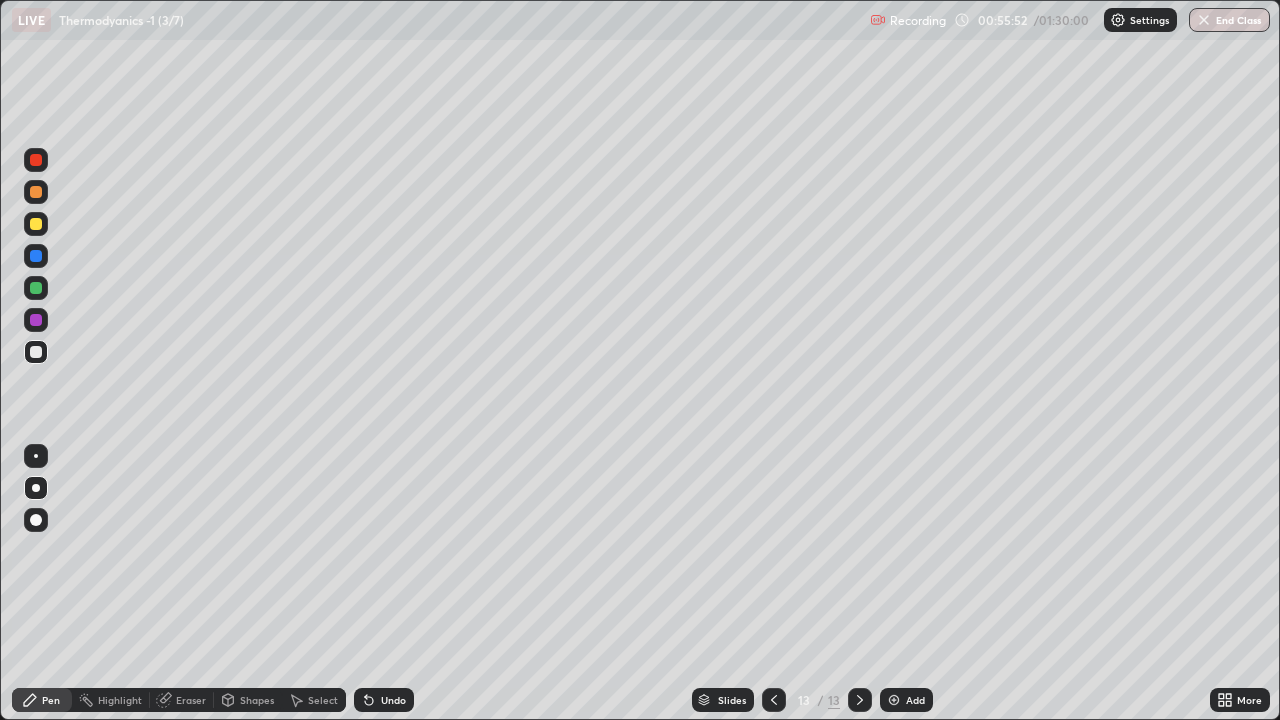 click at bounding box center [36, 224] 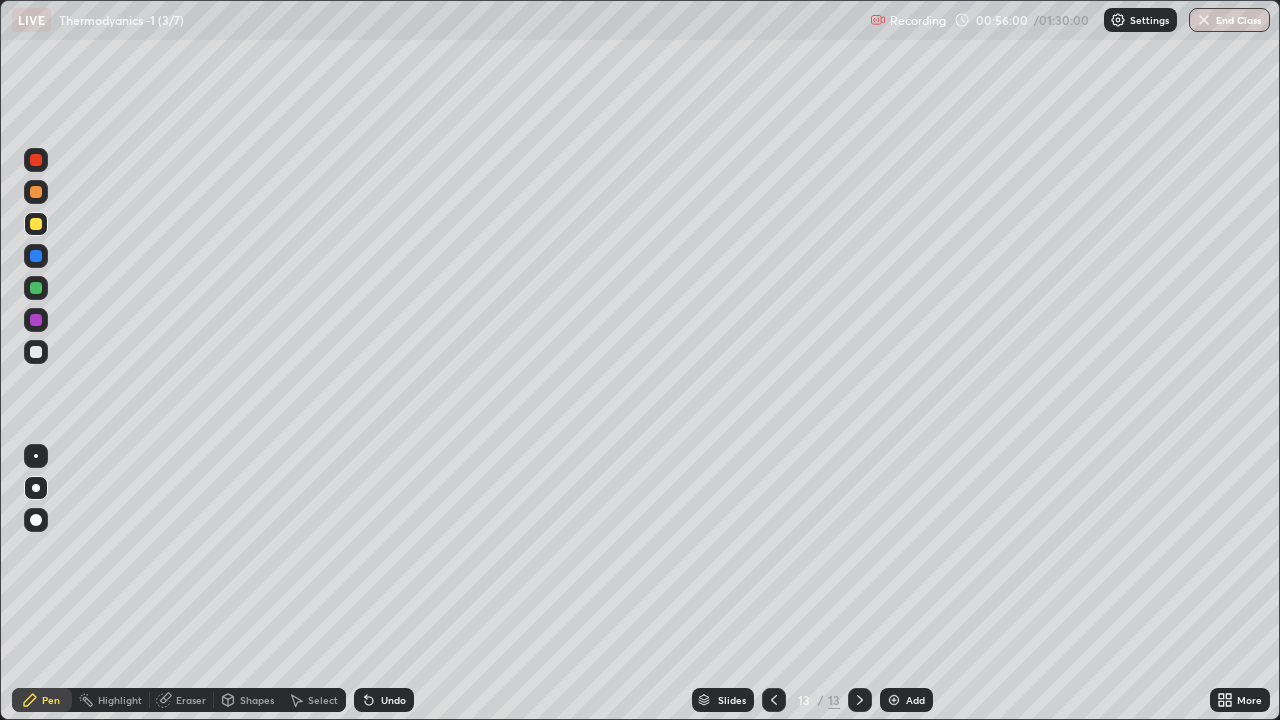 click at bounding box center (36, 352) 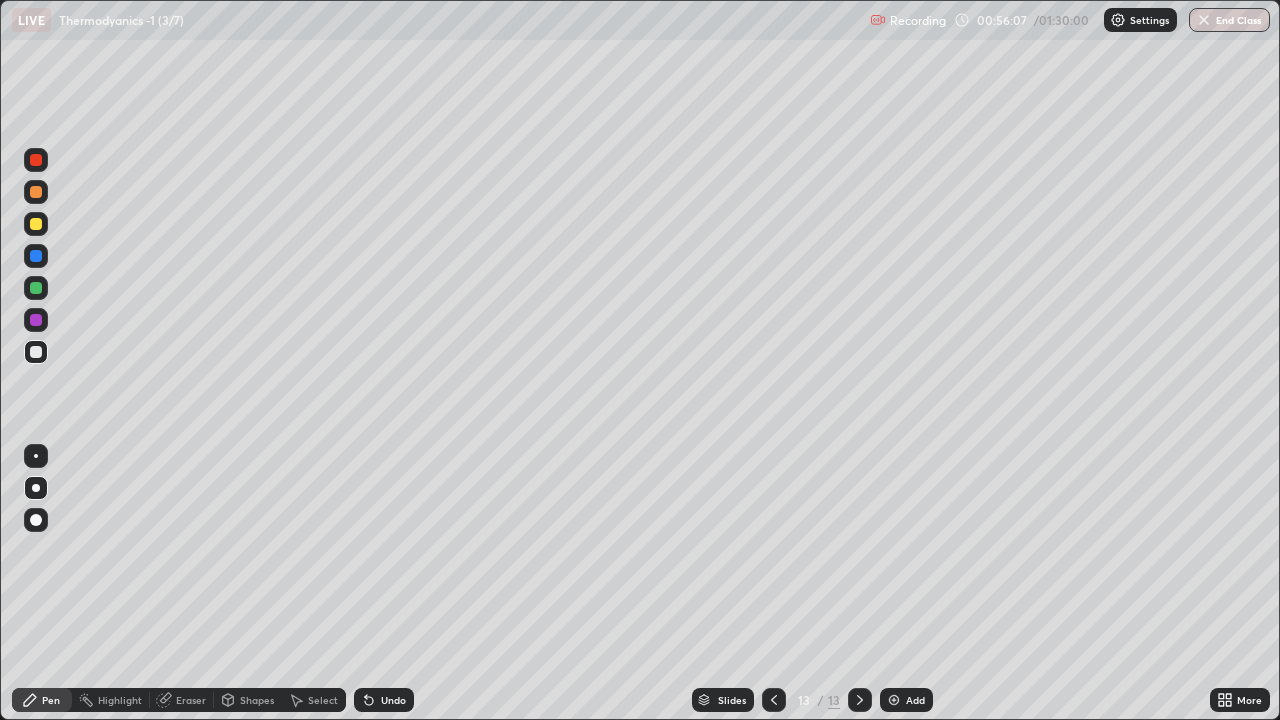 click on "Undo" at bounding box center (393, 700) 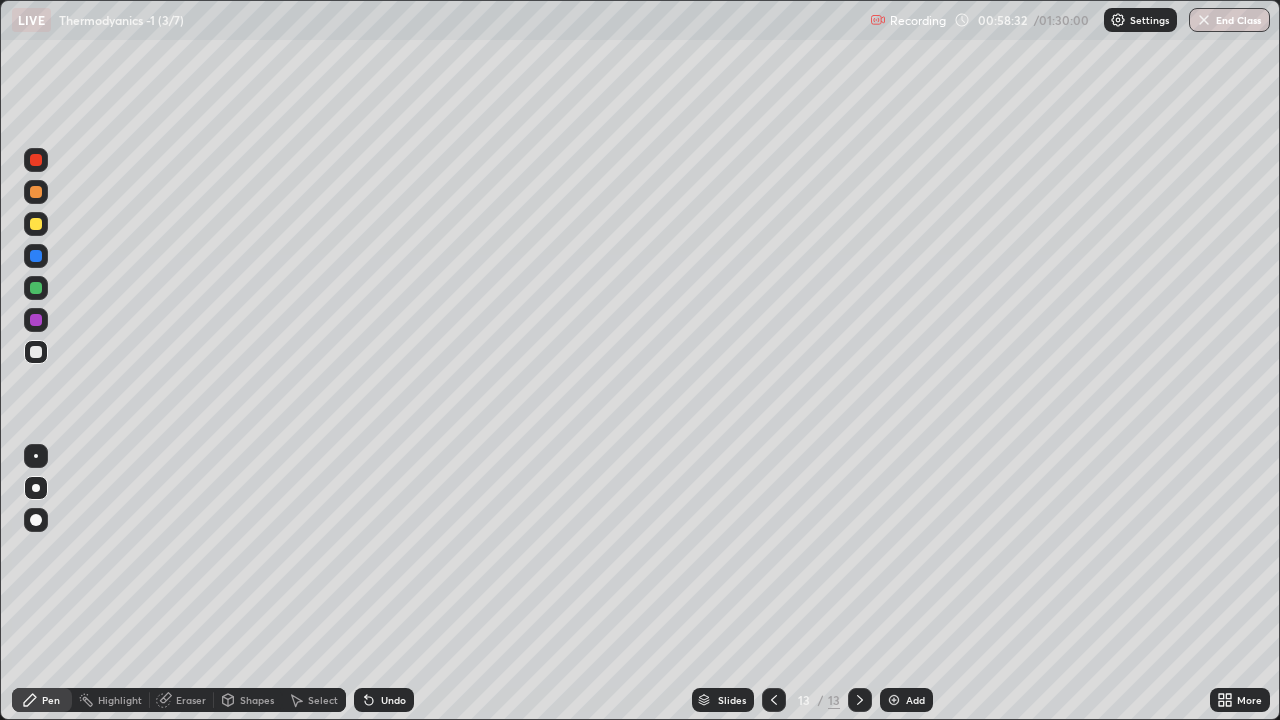 click at bounding box center [36, 224] 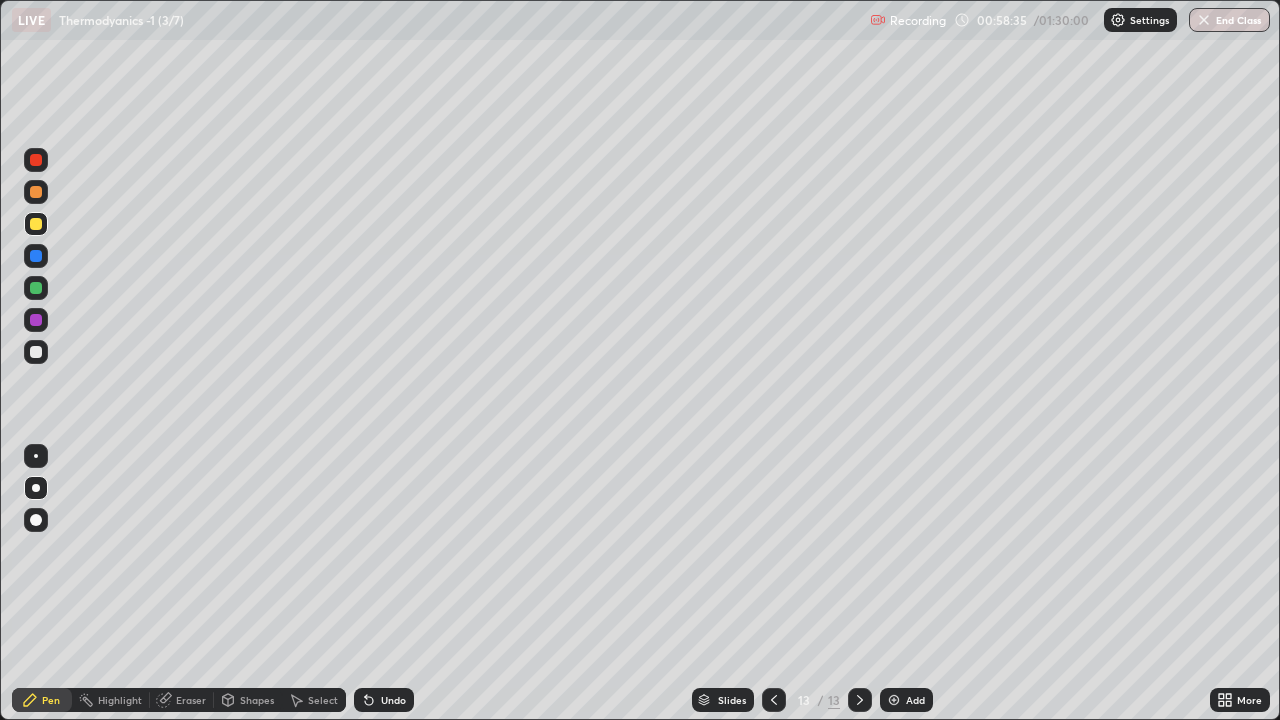 click on "Undo" at bounding box center (393, 700) 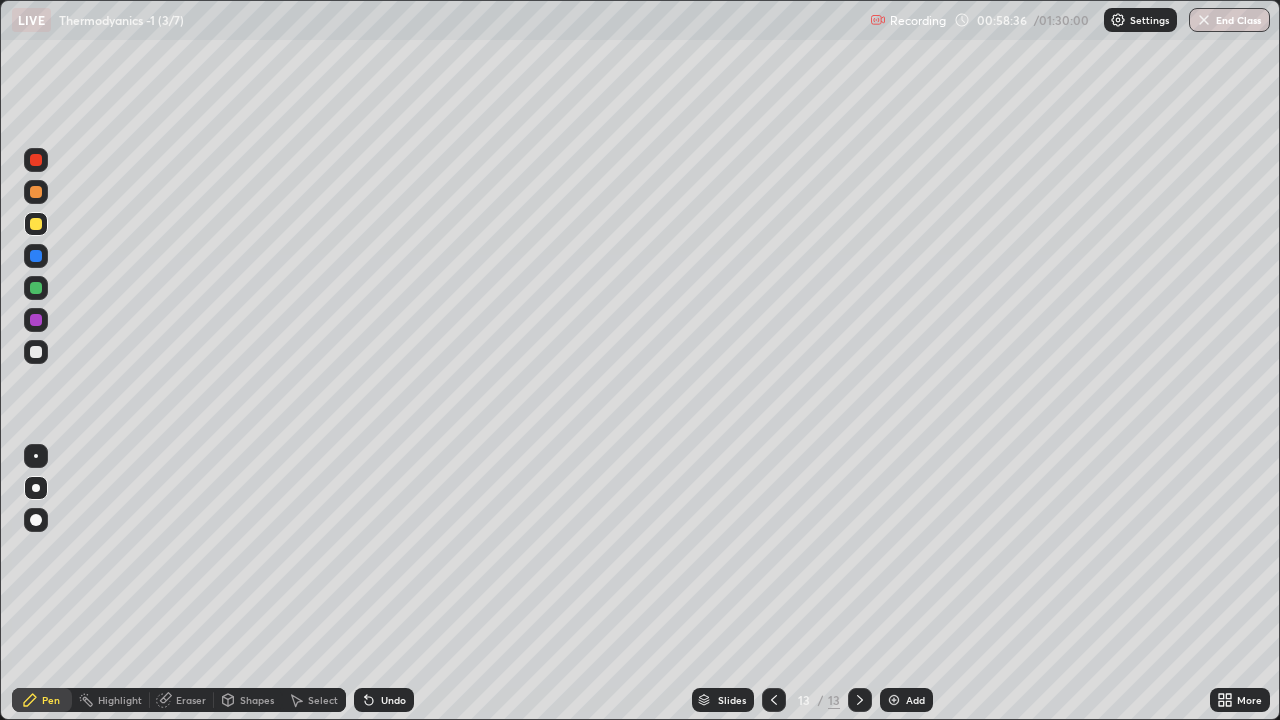 click on "Undo" at bounding box center (393, 700) 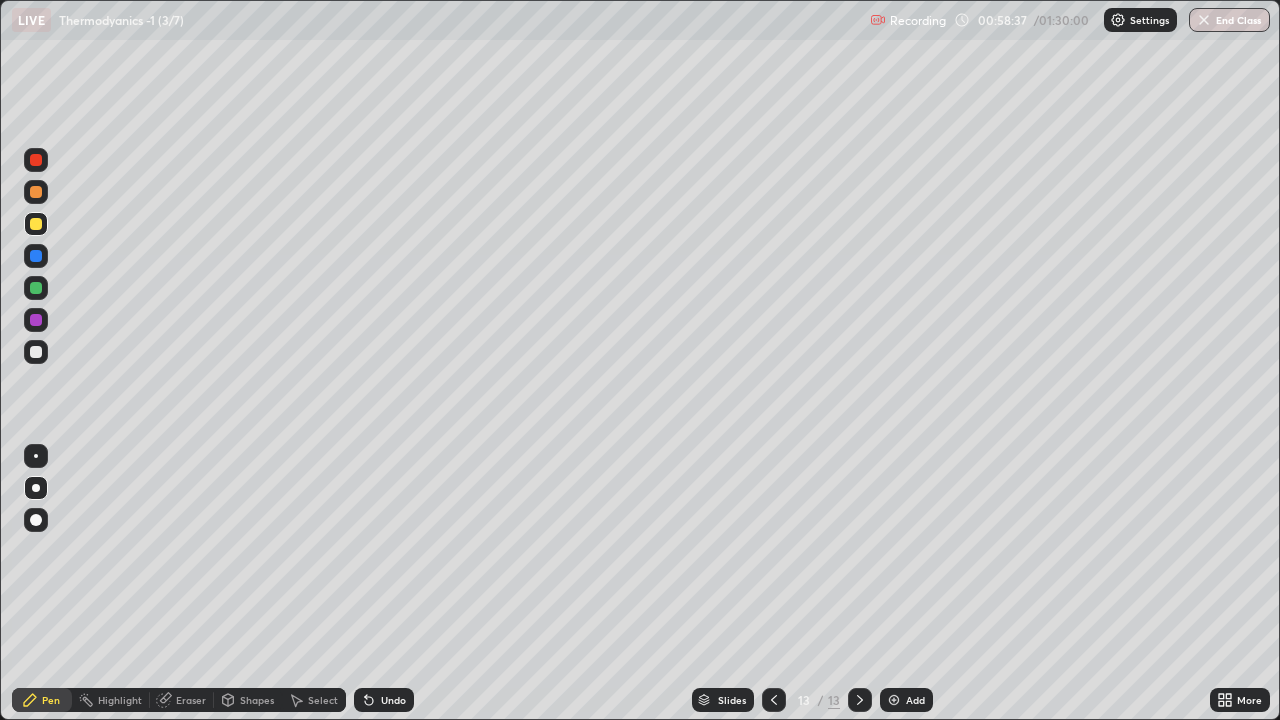 click at bounding box center [36, 192] 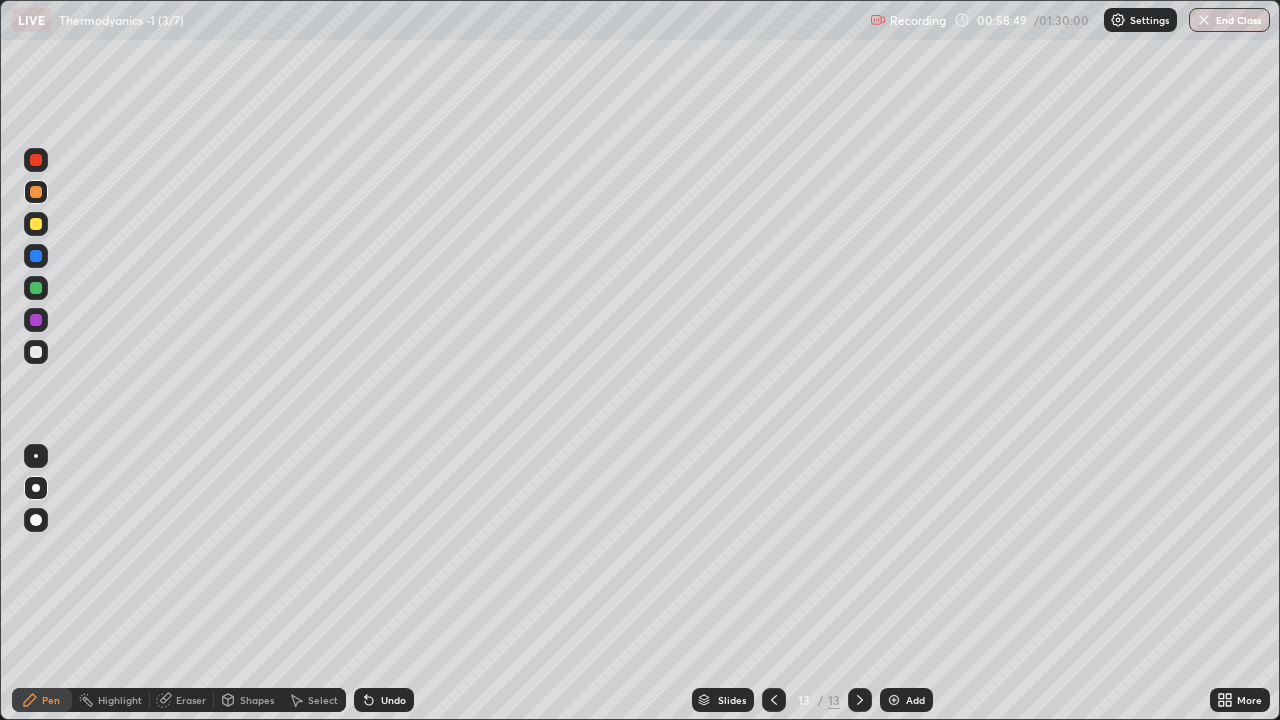 click at bounding box center [36, 288] 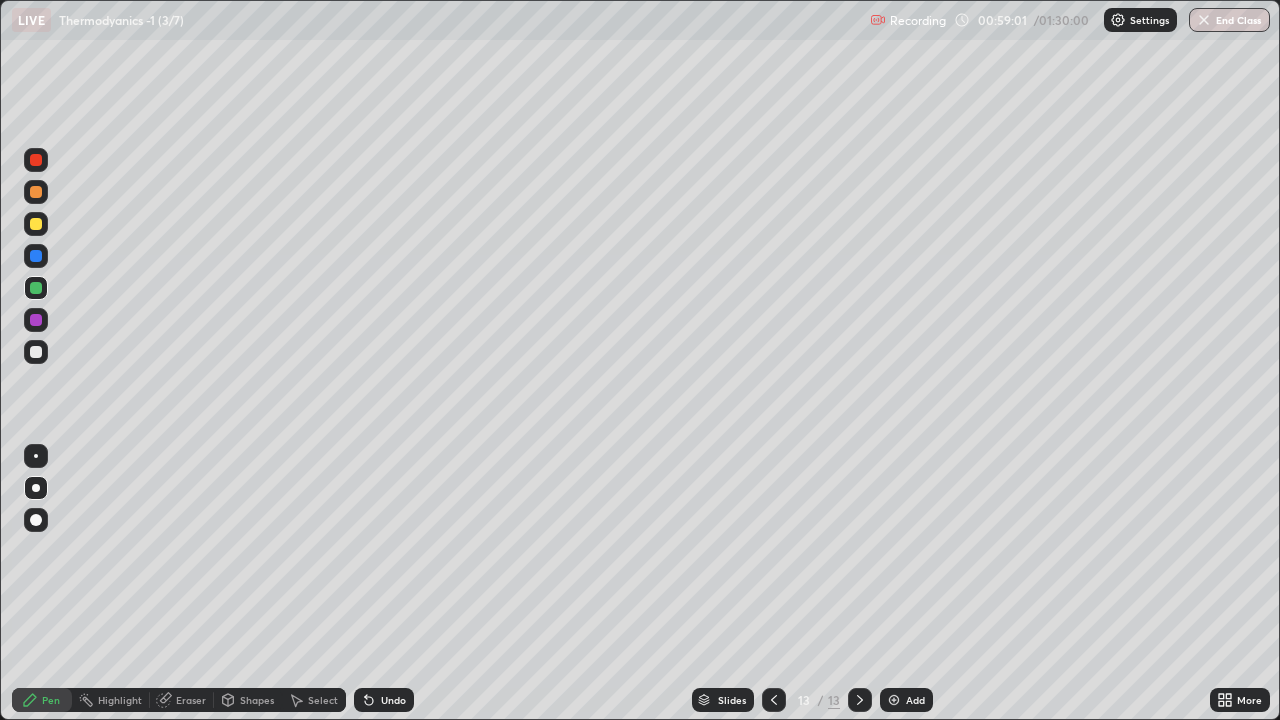 click at bounding box center (36, 192) 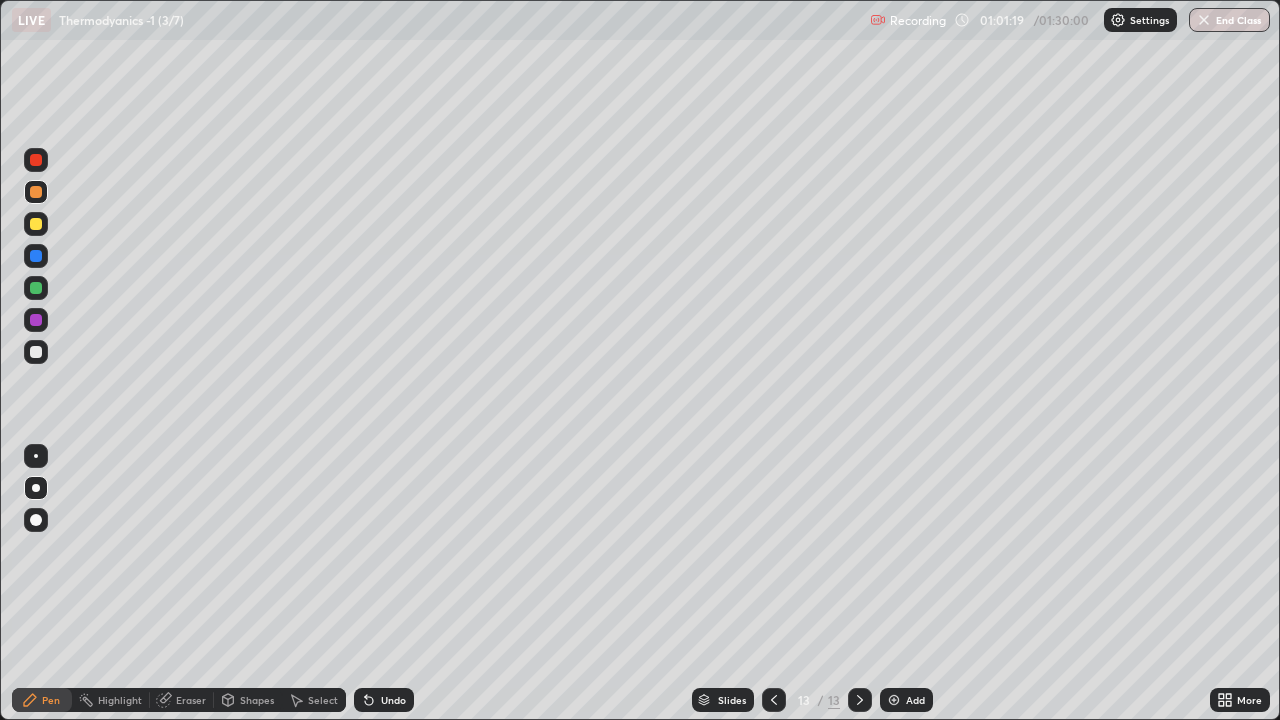 click on "Add" at bounding box center (915, 700) 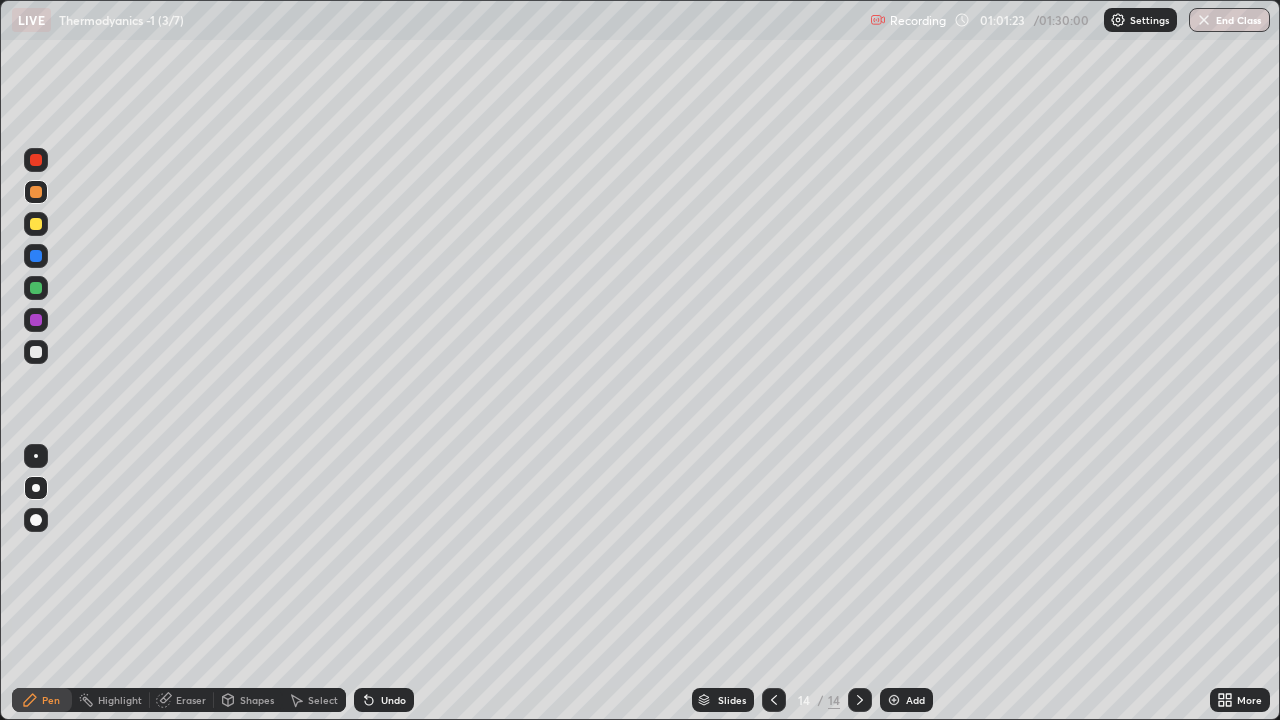 click at bounding box center [36, 352] 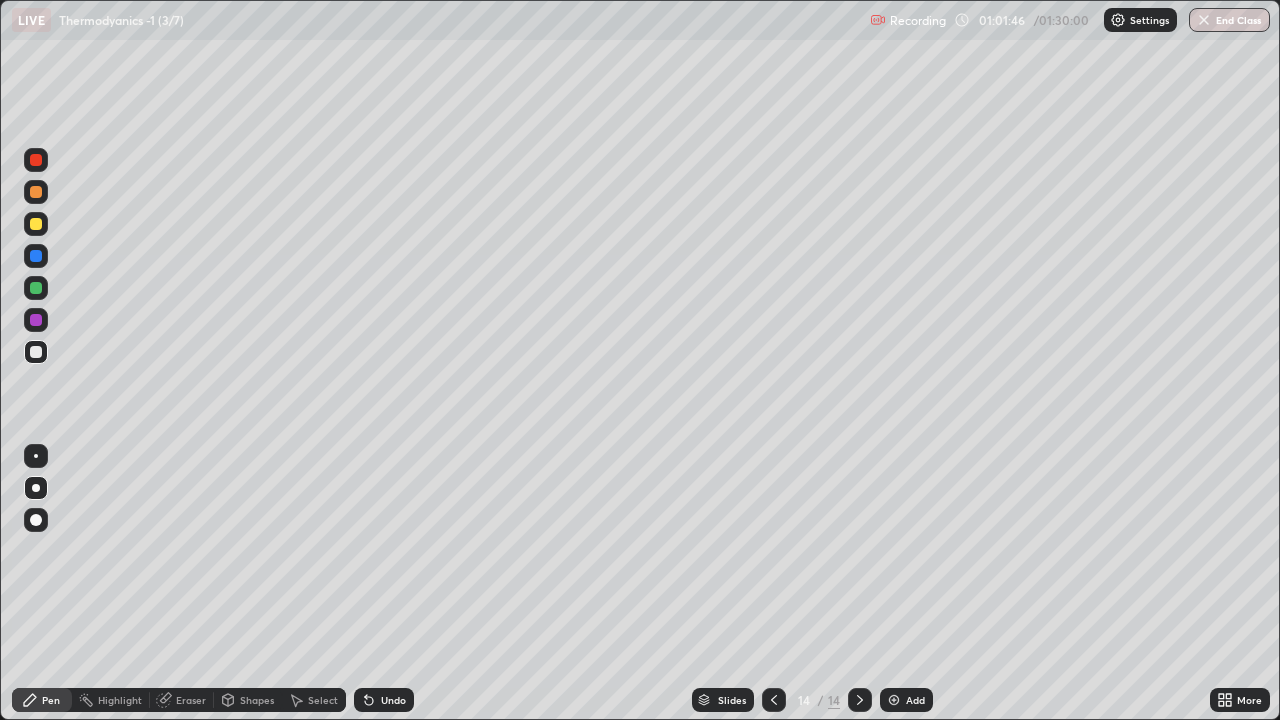 click at bounding box center (36, 224) 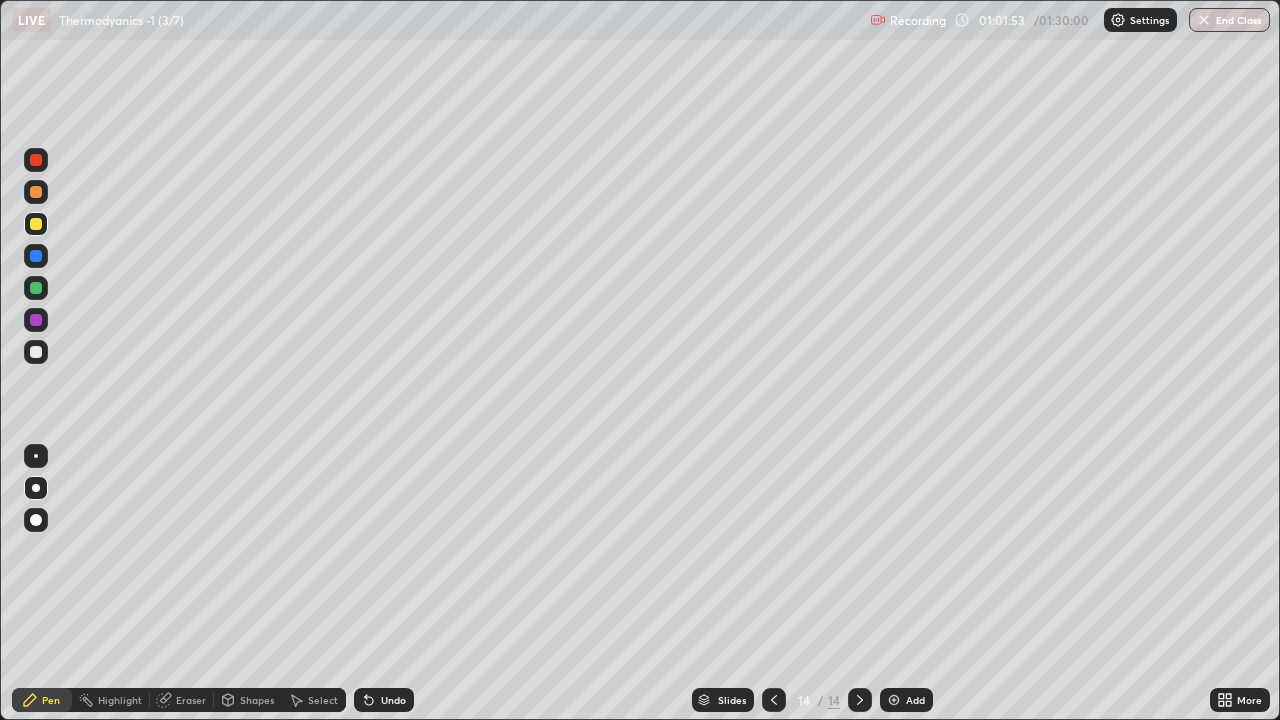click at bounding box center [36, 352] 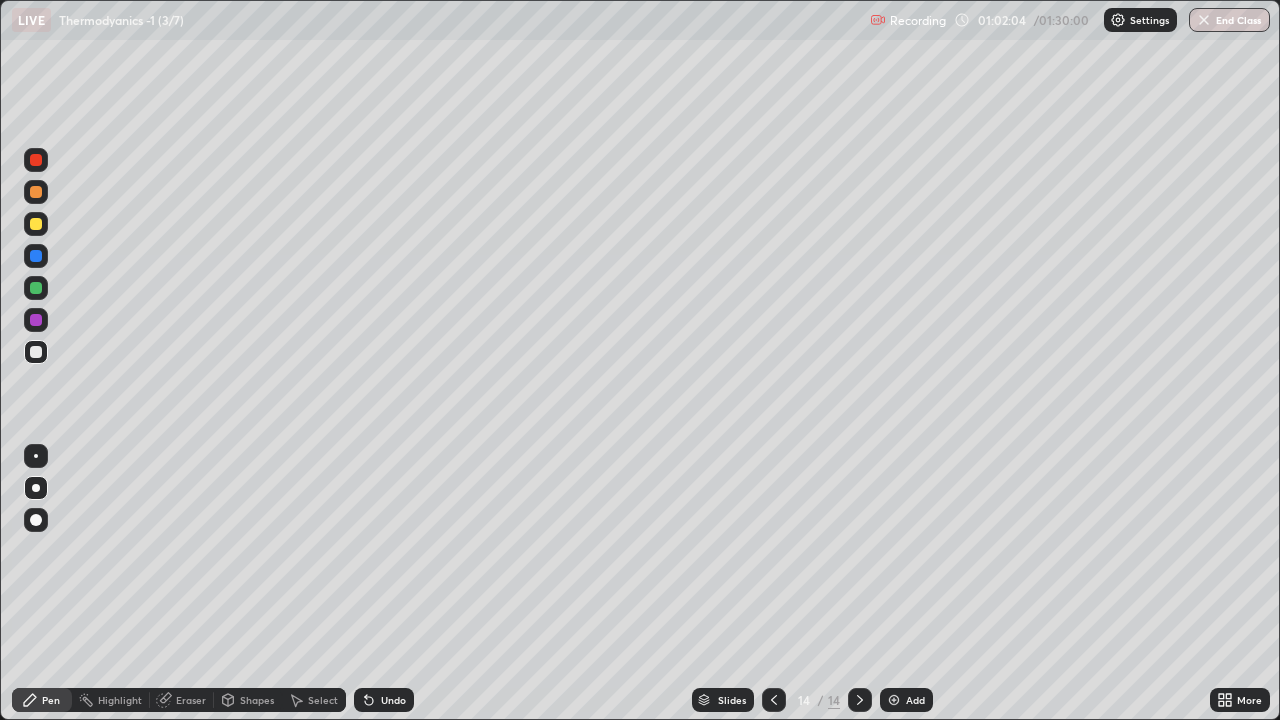 click at bounding box center (36, 192) 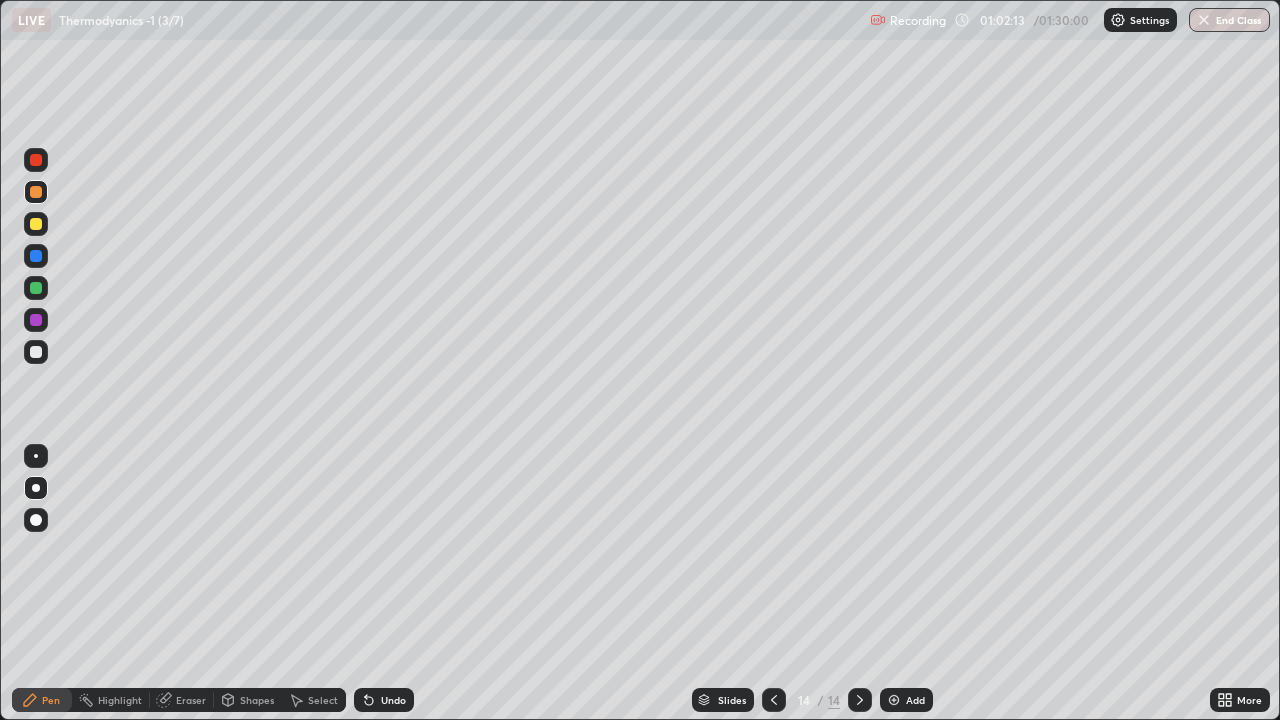click at bounding box center (36, 352) 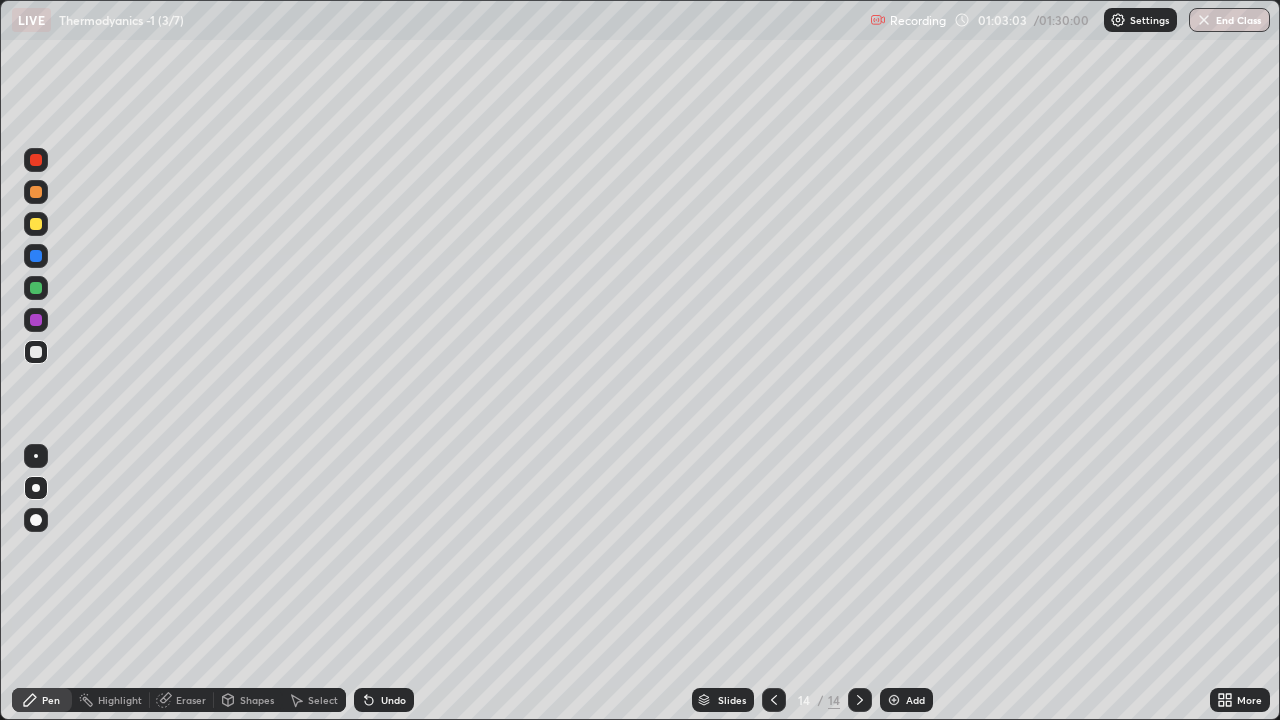 click at bounding box center [36, 192] 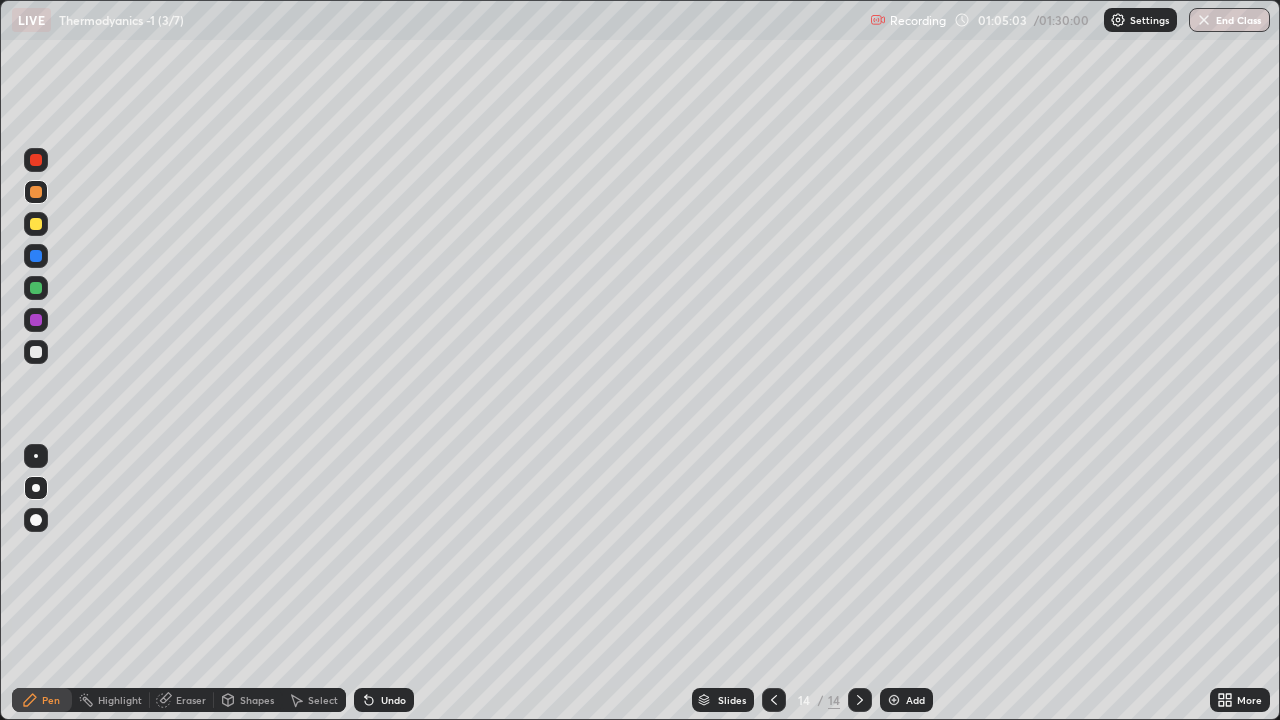 click at bounding box center (774, 700) 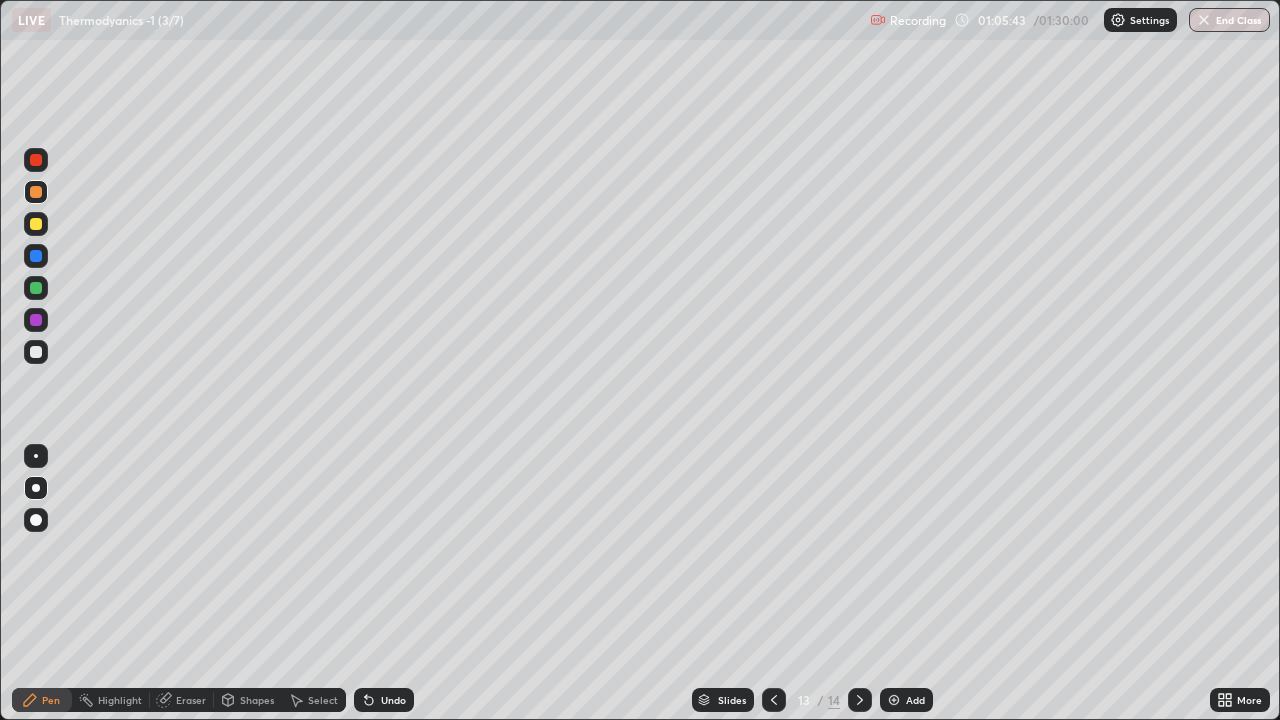 click 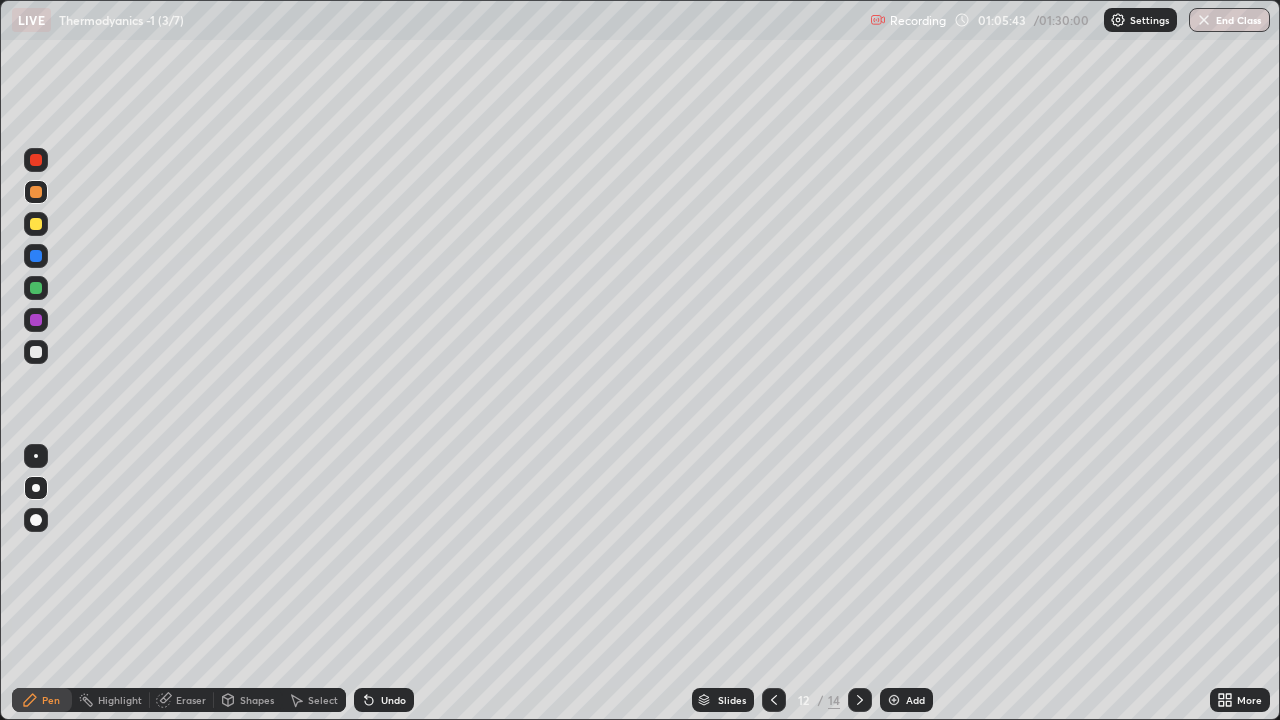 click 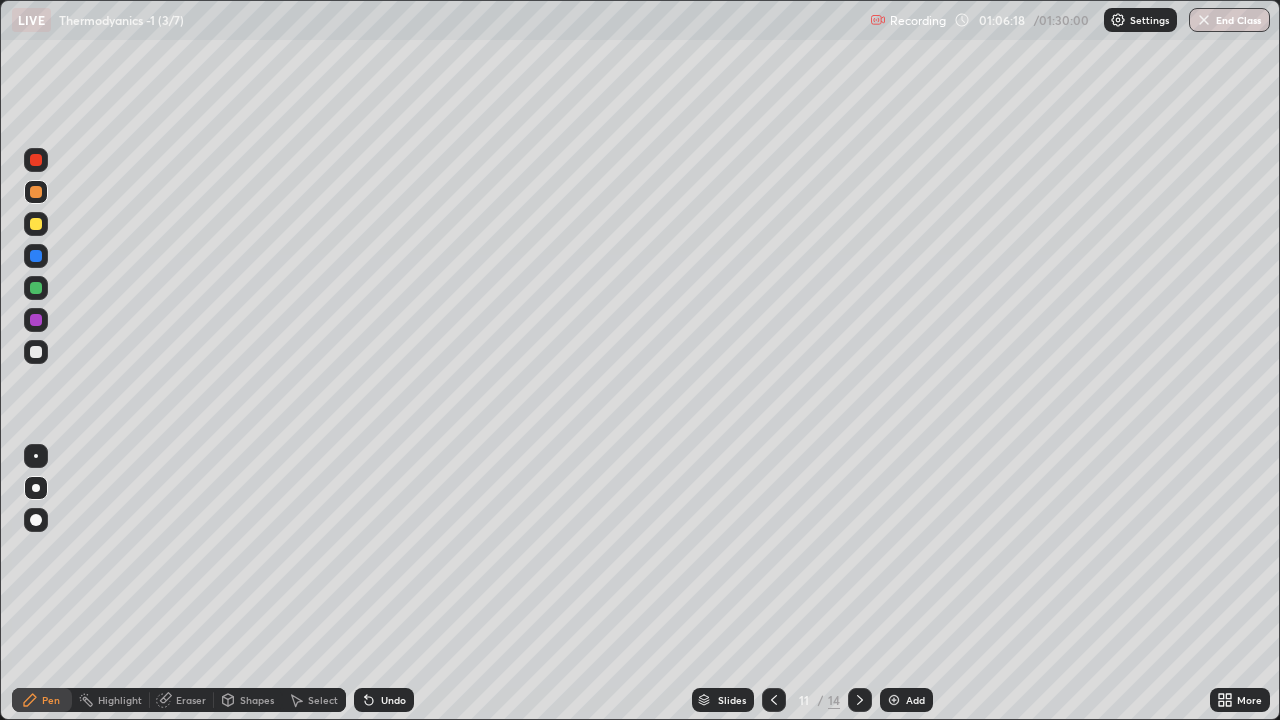 click 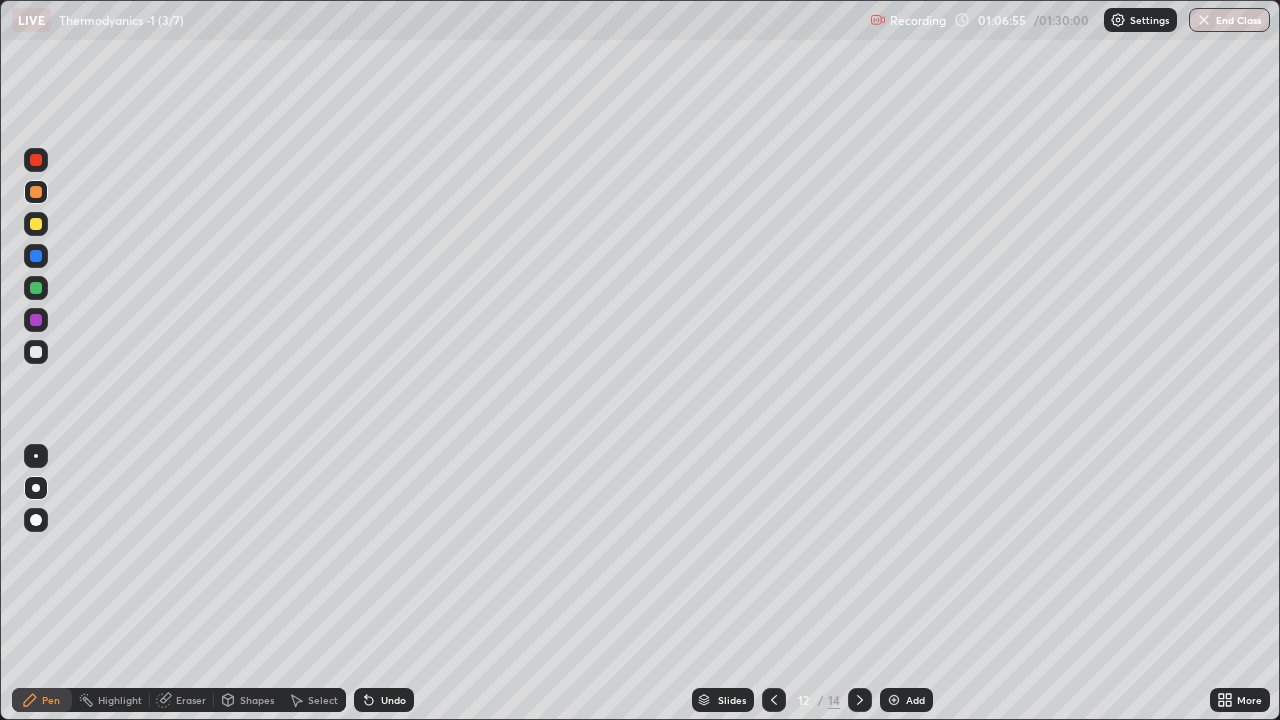 click 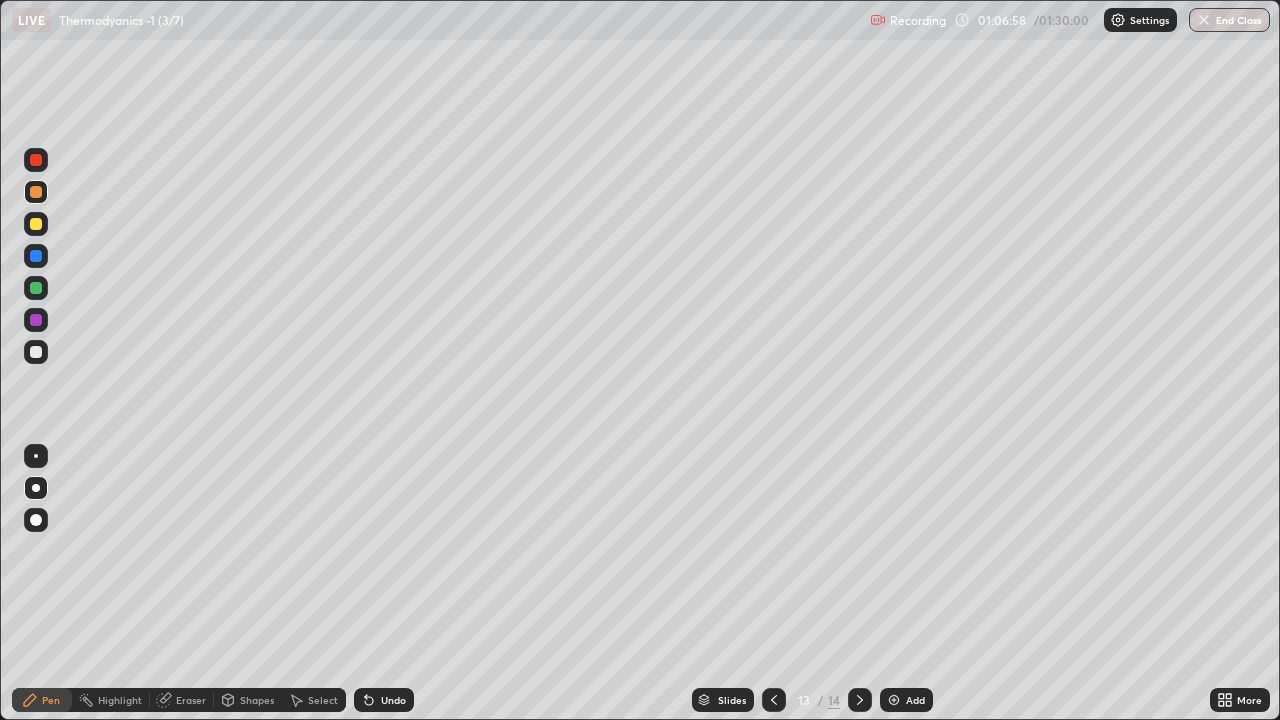 click at bounding box center (860, 700) 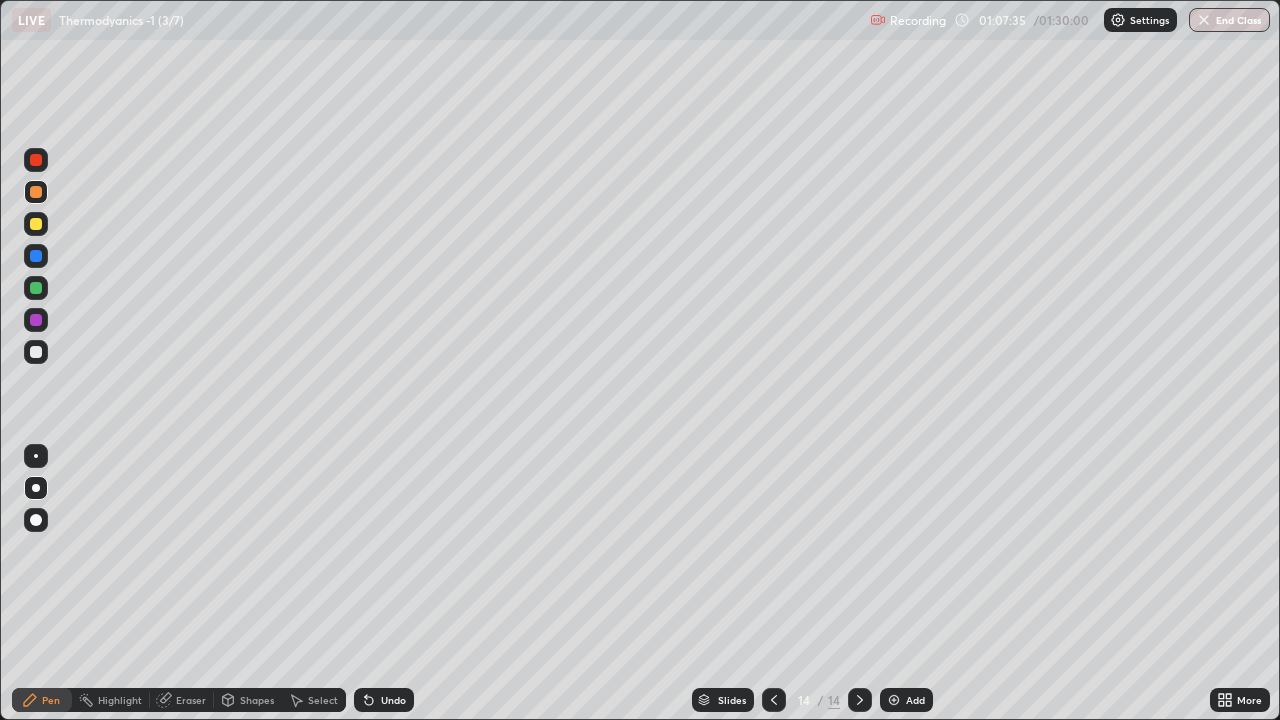 click 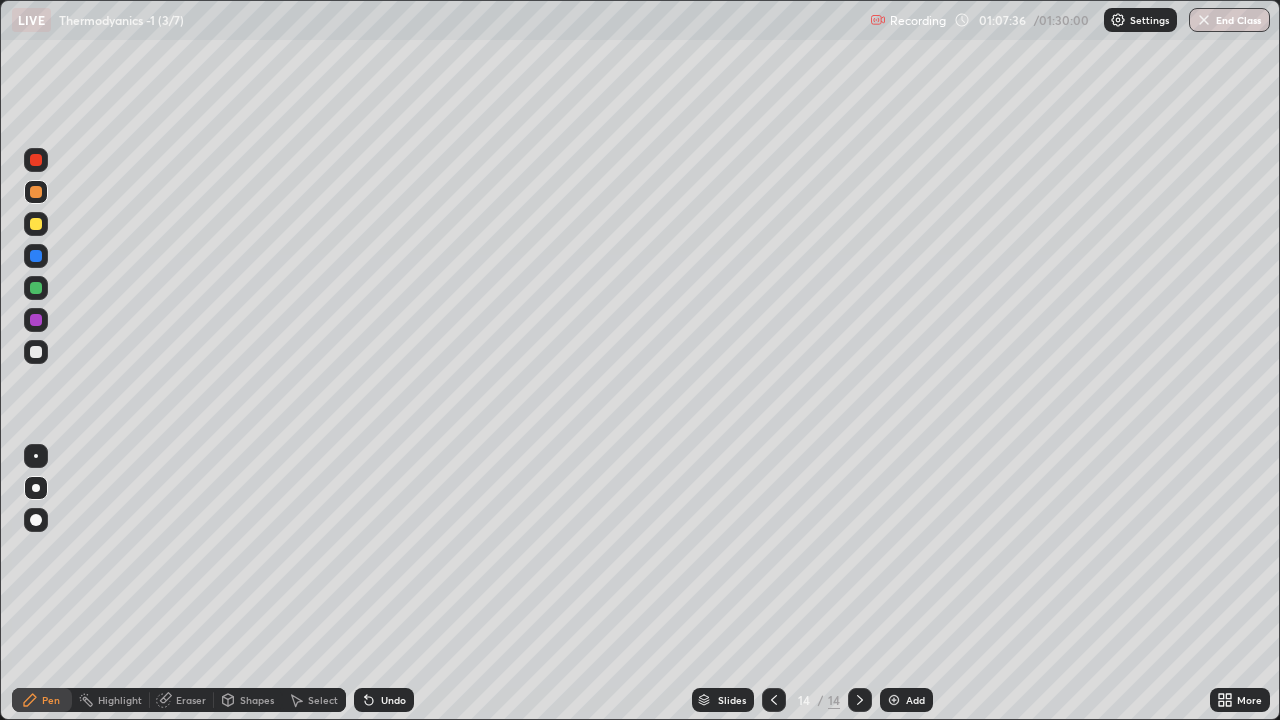 click on "Add" at bounding box center (906, 700) 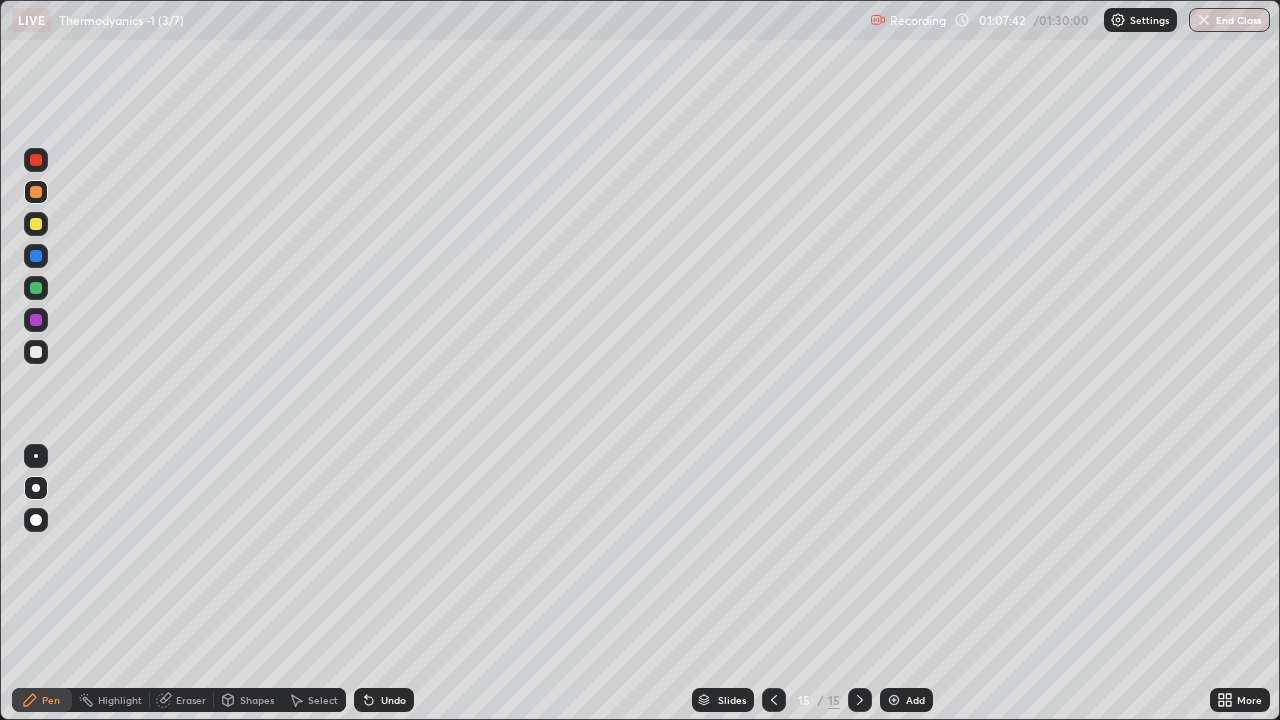 click at bounding box center (36, 352) 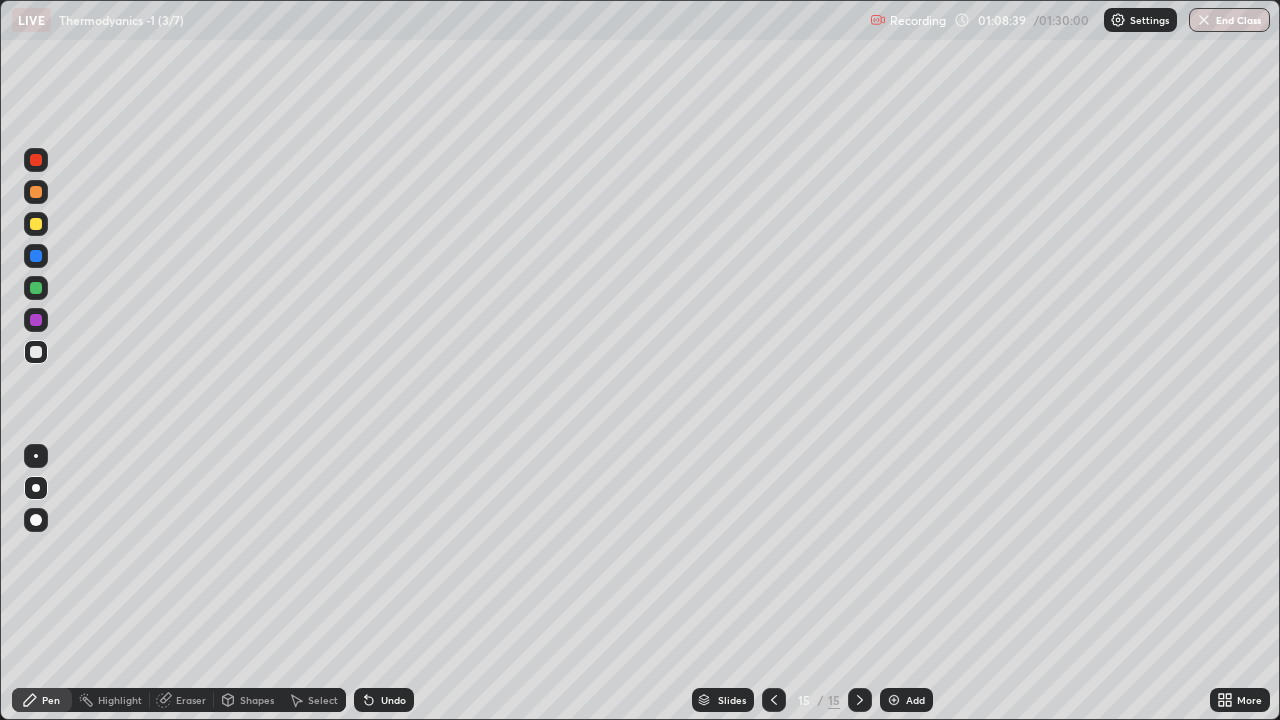 click at bounding box center (36, 224) 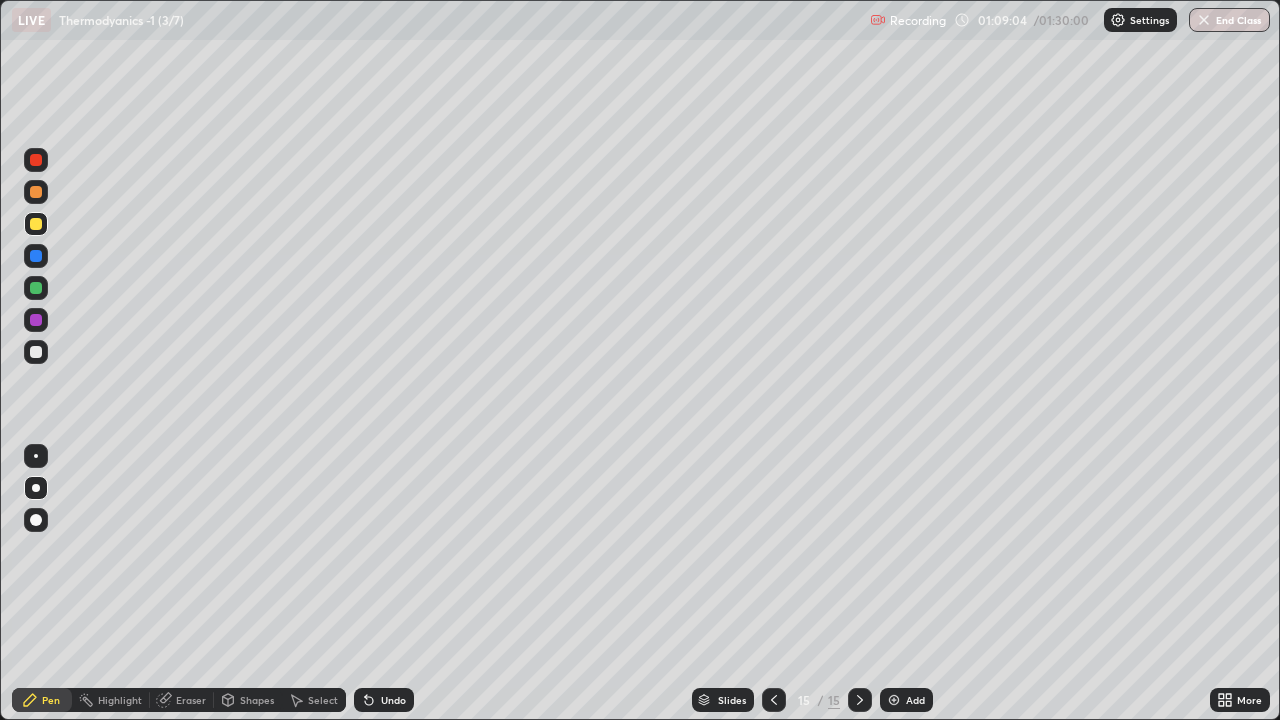 click at bounding box center [36, 352] 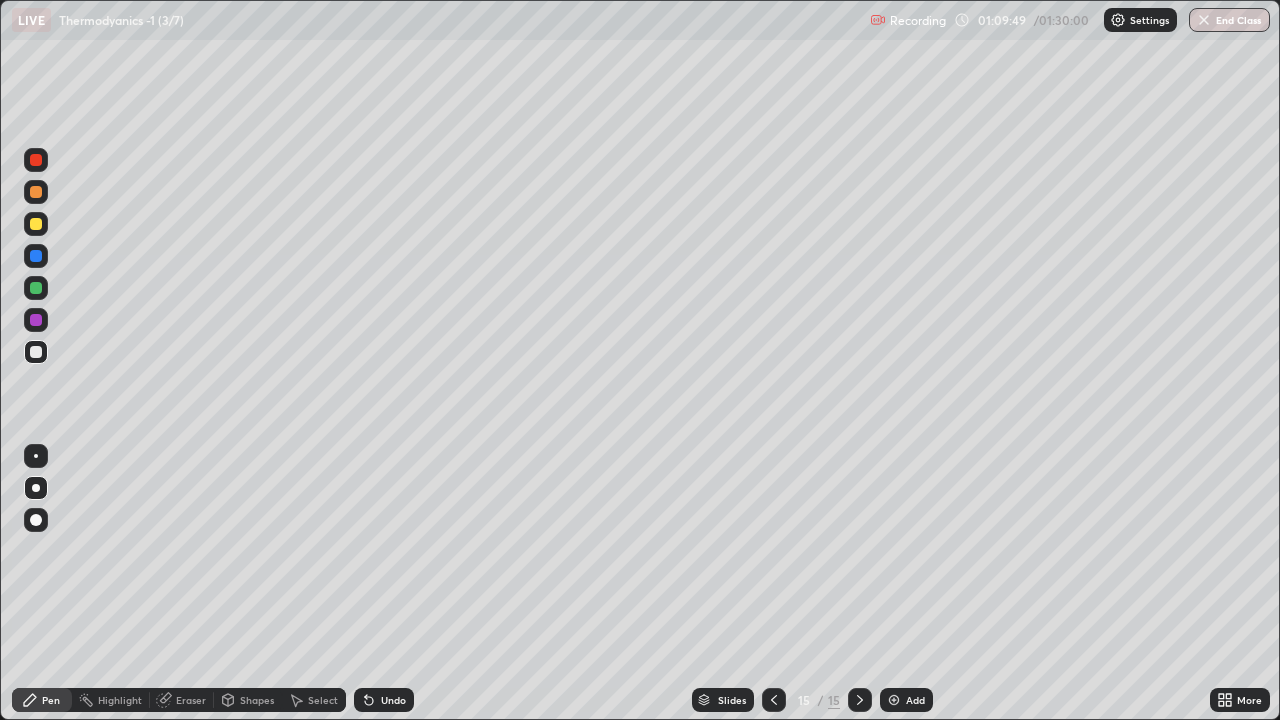 click at bounding box center [36, 224] 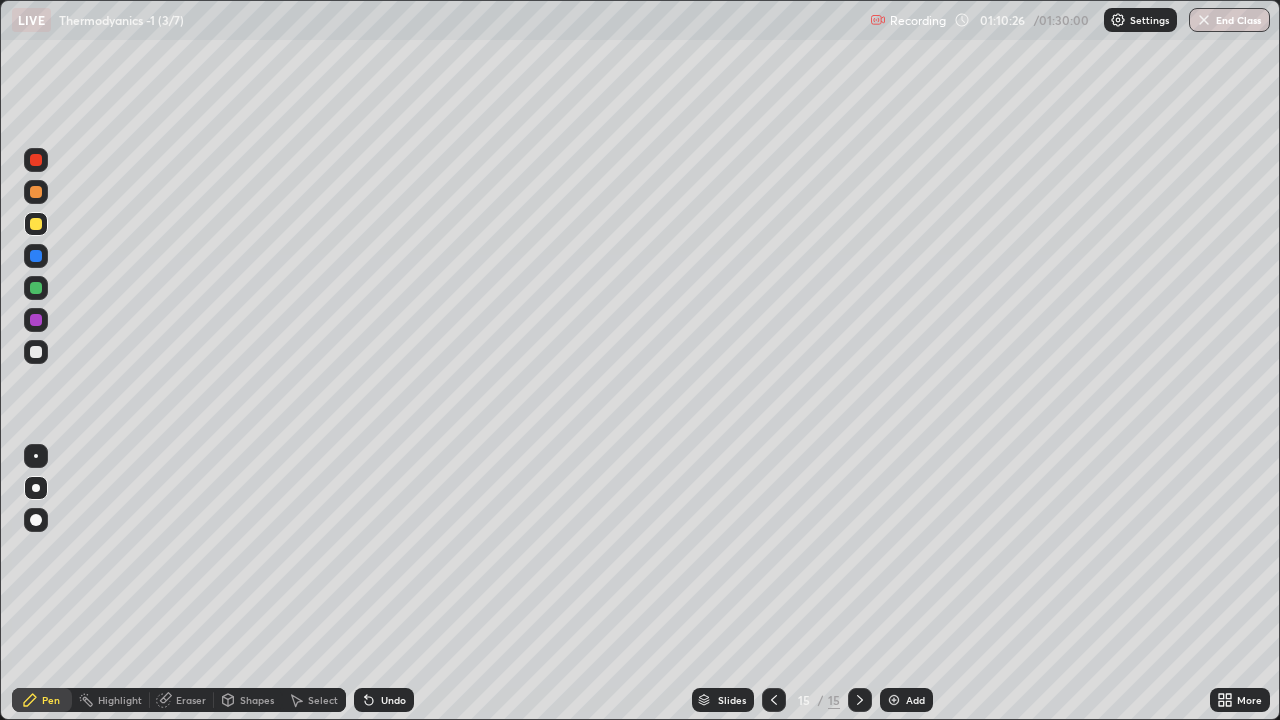 click at bounding box center [36, 352] 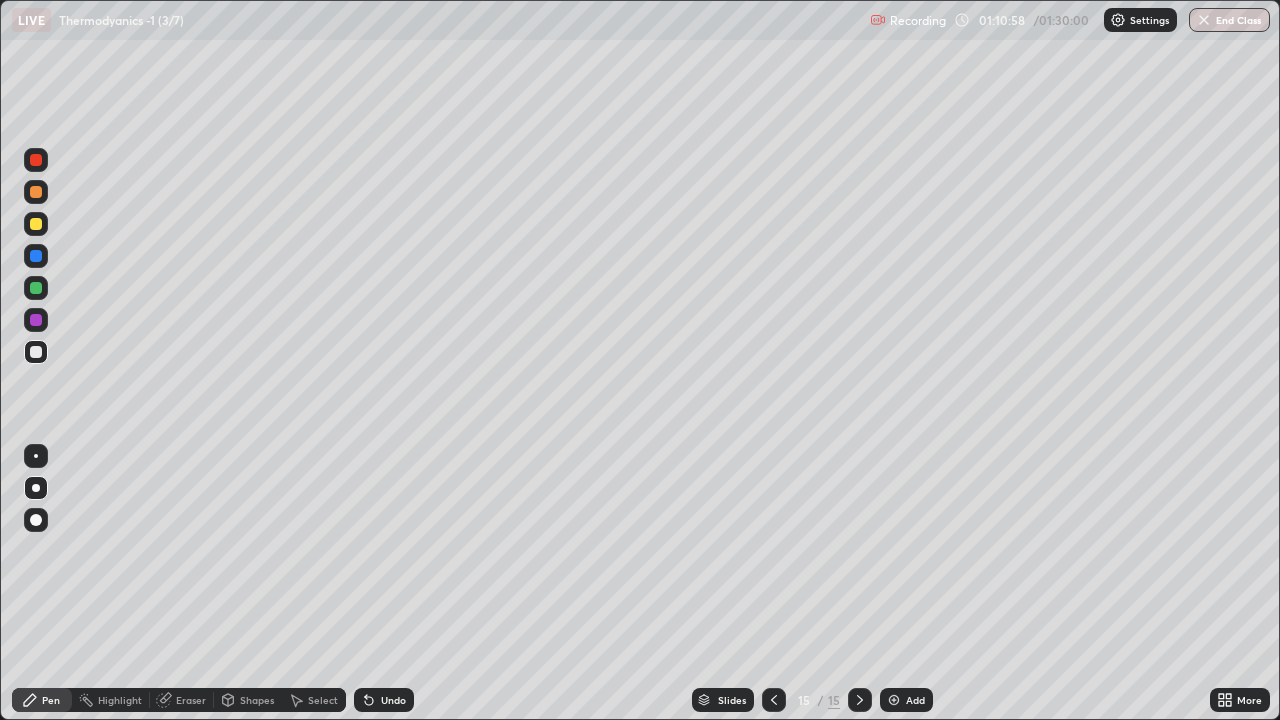 click at bounding box center (36, 160) 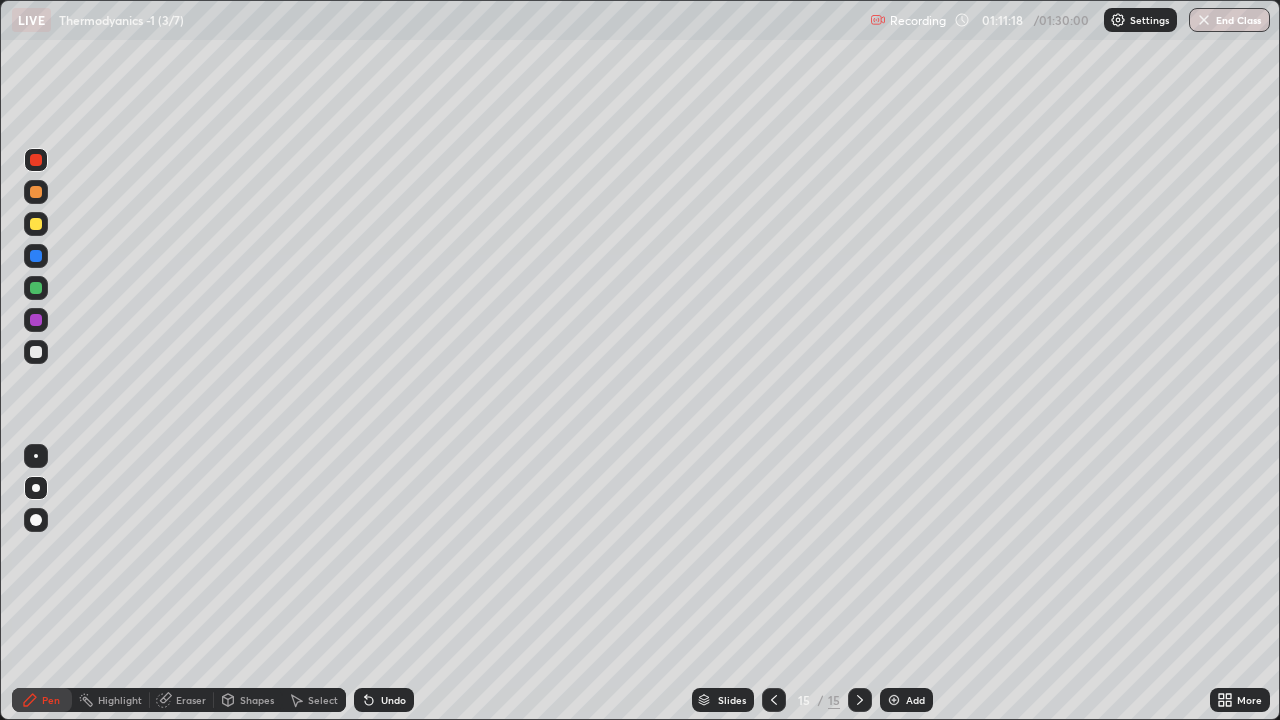 click at bounding box center [36, 352] 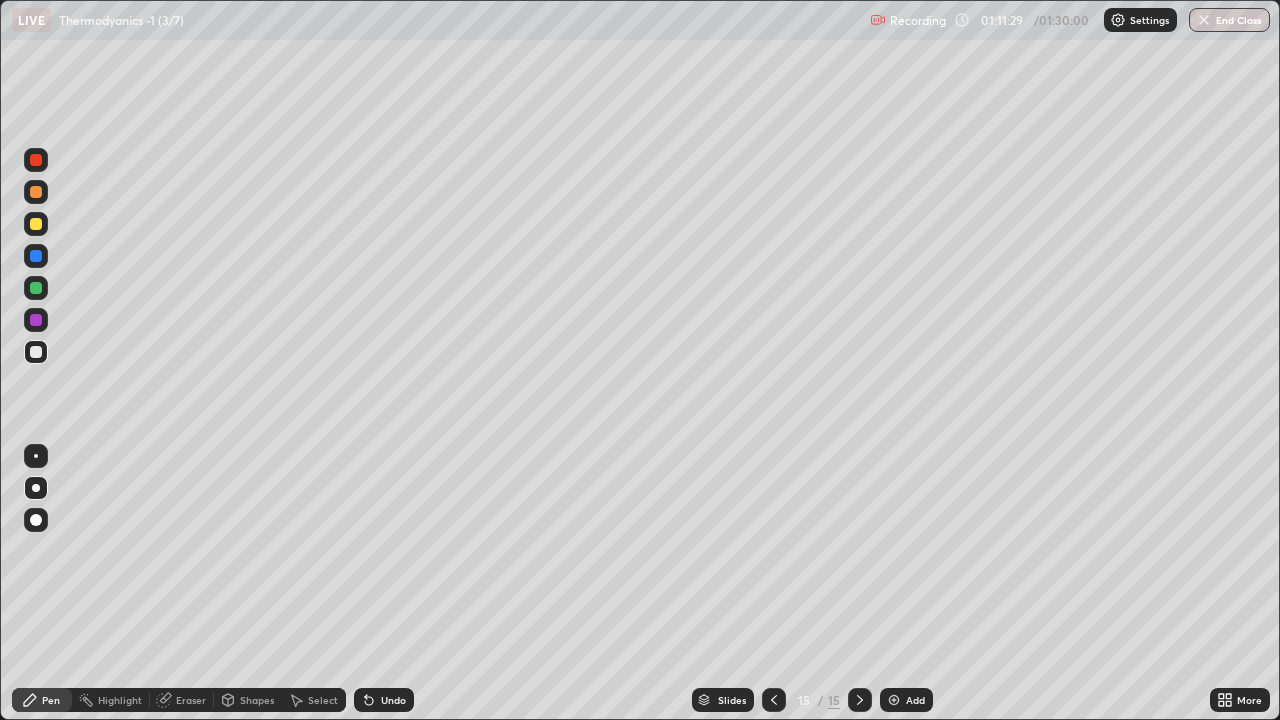 click on "Undo" at bounding box center [393, 700] 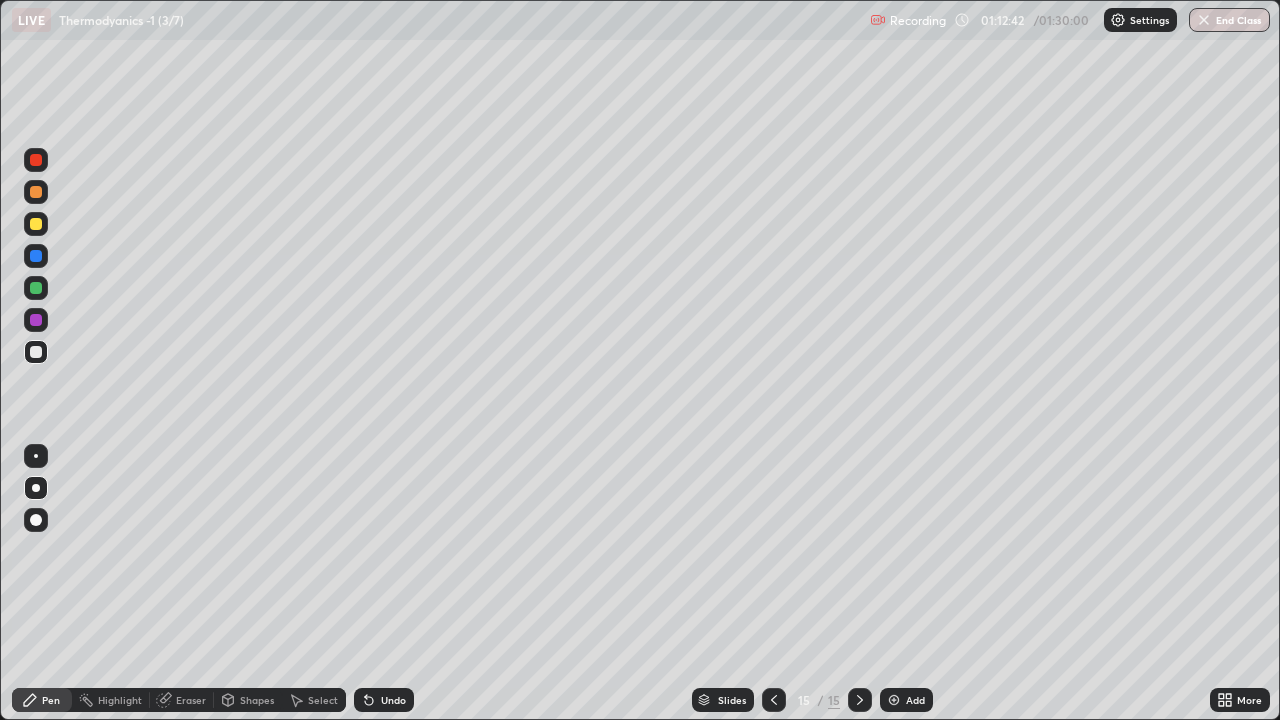 click at bounding box center (36, 192) 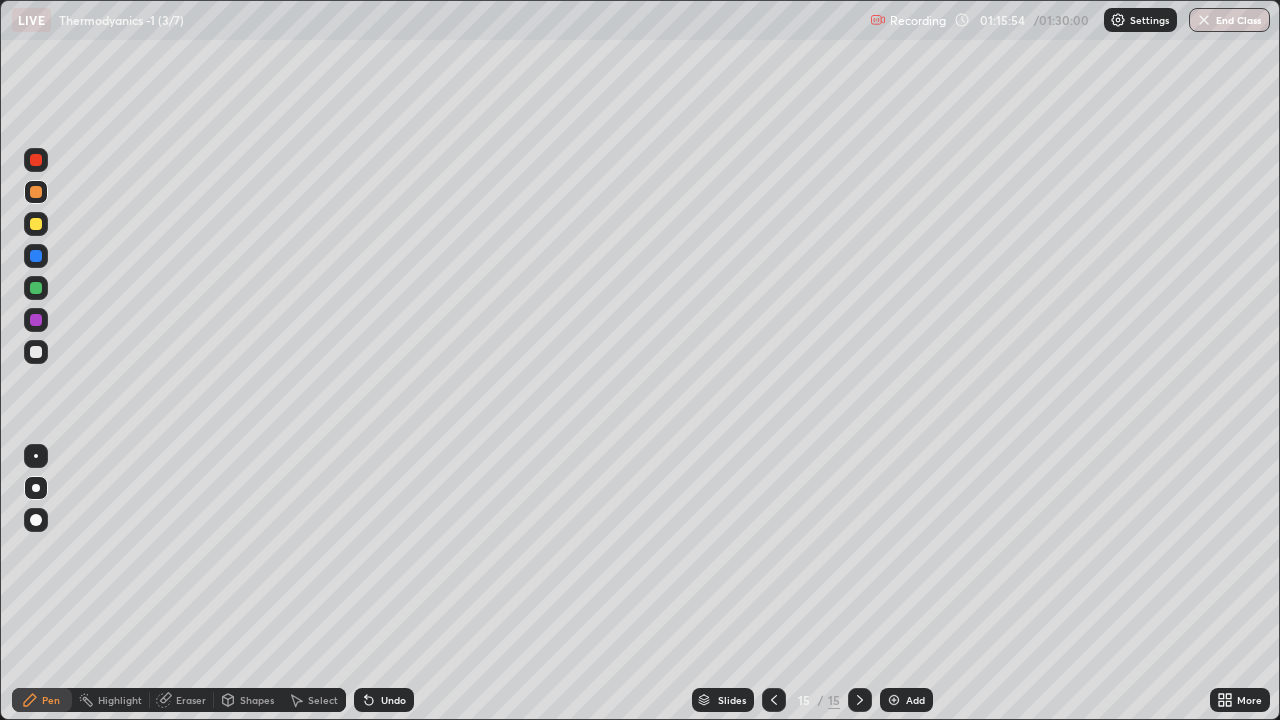 click on "Add" at bounding box center (915, 700) 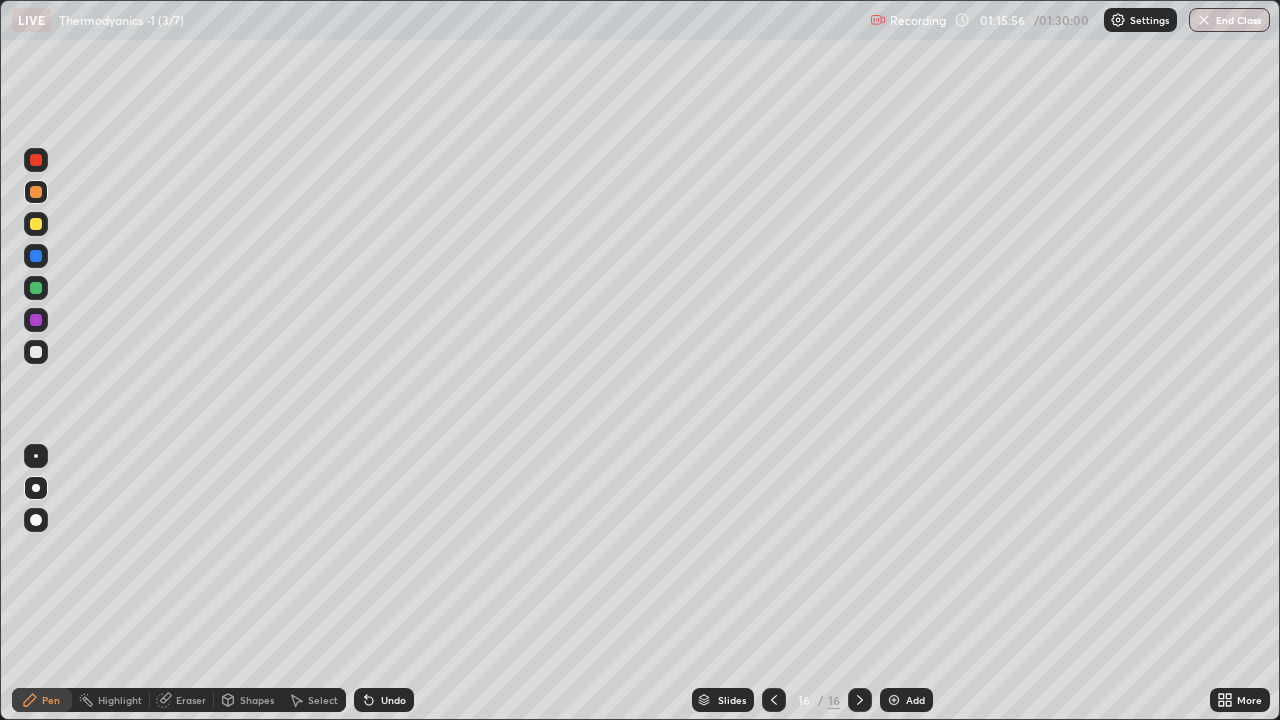 click at bounding box center (36, 352) 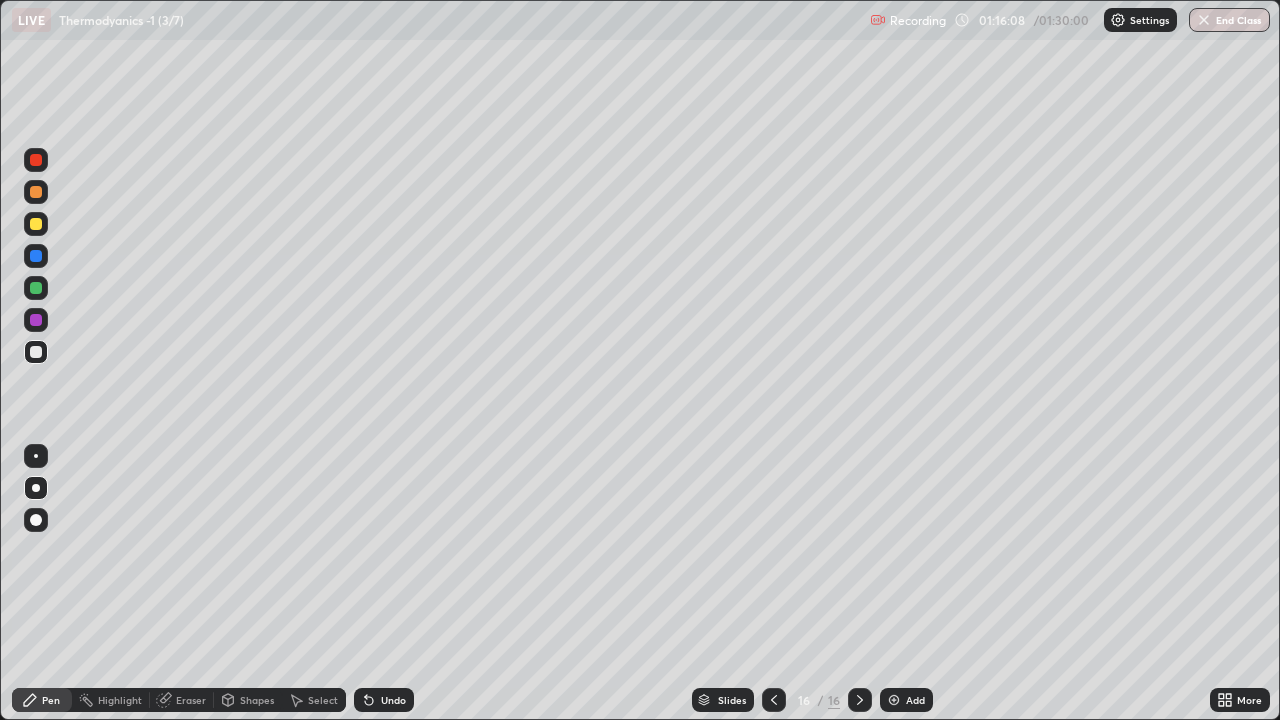 click on "Undo" at bounding box center (393, 700) 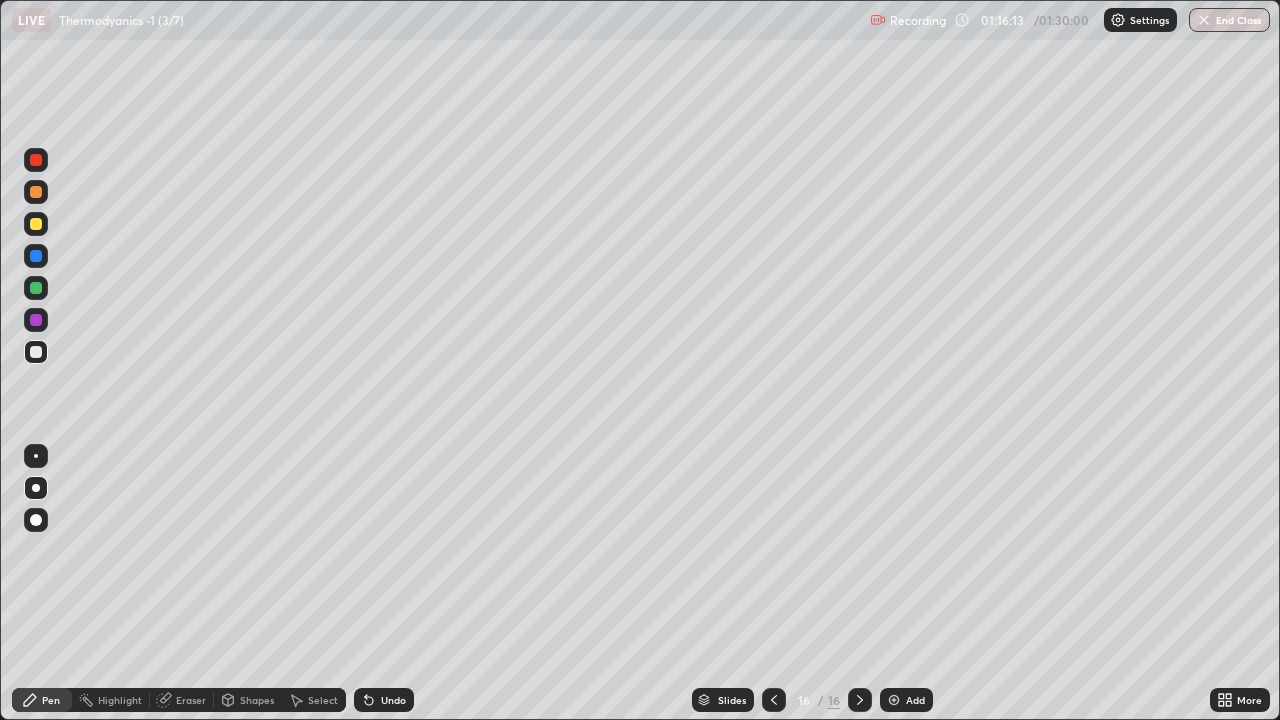 click at bounding box center [36, 224] 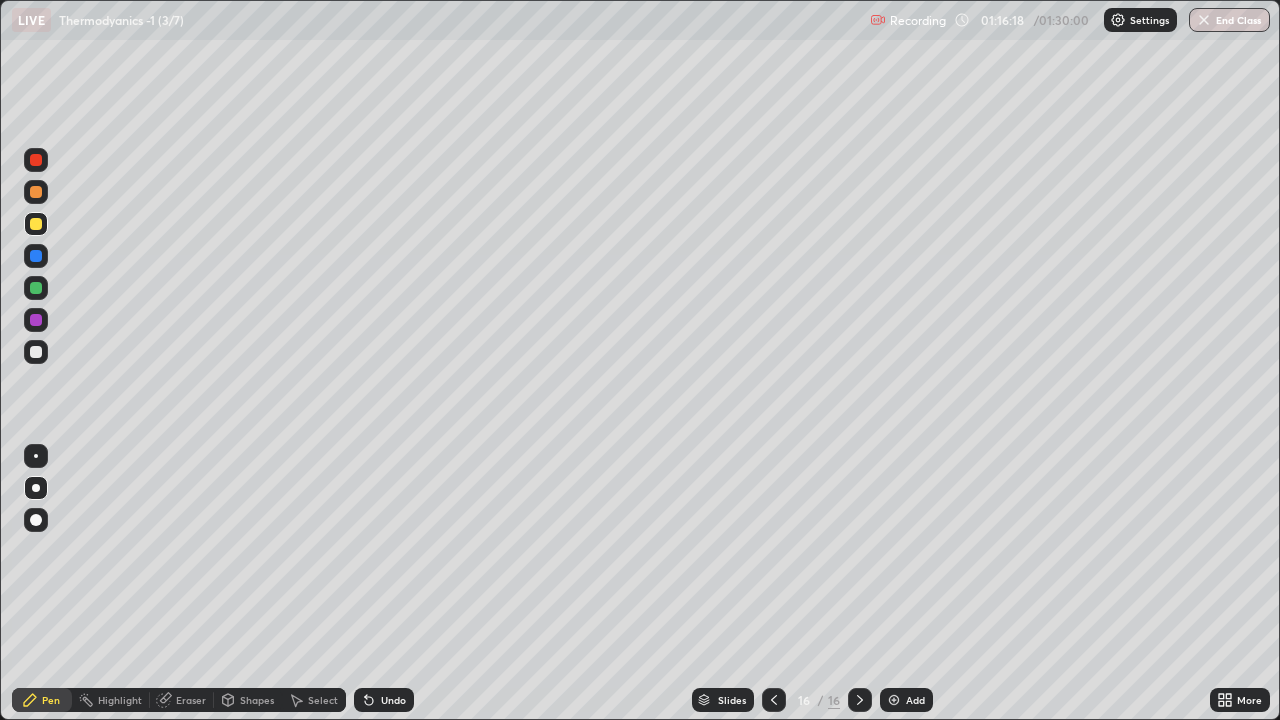 click on "Undo" at bounding box center [393, 700] 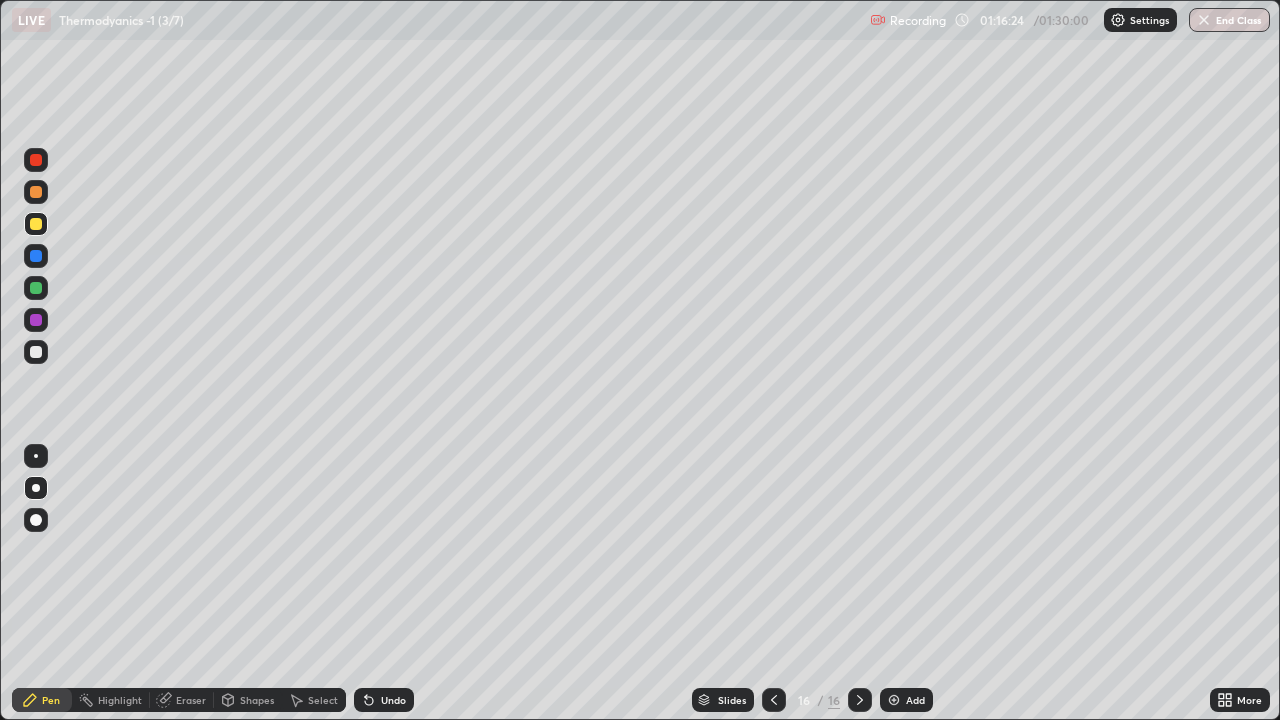 click at bounding box center (36, 352) 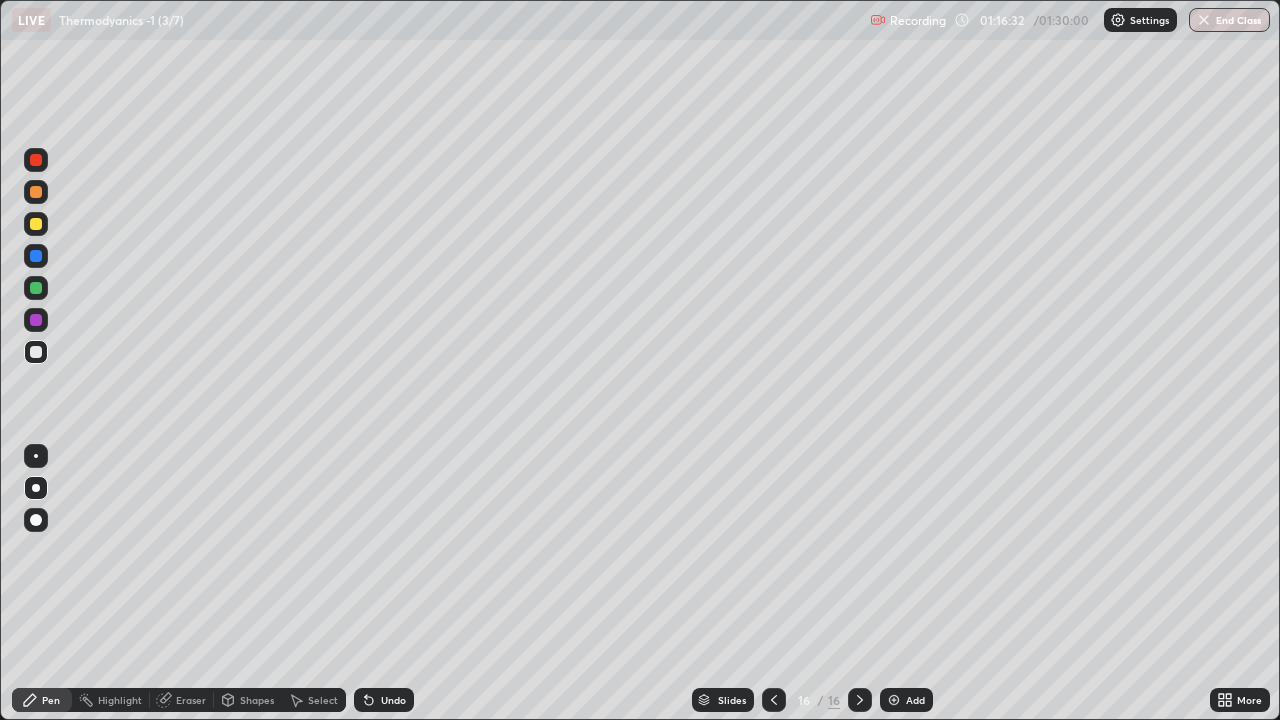 click at bounding box center (36, 224) 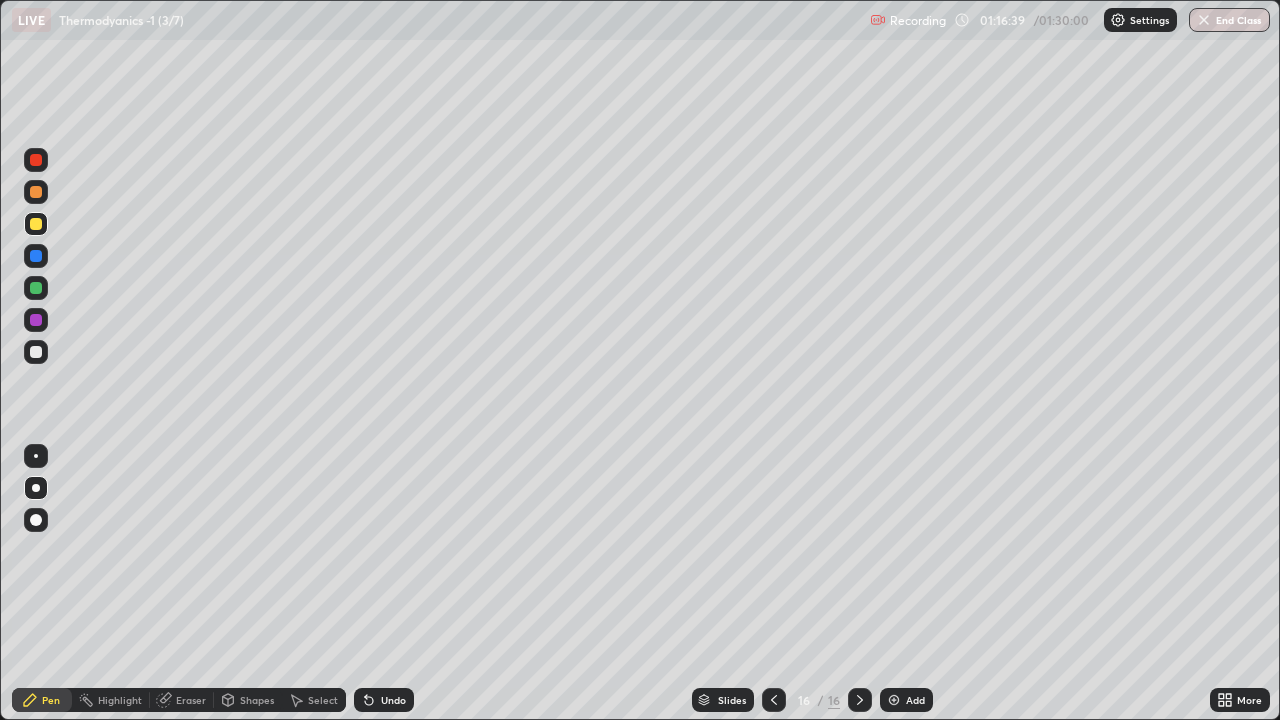 click at bounding box center (36, 192) 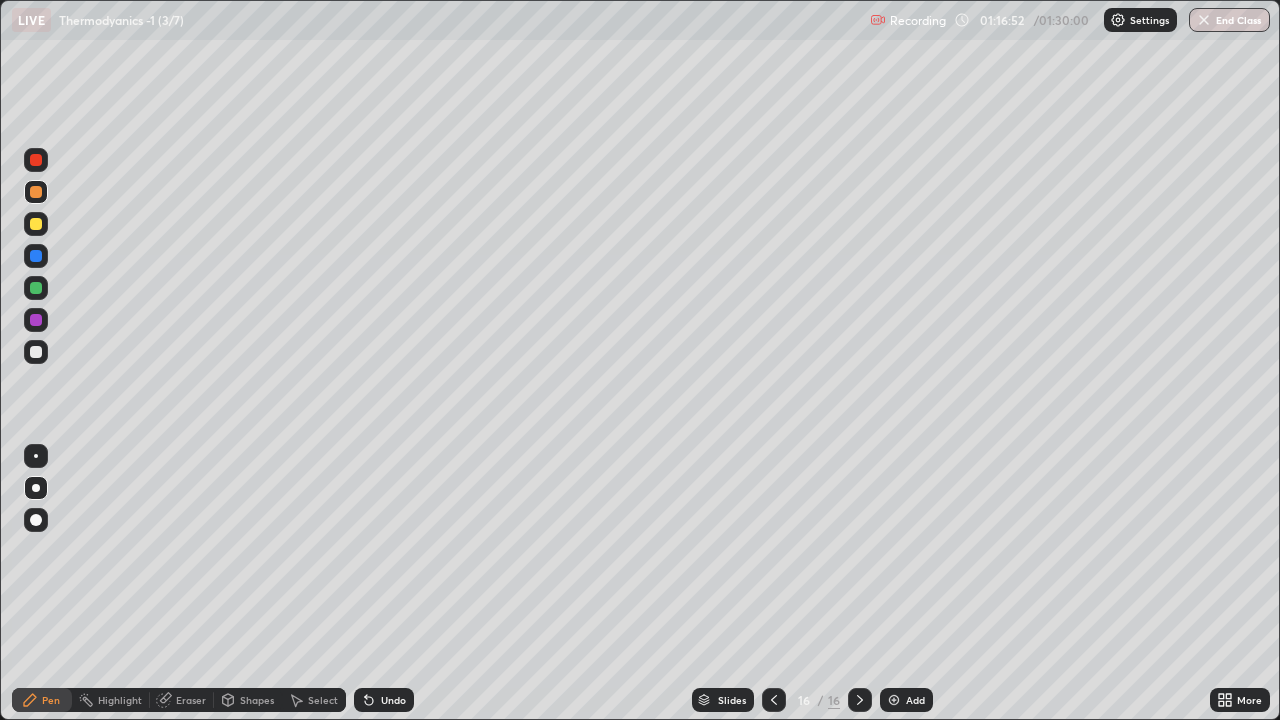click at bounding box center (36, 224) 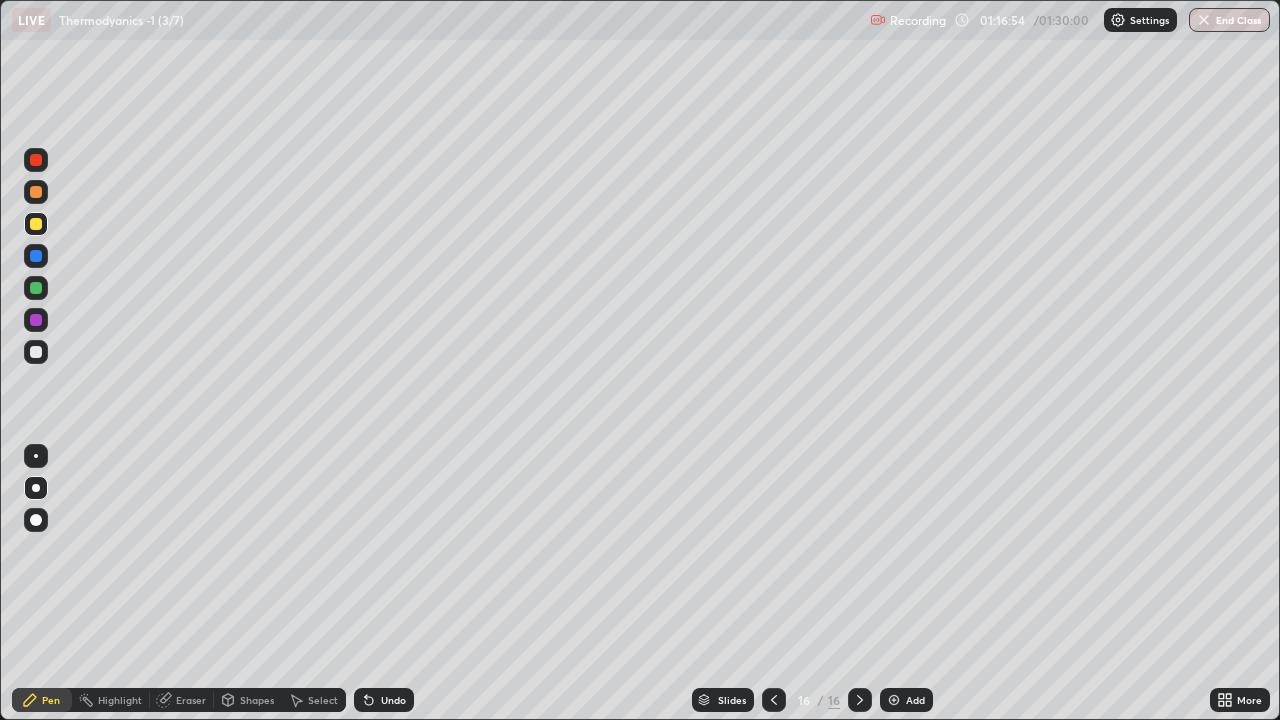 click at bounding box center [36, 352] 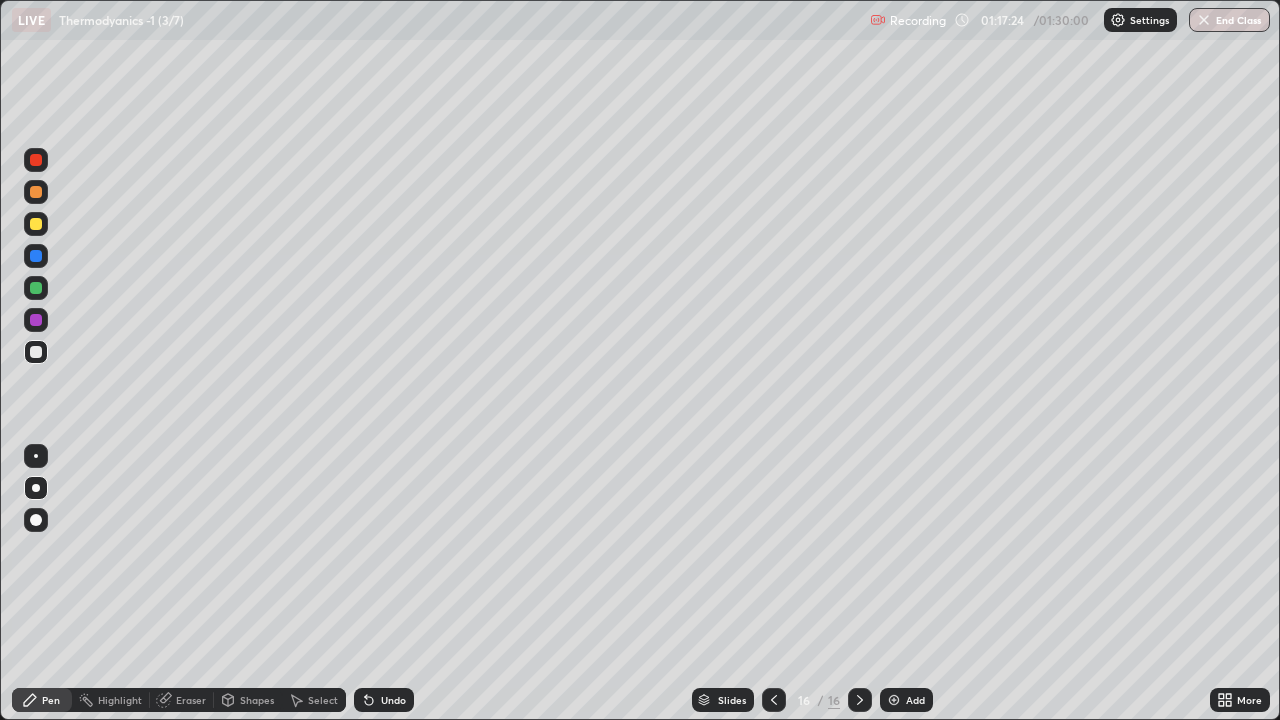 click at bounding box center [774, 700] 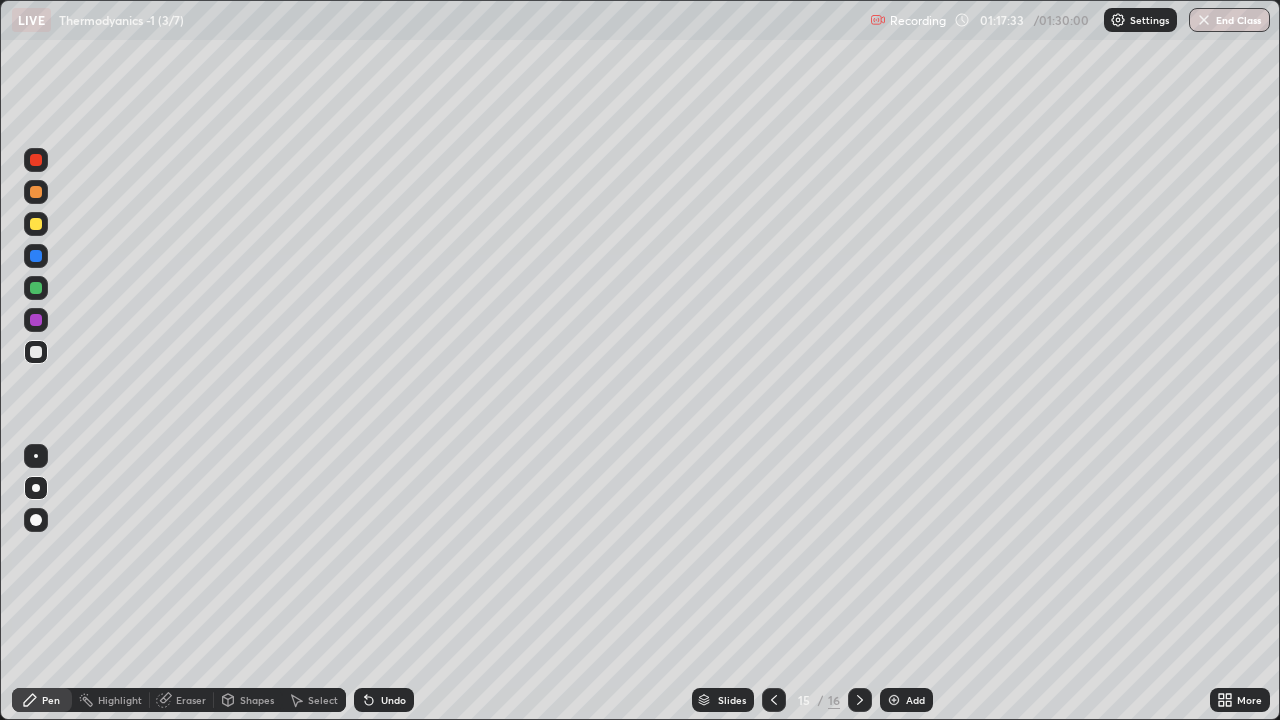 click 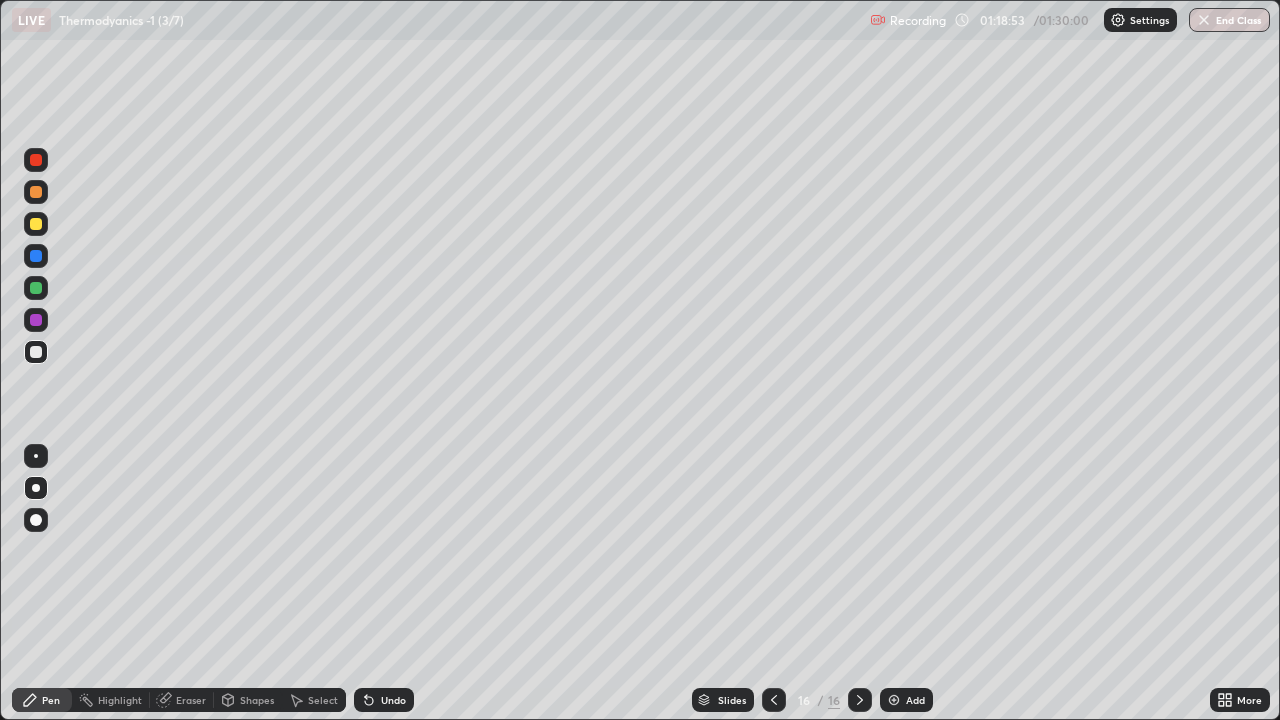click on "Add" at bounding box center [906, 700] 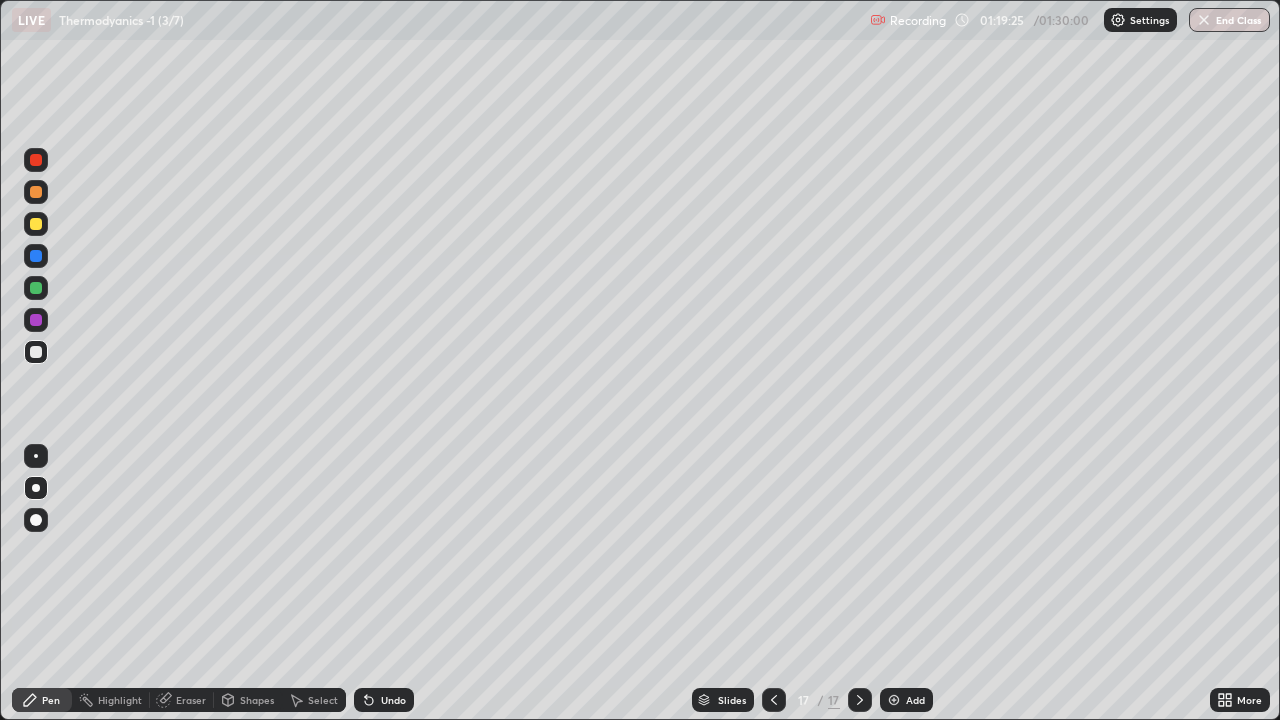 click on "Undo" at bounding box center [393, 700] 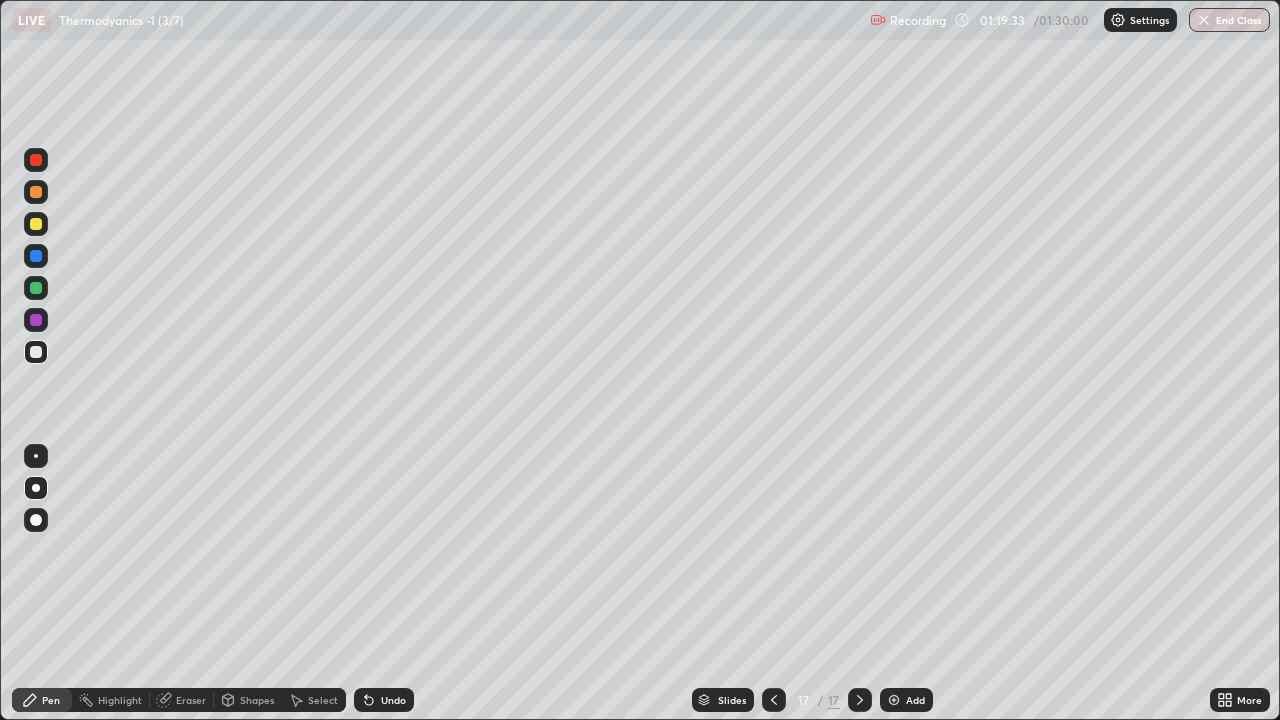 click on "Undo" at bounding box center (393, 700) 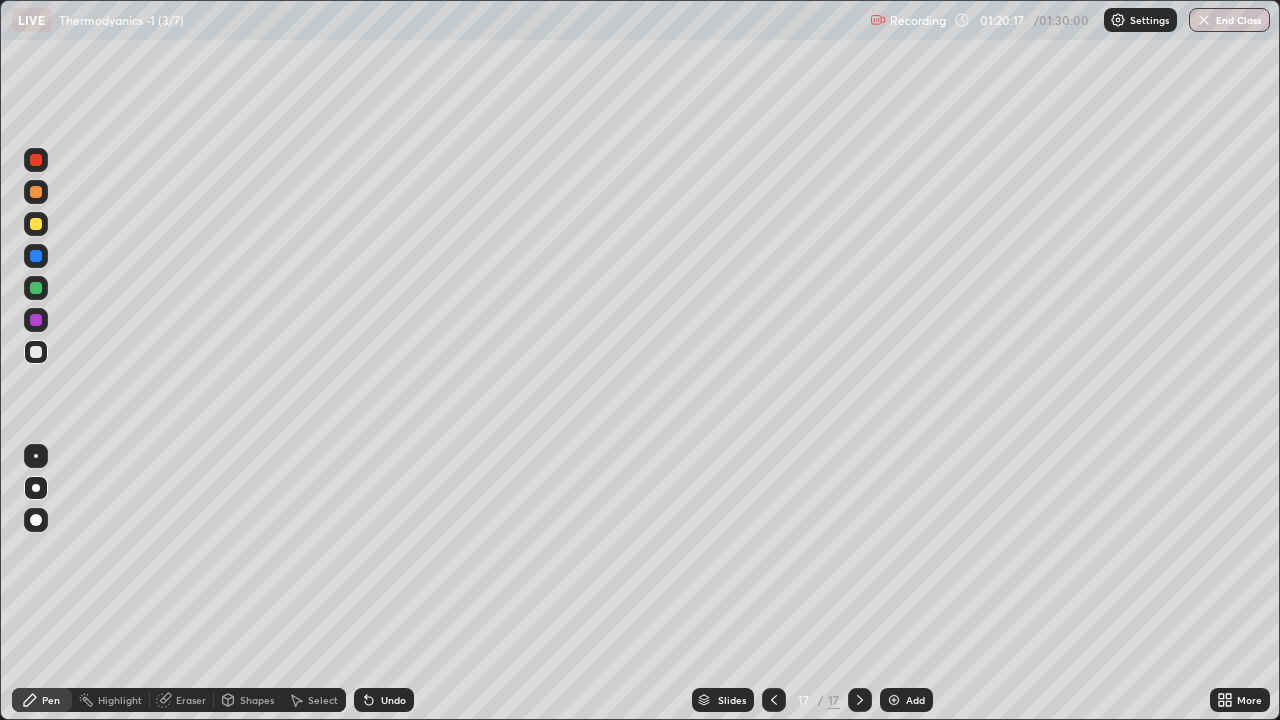 click at bounding box center (36, 224) 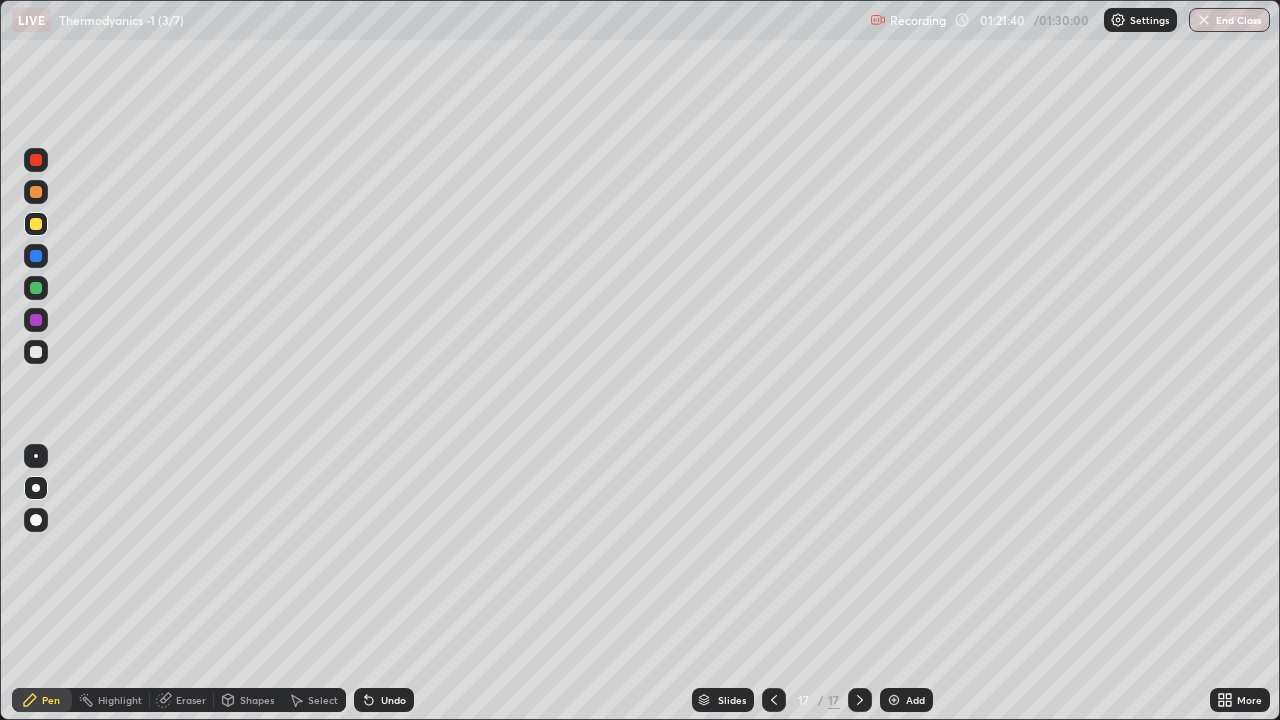 click on "Undo" at bounding box center [384, 700] 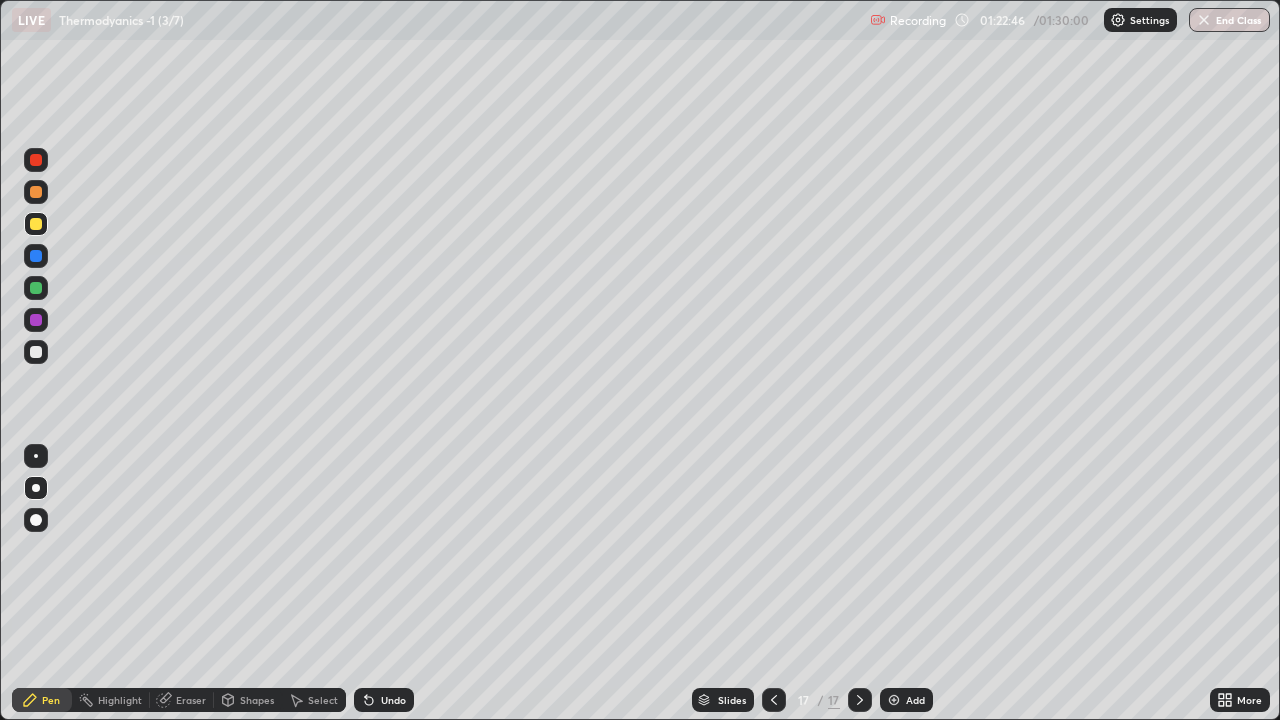 click at bounding box center (36, 192) 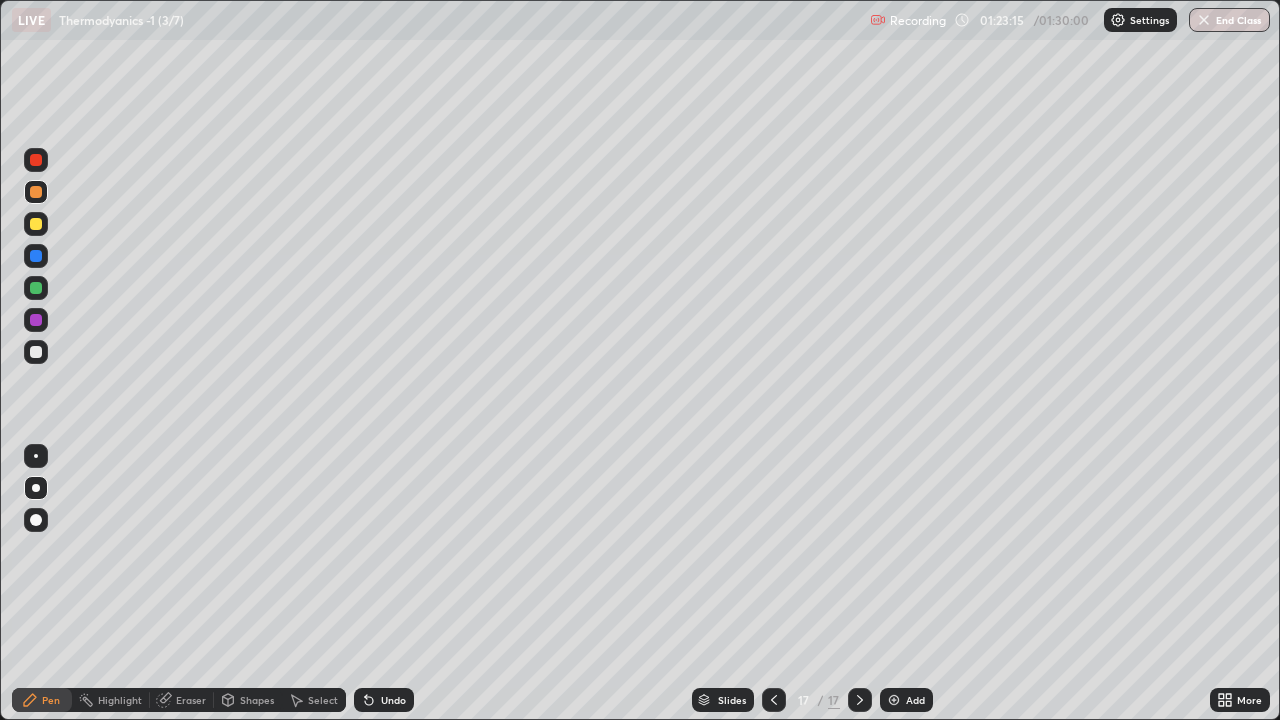 click at bounding box center [36, 224] 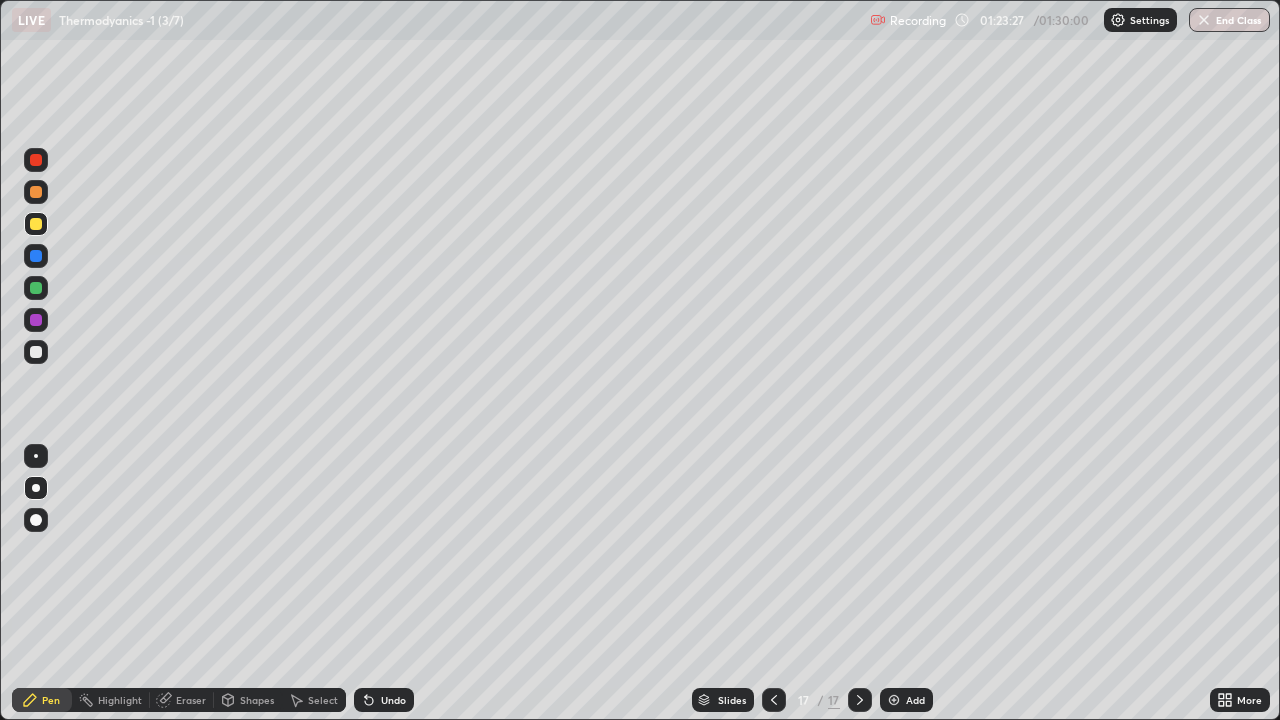 click on "Eraser" at bounding box center [182, 700] 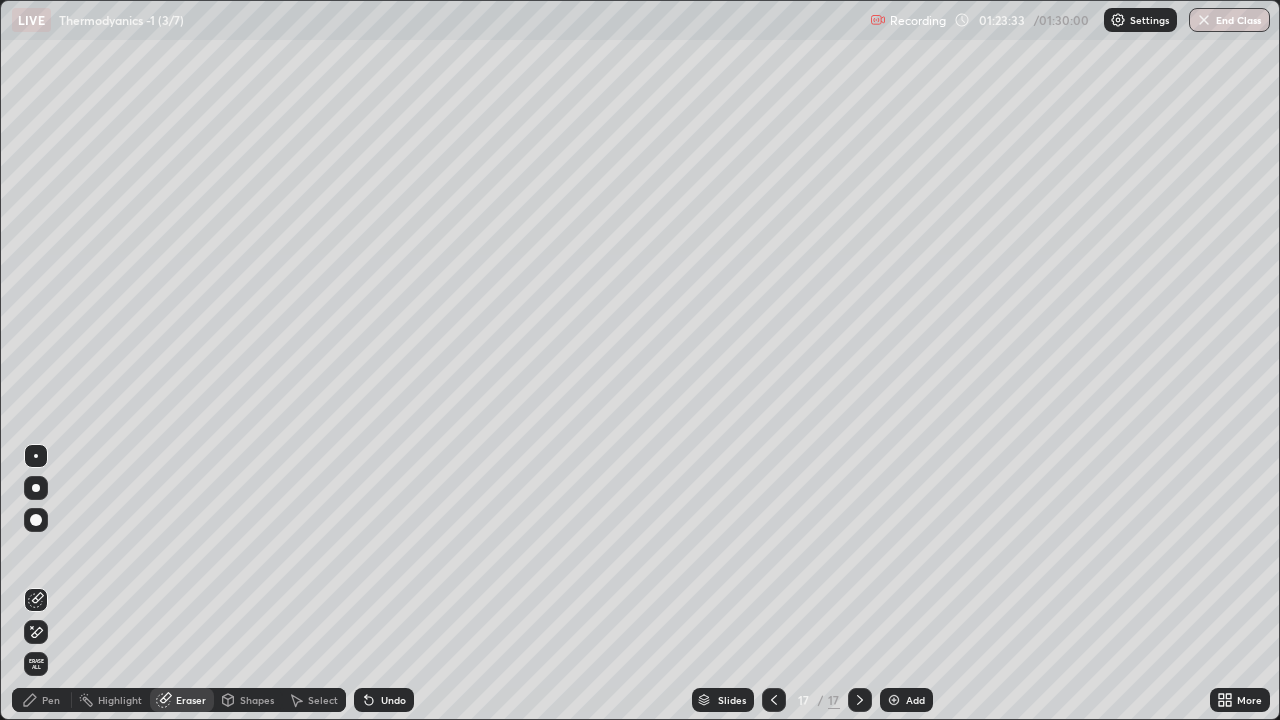 click on "Pen" at bounding box center (51, 700) 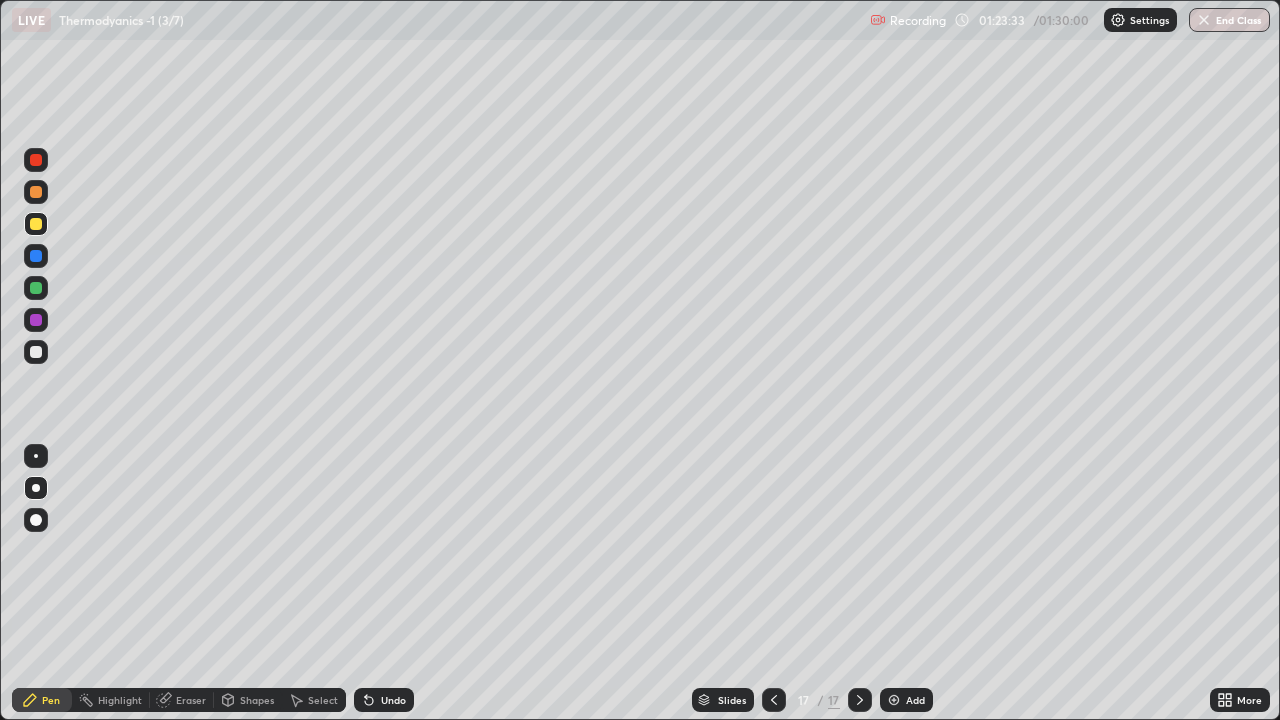 click at bounding box center [36, 352] 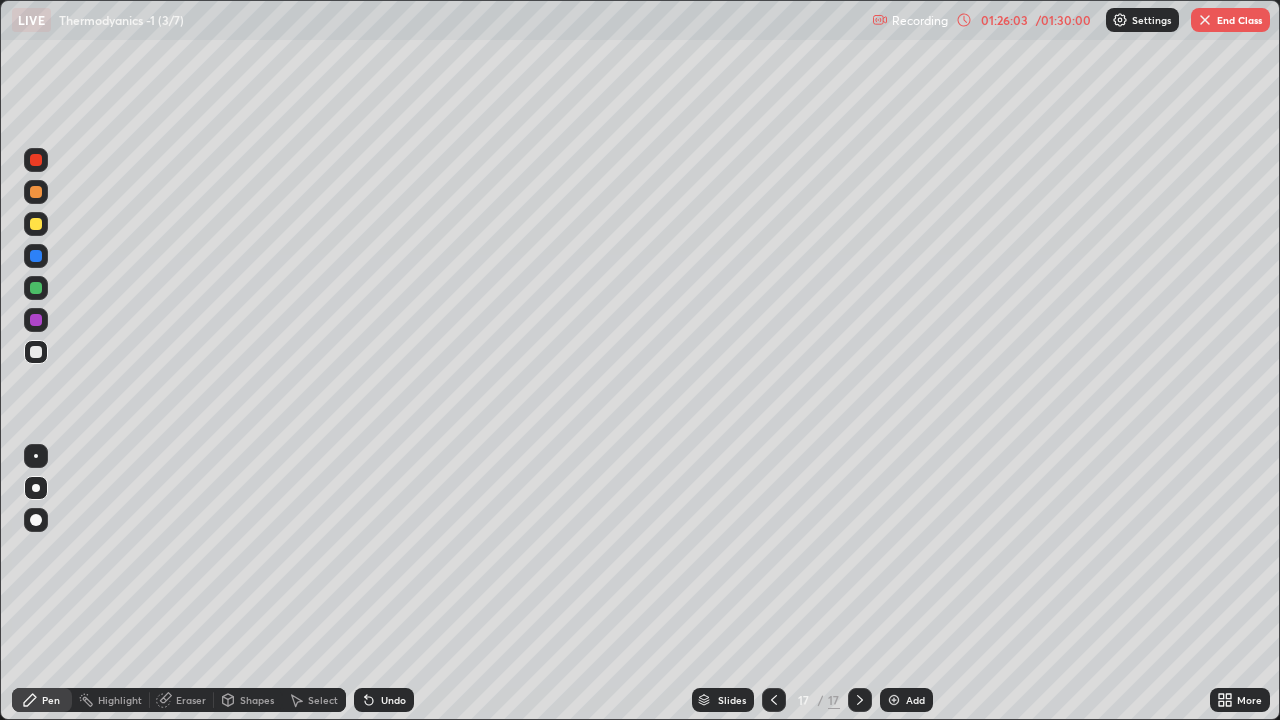 click on "Add" at bounding box center (906, 700) 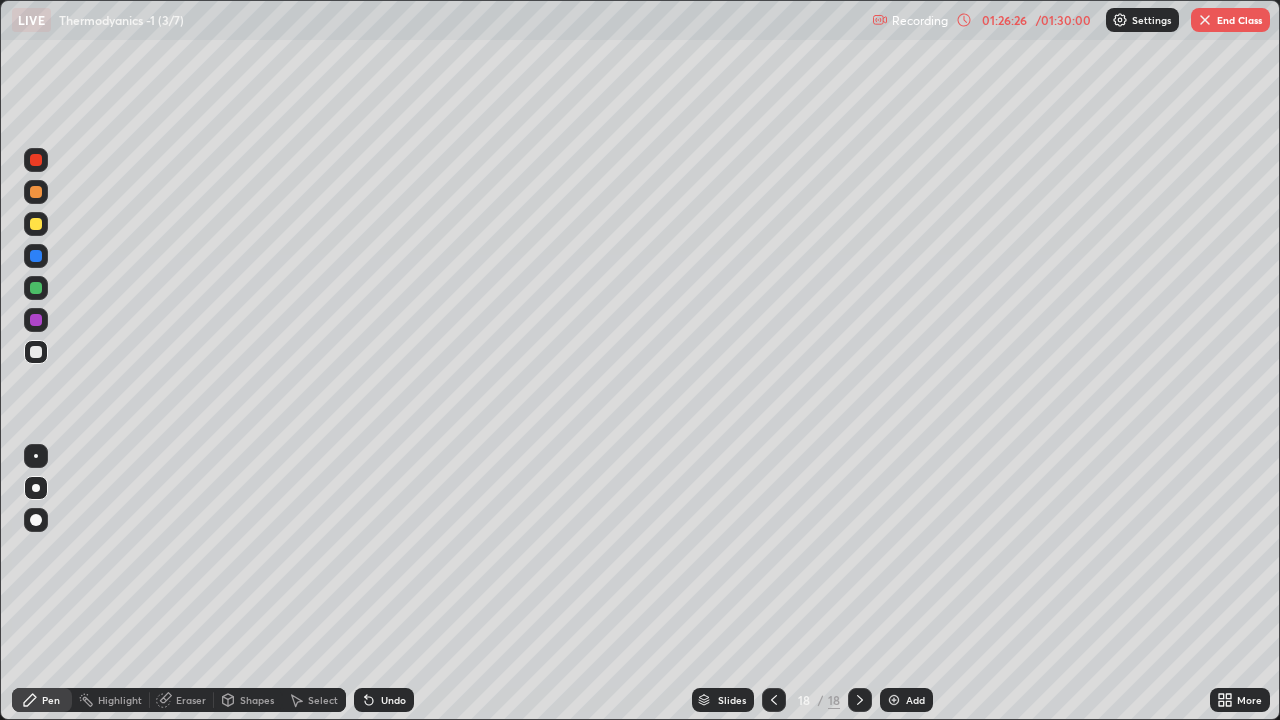 click at bounding box center [36, 224] 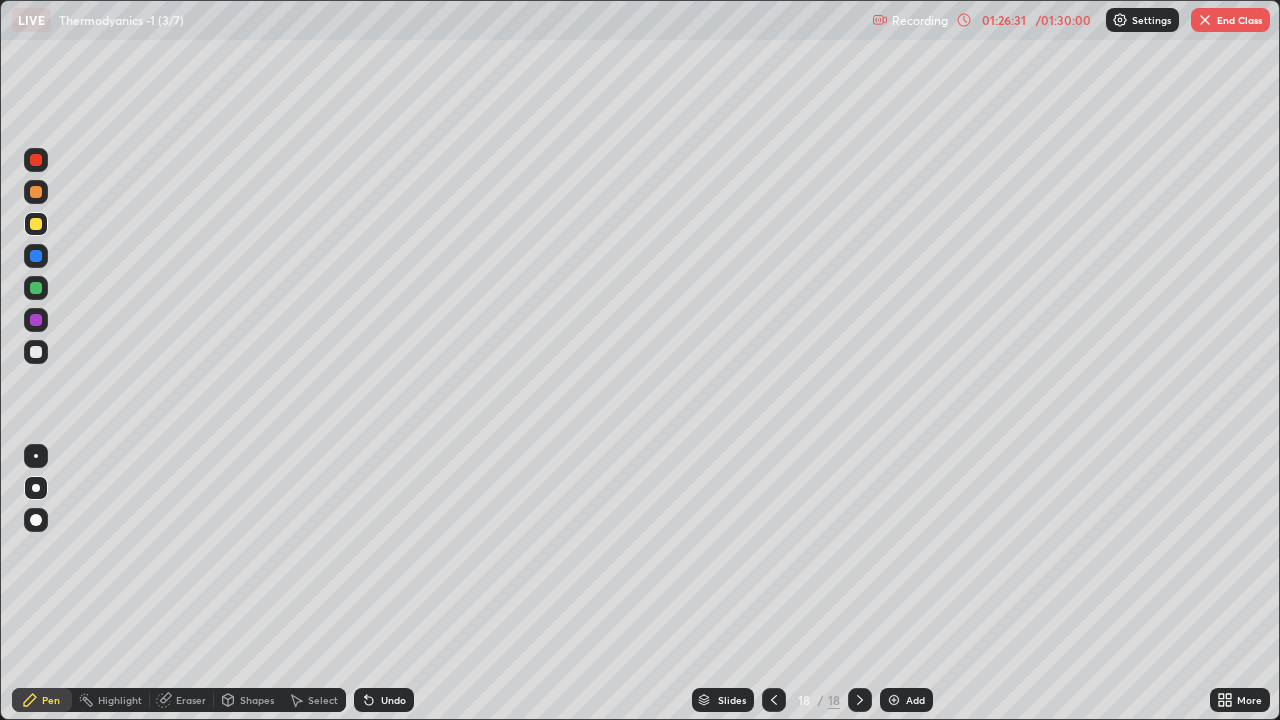 click on "Undo" at bounding box center (393, 700) 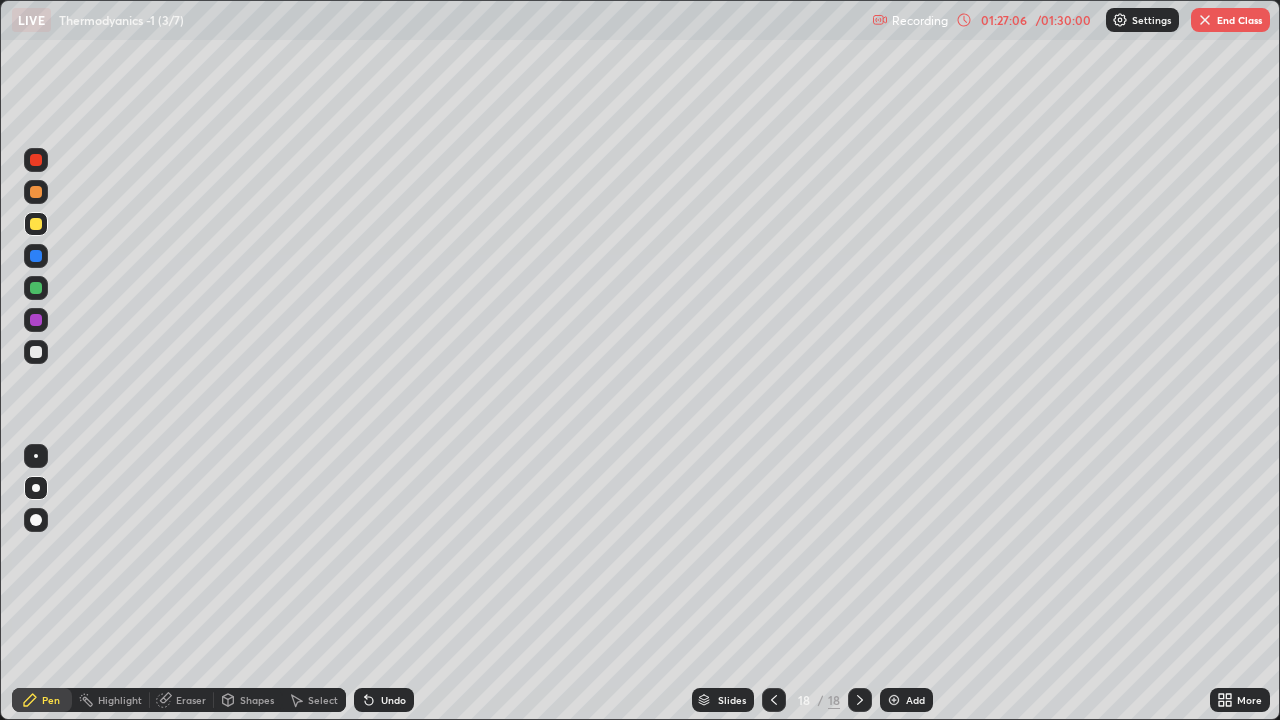 click at bounding box center [36, 352] 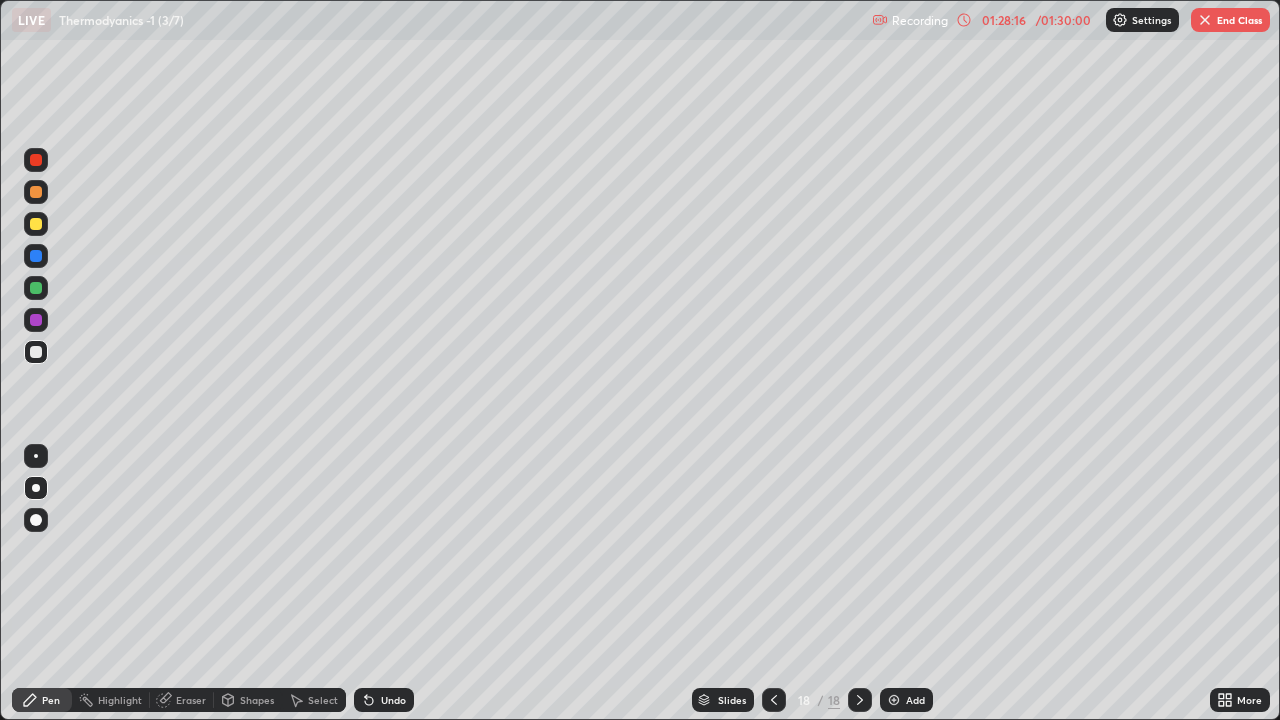 click on "End Class" at bounding box center [1230, 20] 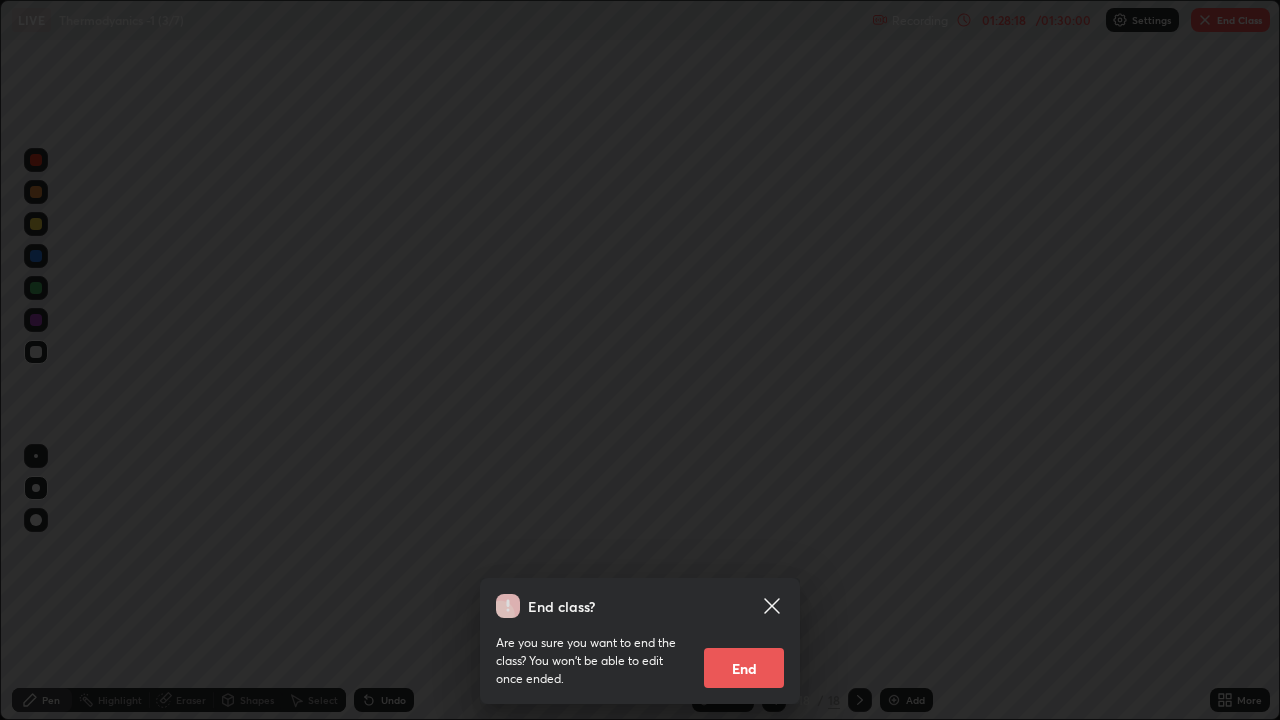 click on "End" at bounding box center (744, 668) 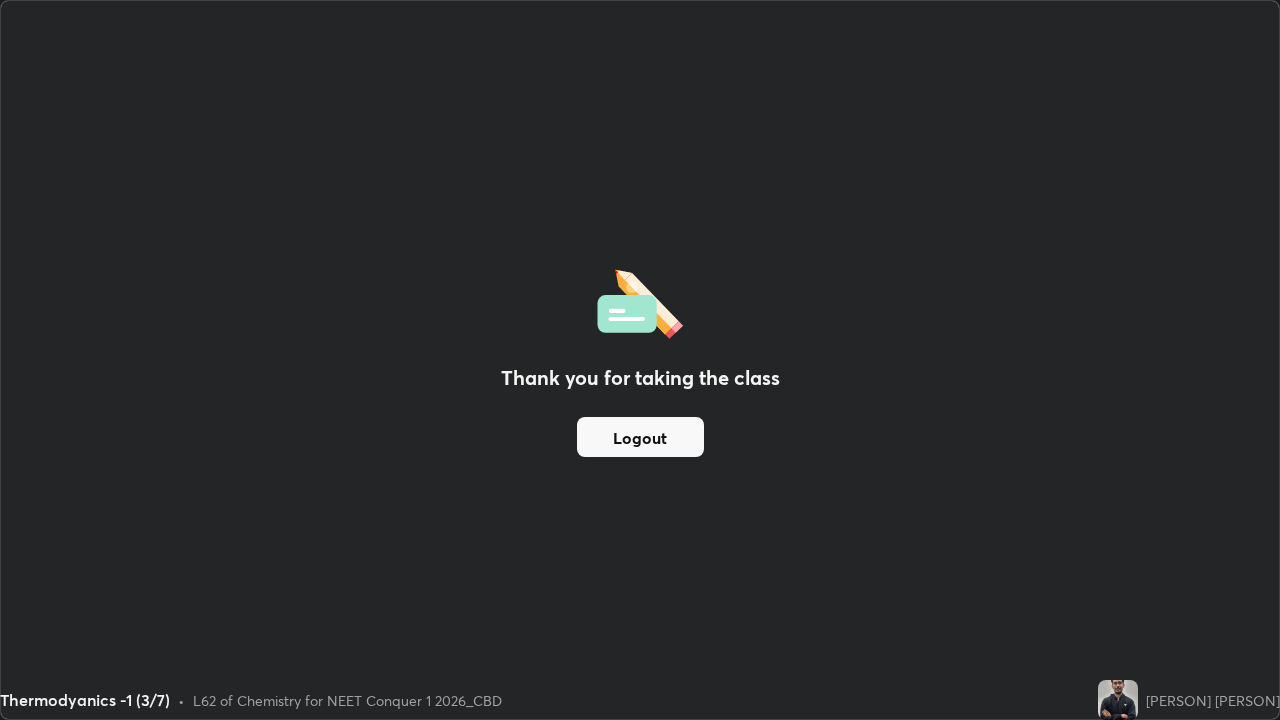 click on "Logout" at bounding box center [640, 437] 